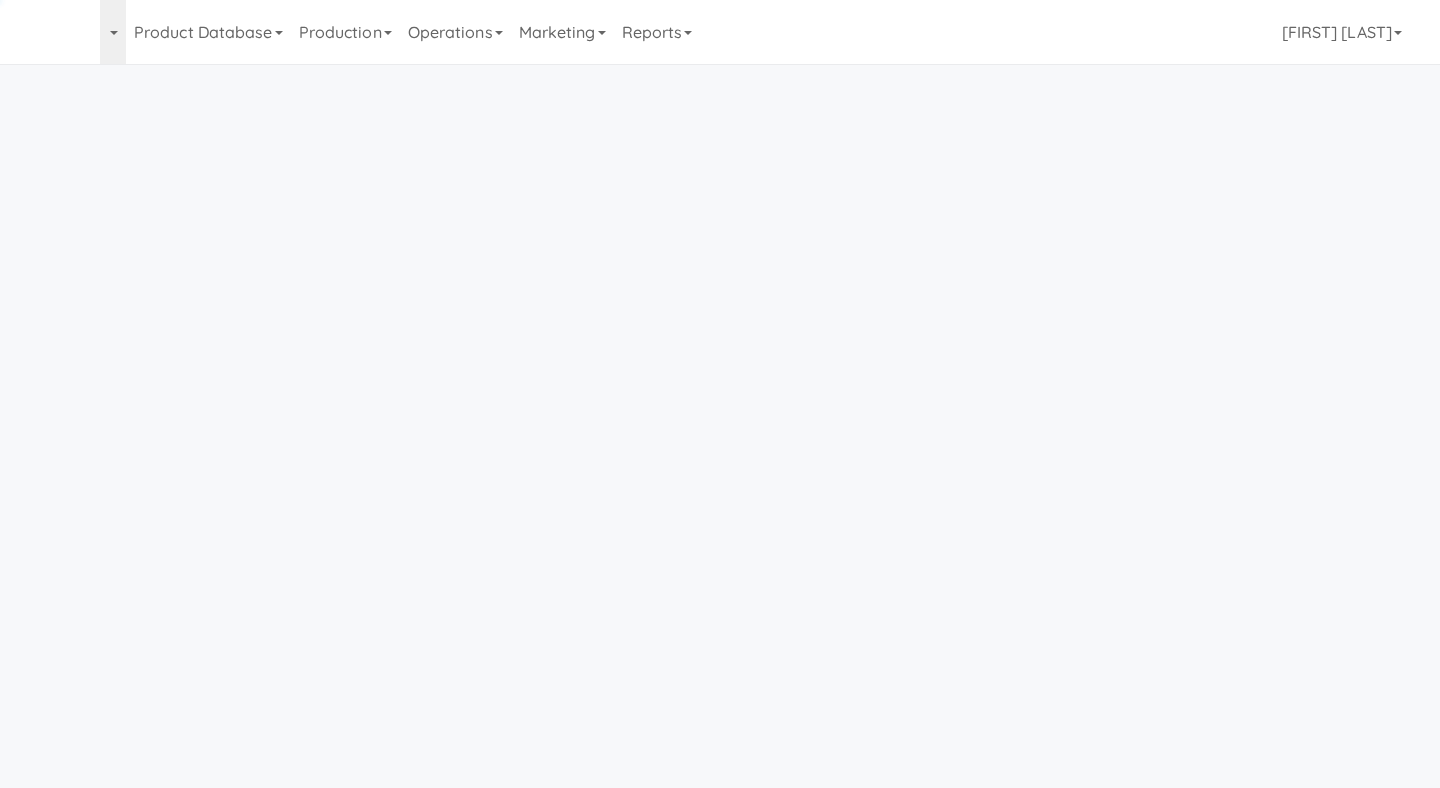 scroll, scrollTop: 0, scrollLeft: 0, axis: both 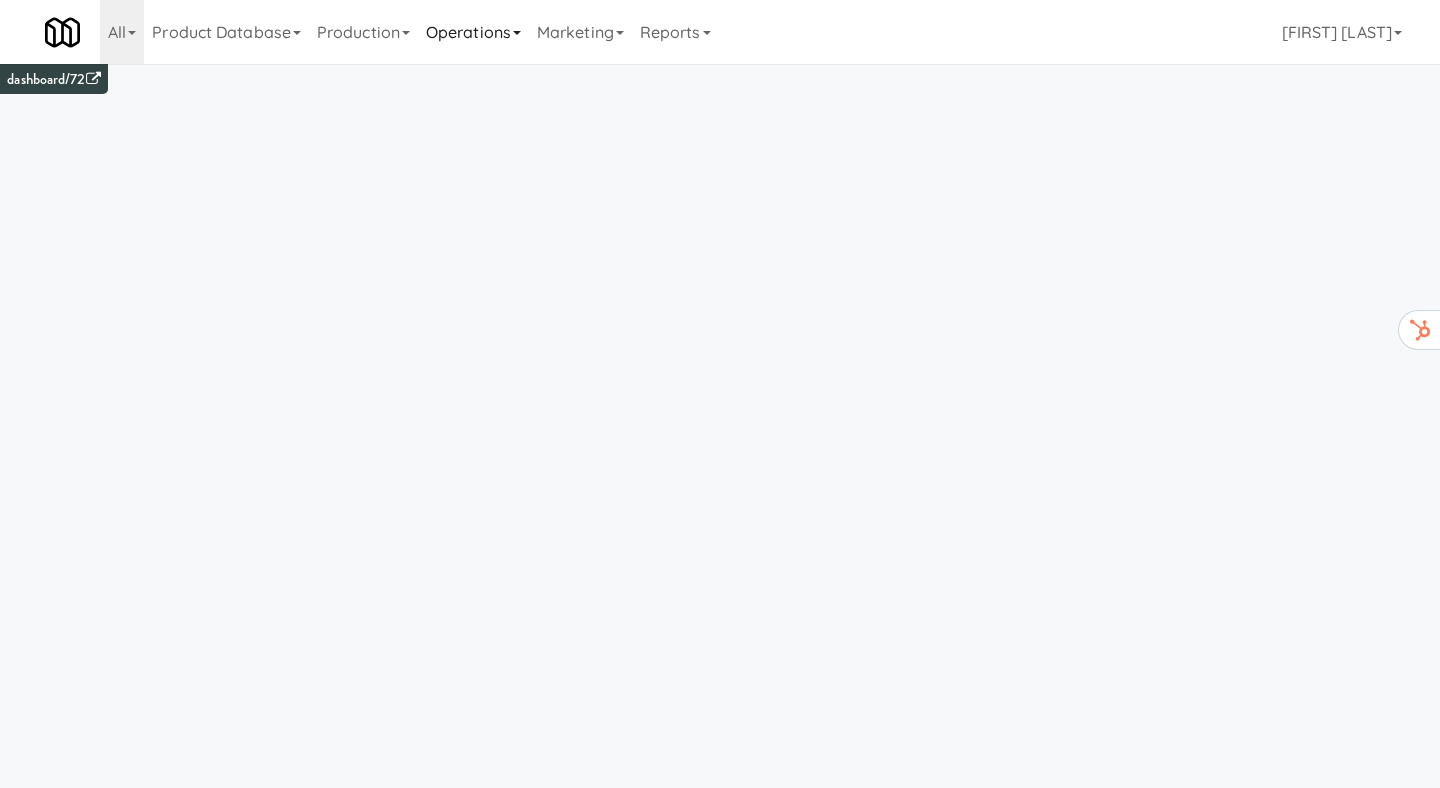 click on "Operations" at bounding box center [473, 32] 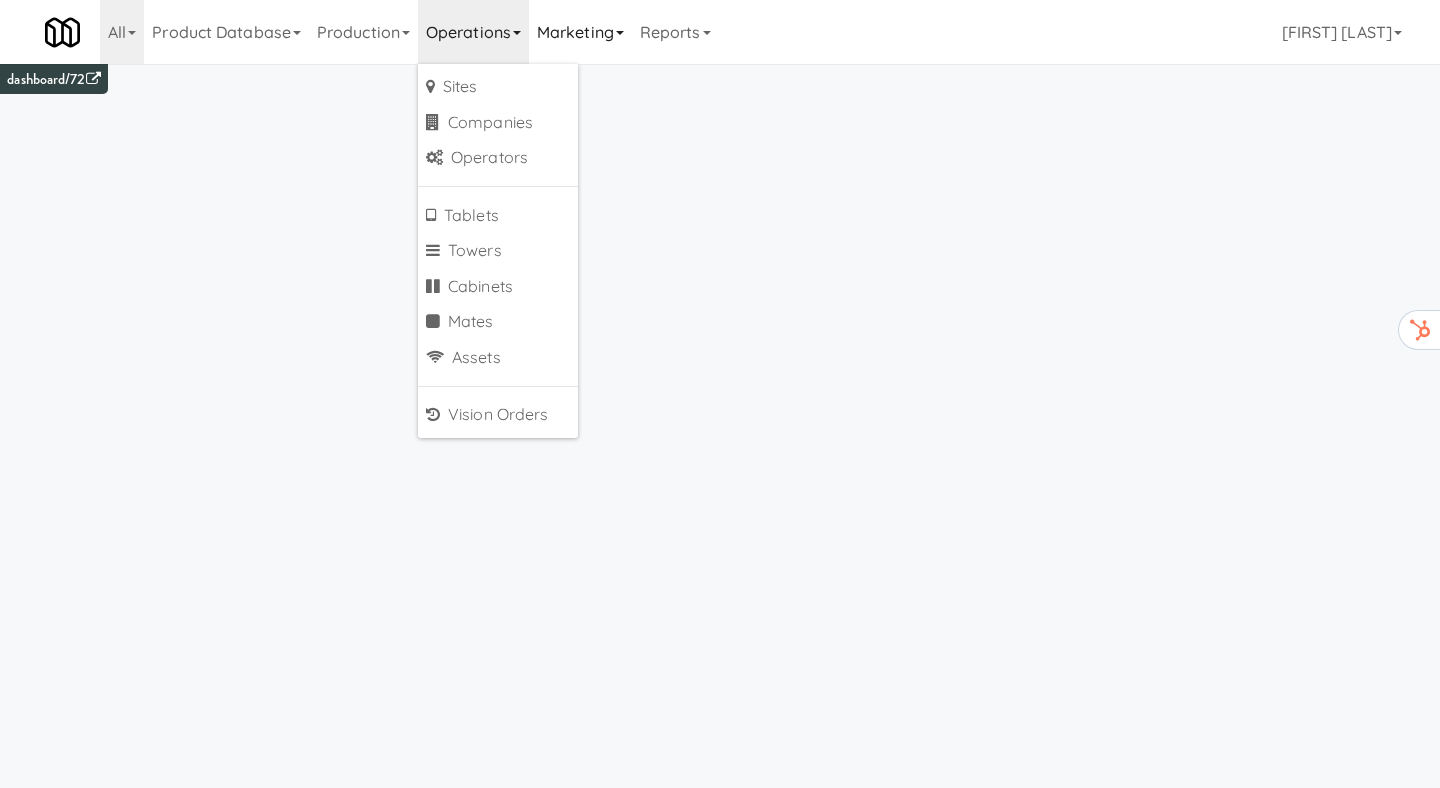 click on "Marketing" at bounding box center (580, 32) 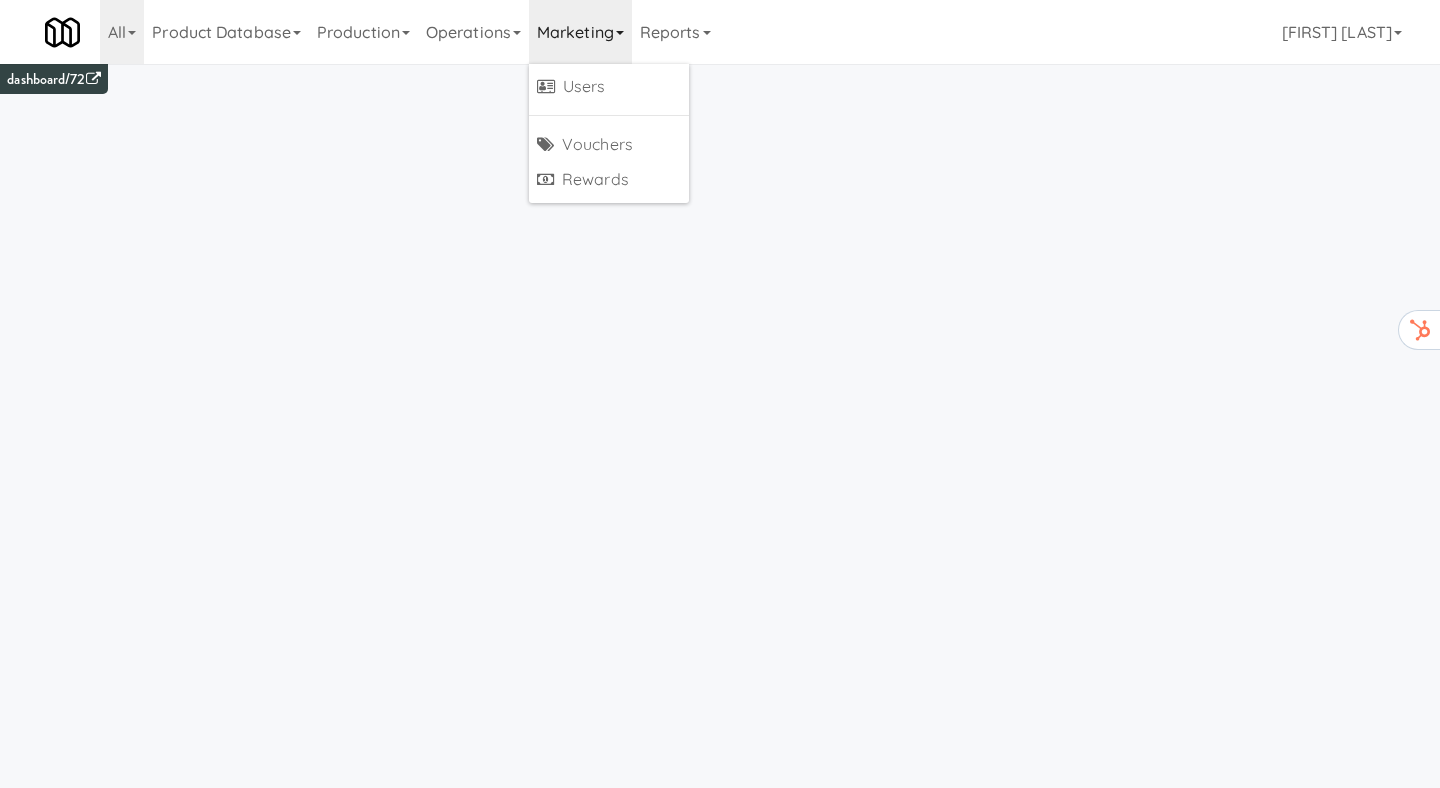 click on "Marketing" at bounding box center [580, 32] 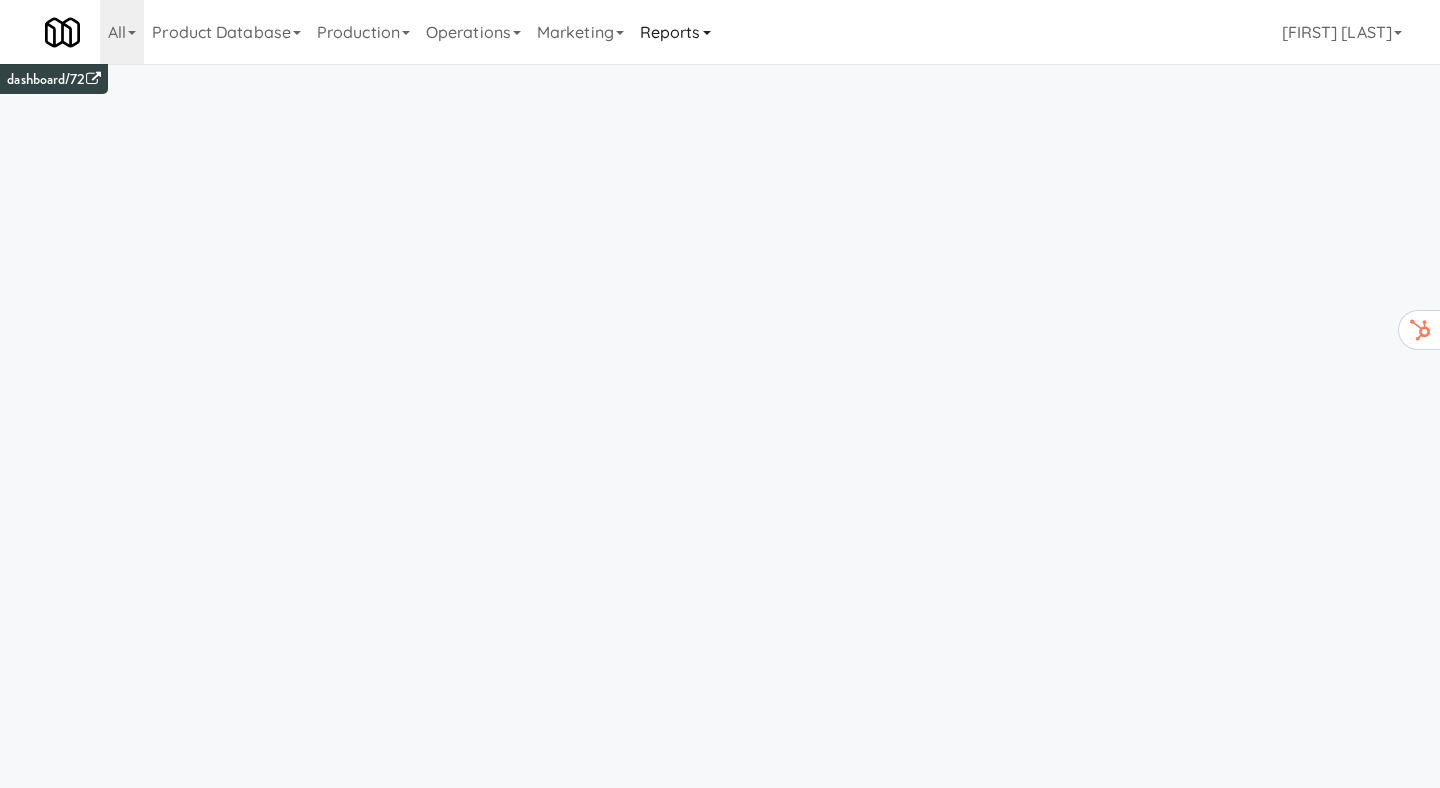 click on "Reports" at bounding box center (675, 32) 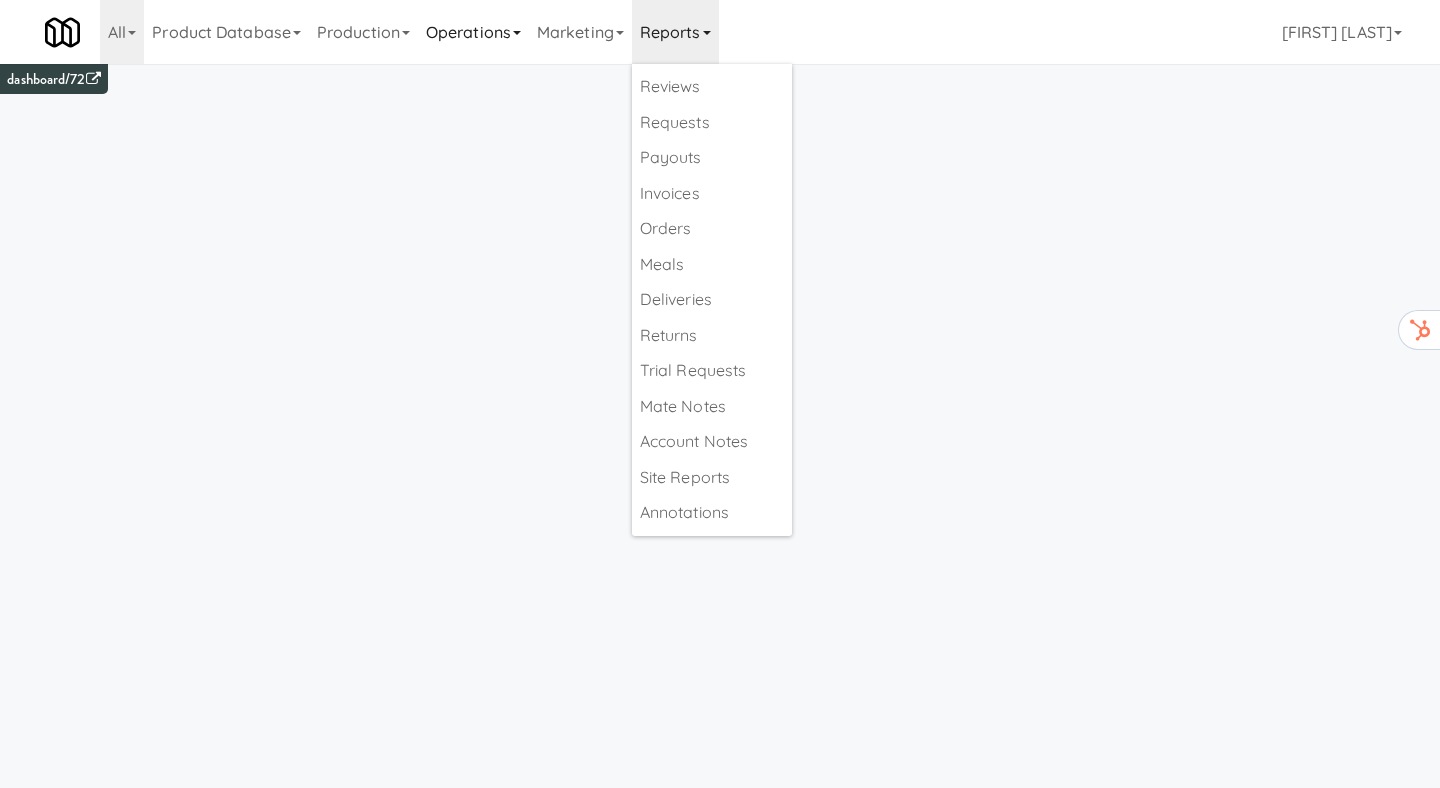 click on "Operations" at bounding box center (473, 32) 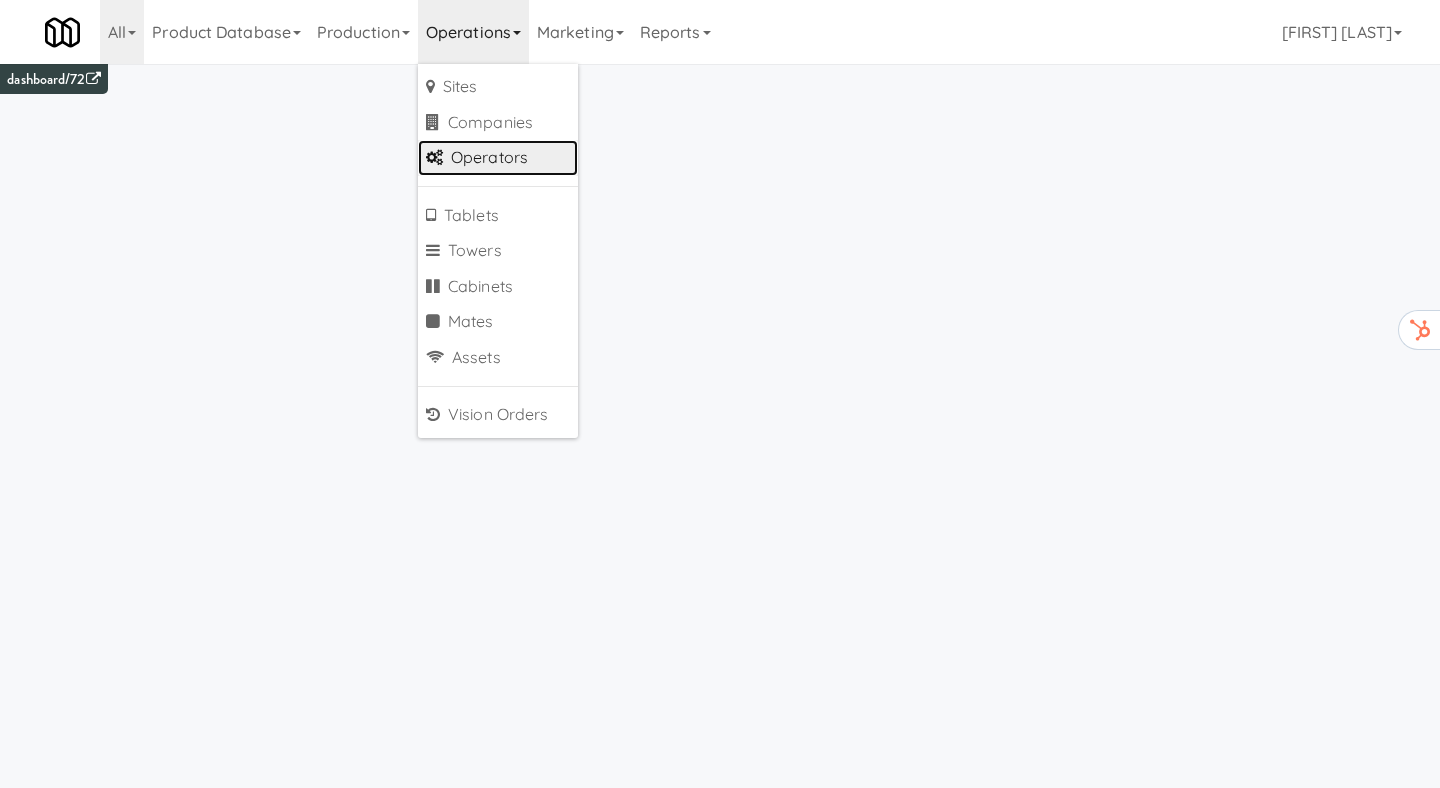 click on "Operators" at bounding box center (498, 158) 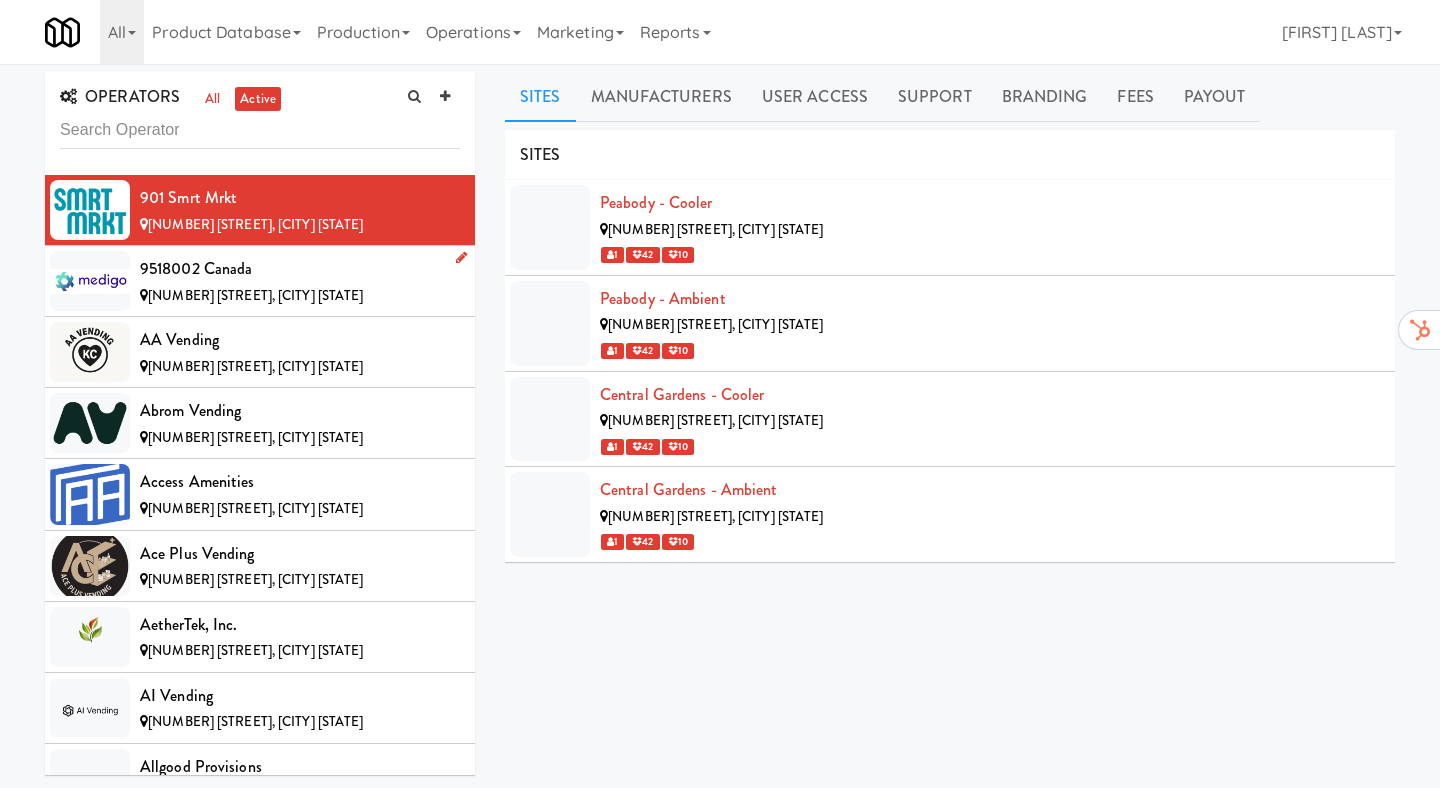 click on "9518002 Canada" at bounding box center (300, 269) 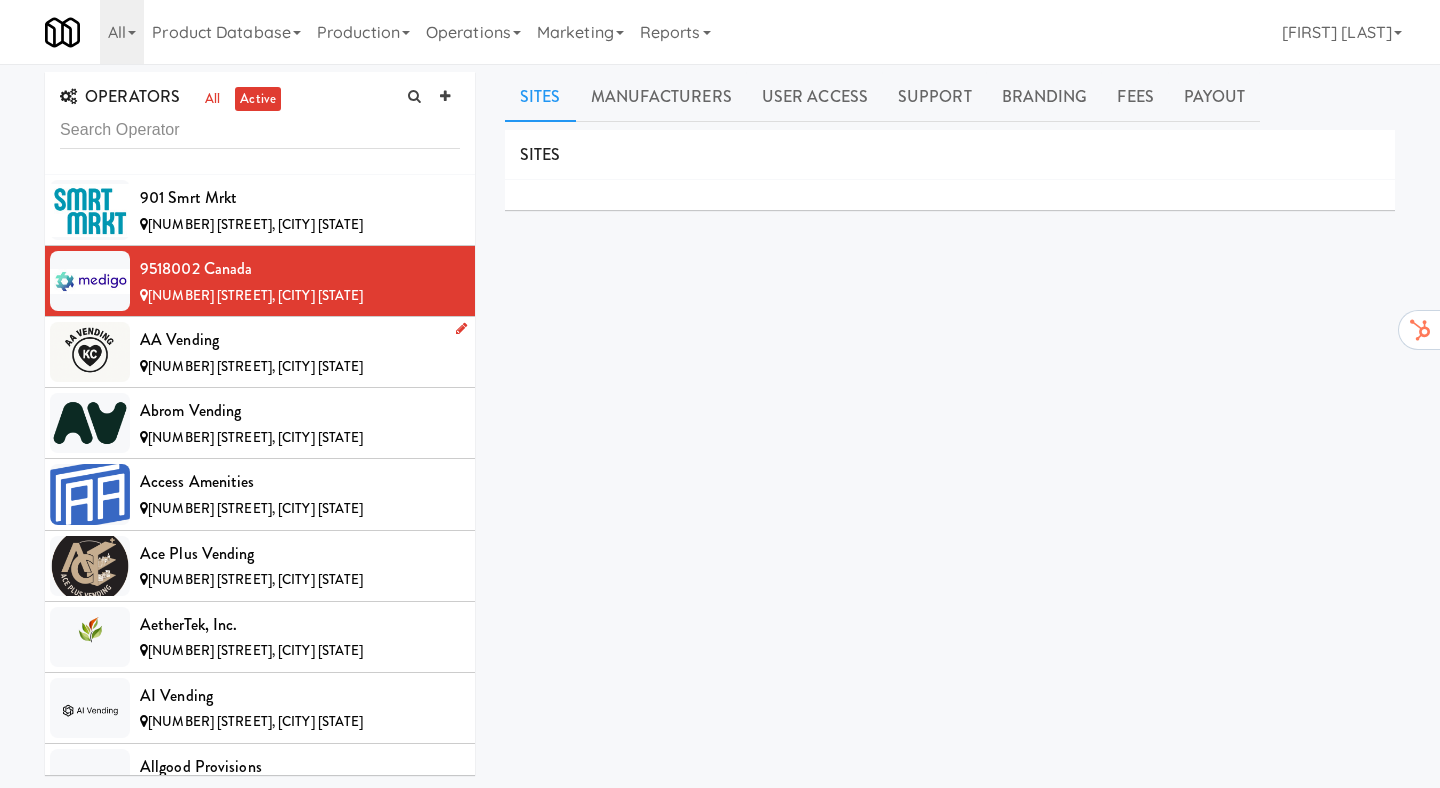 click on "AA Vending" at bounding box center [300, 340] 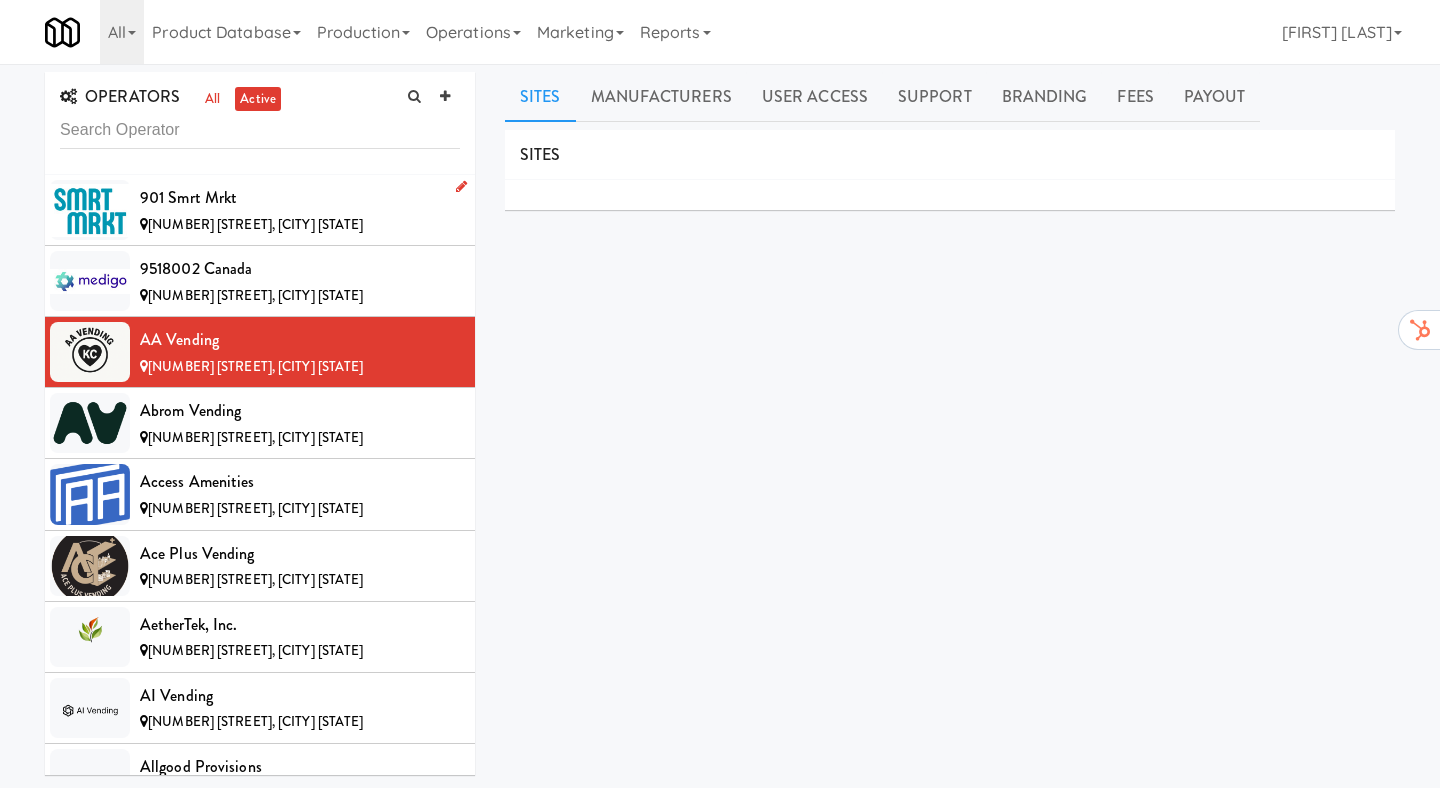 click on "[PHONE] [COMPANY]  [NUMBER] [STREET], [CITY] [STATE]" at bounding box center [260, 210] 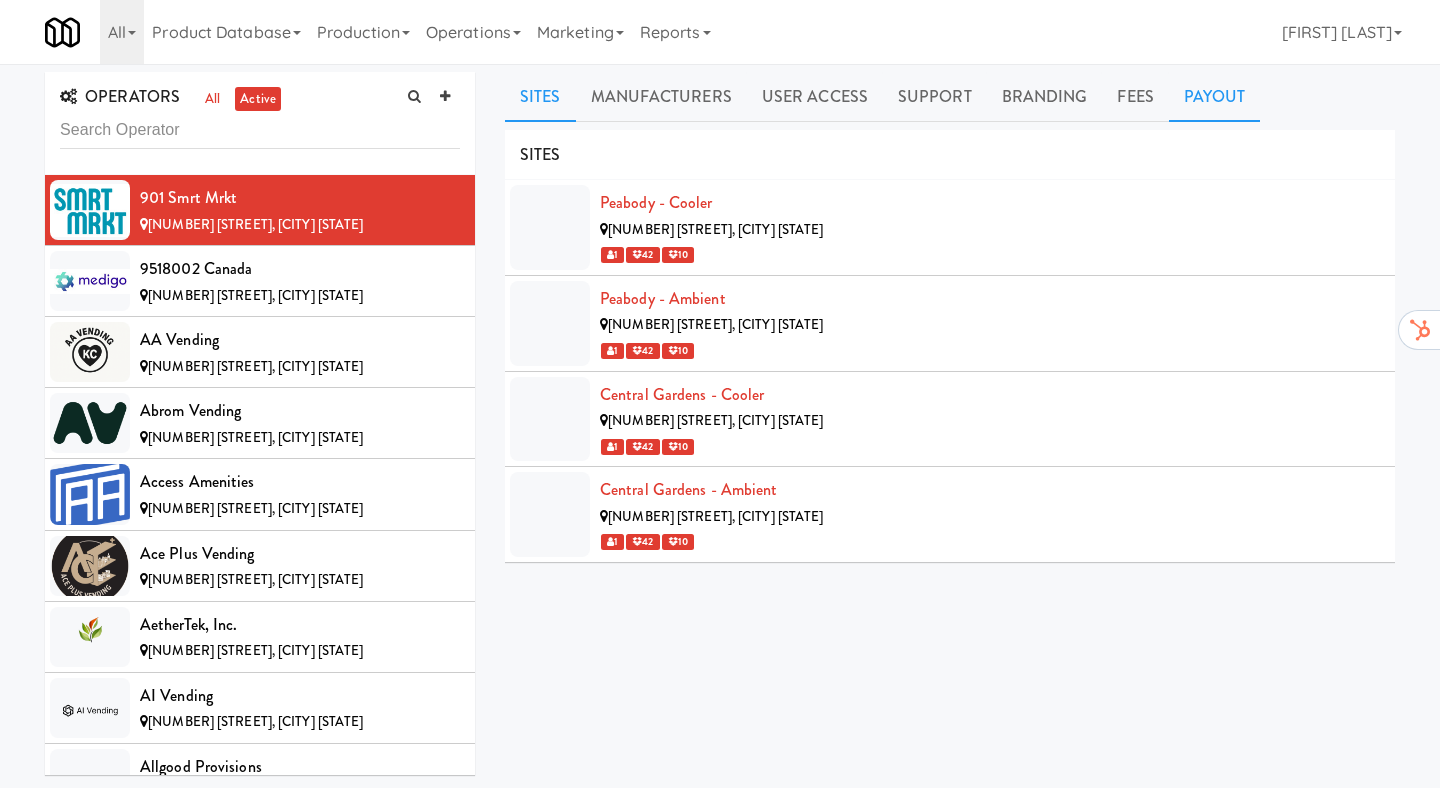 click on "Payout" at bounding box center [1215, 97] 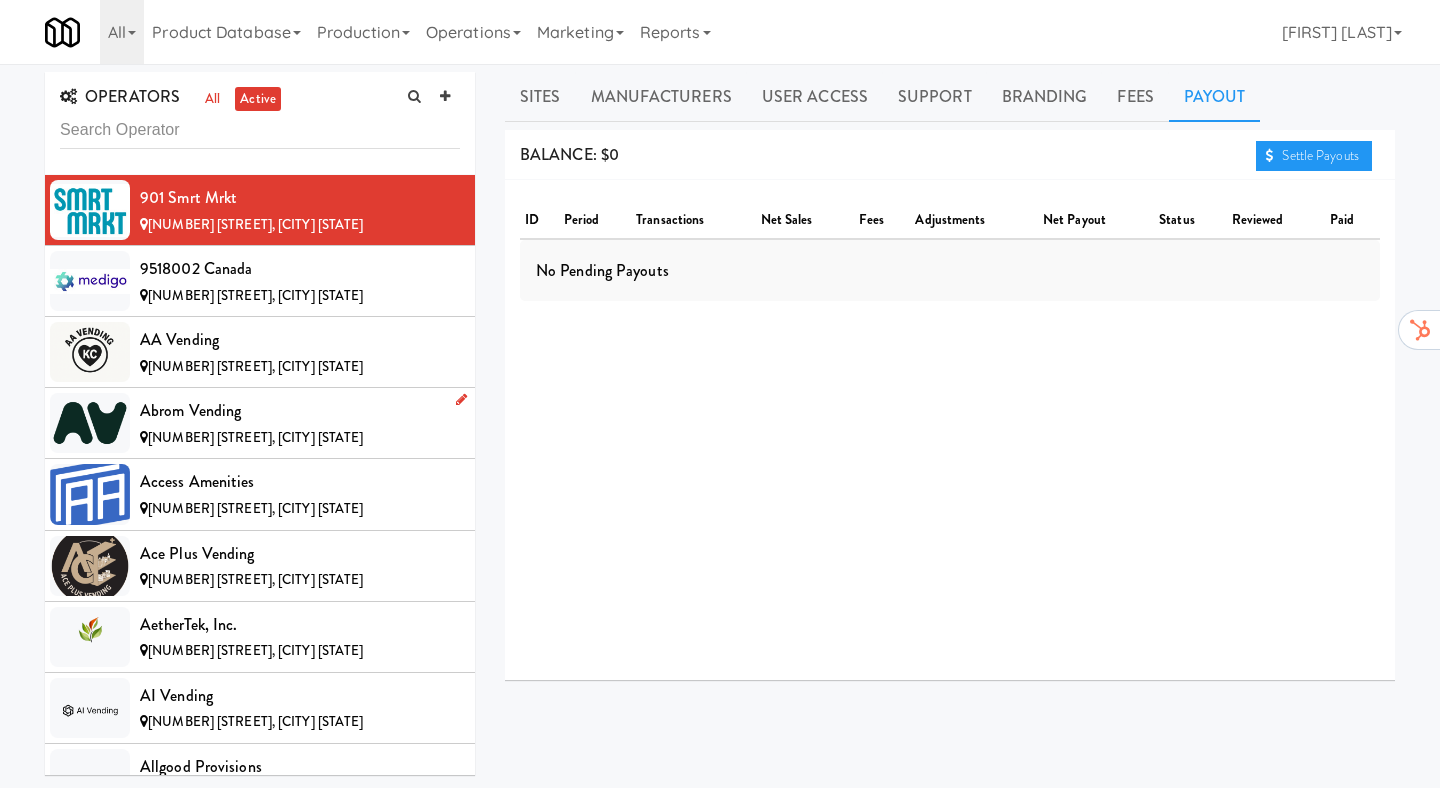 click on "Abrom Vending" at bounding box center [300, 411] 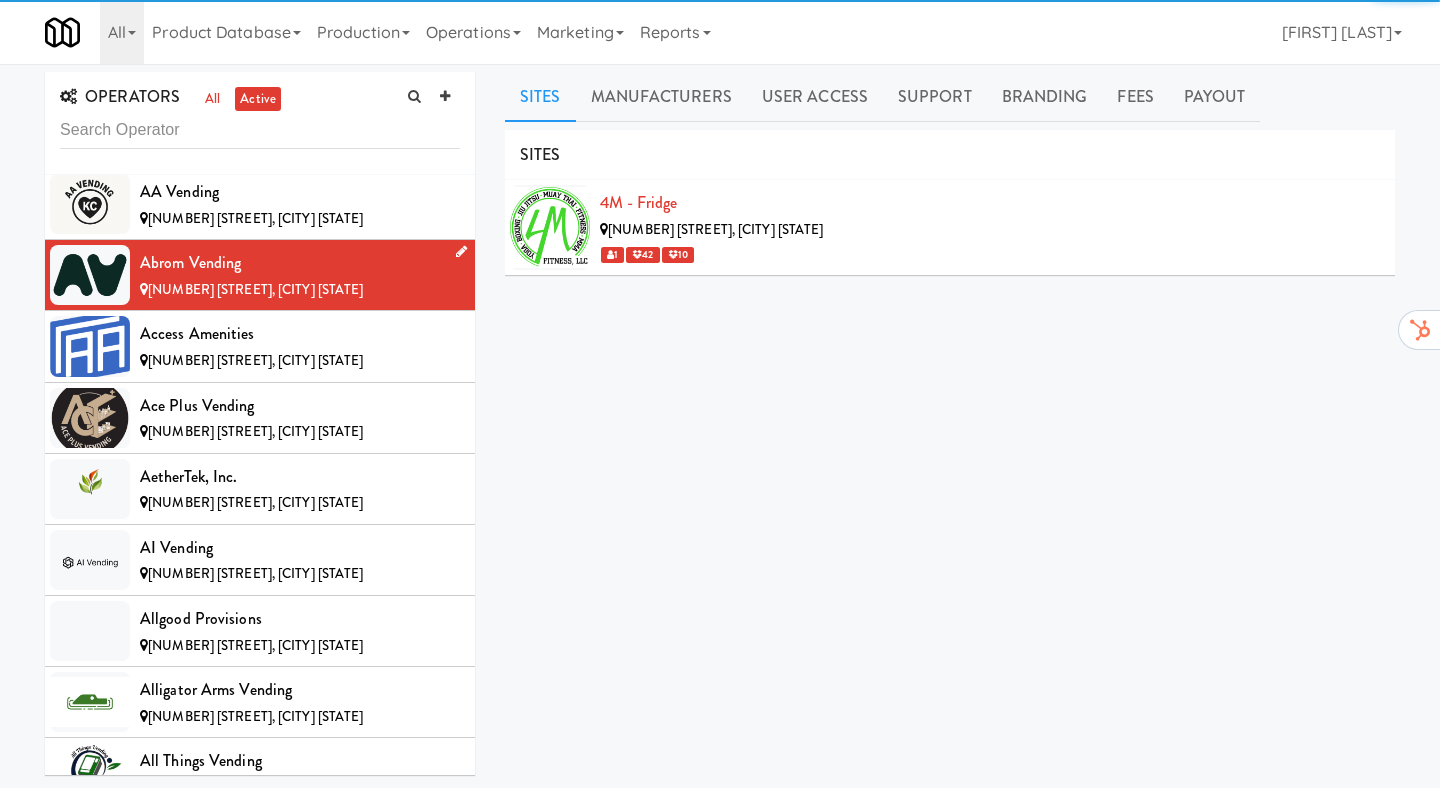 scroll, scrollTop: 182, scrollLeft: 0, axis: vertical 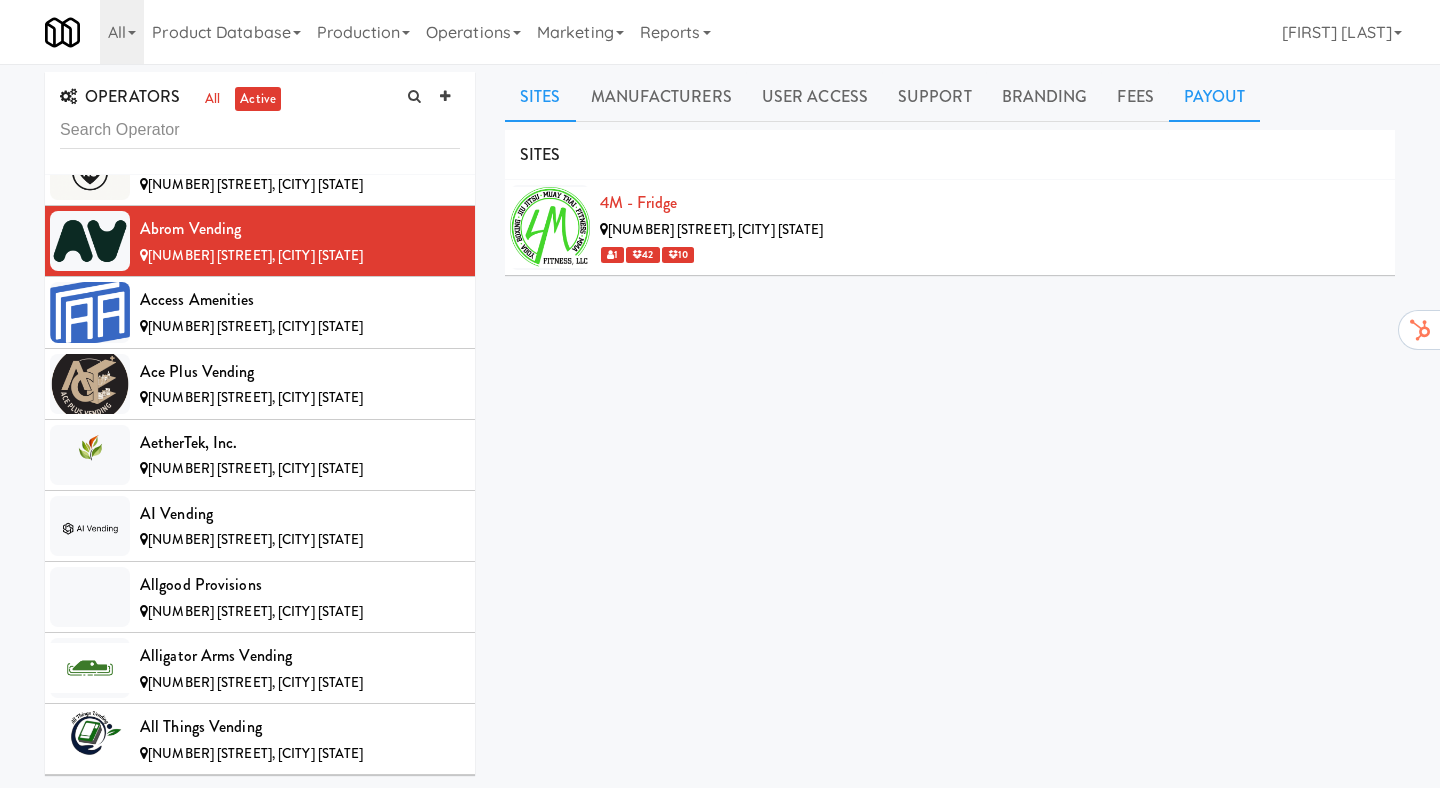 click on "Payout" at bounding box center (1215, 97) 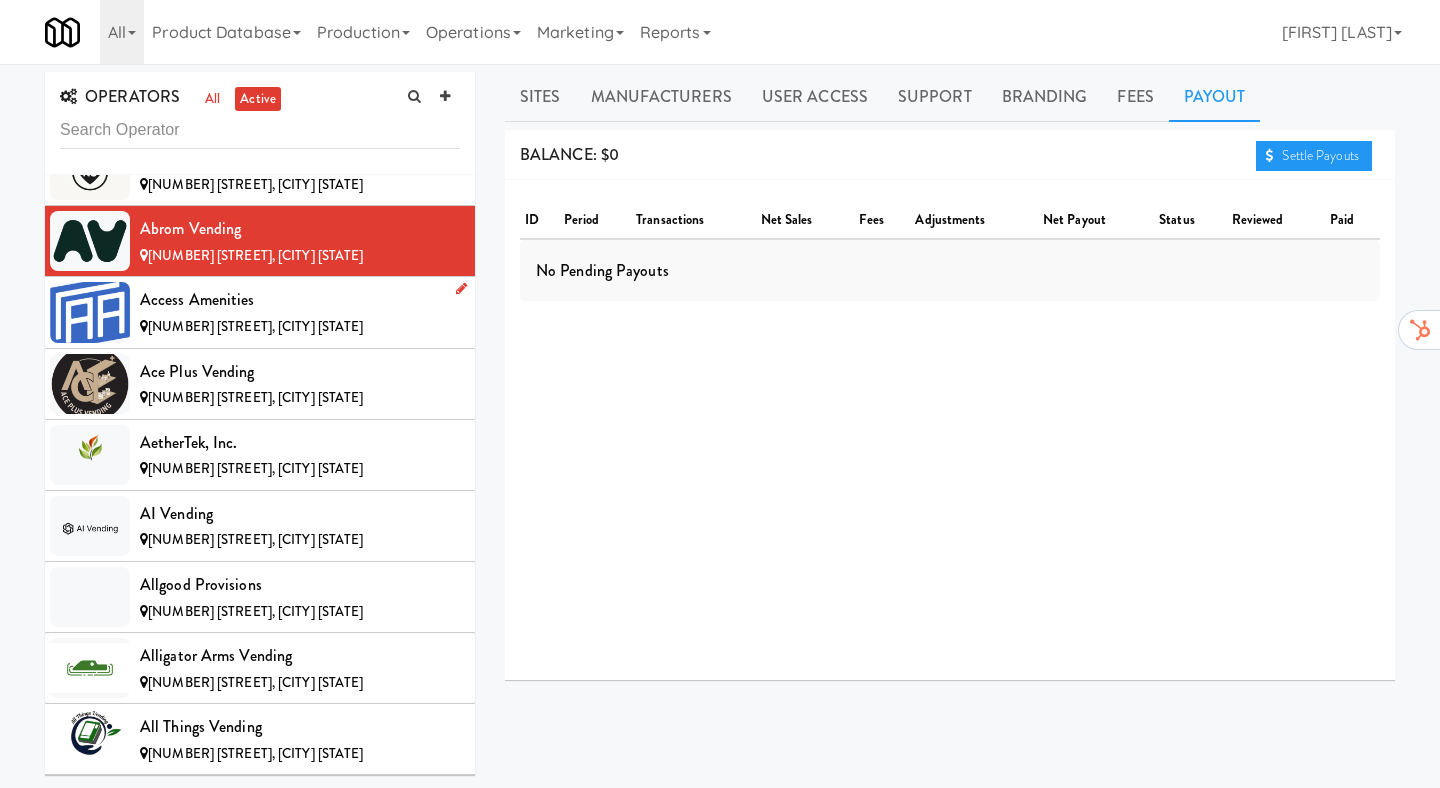 click on "Access Amenities" at bounding box center (300, 300) 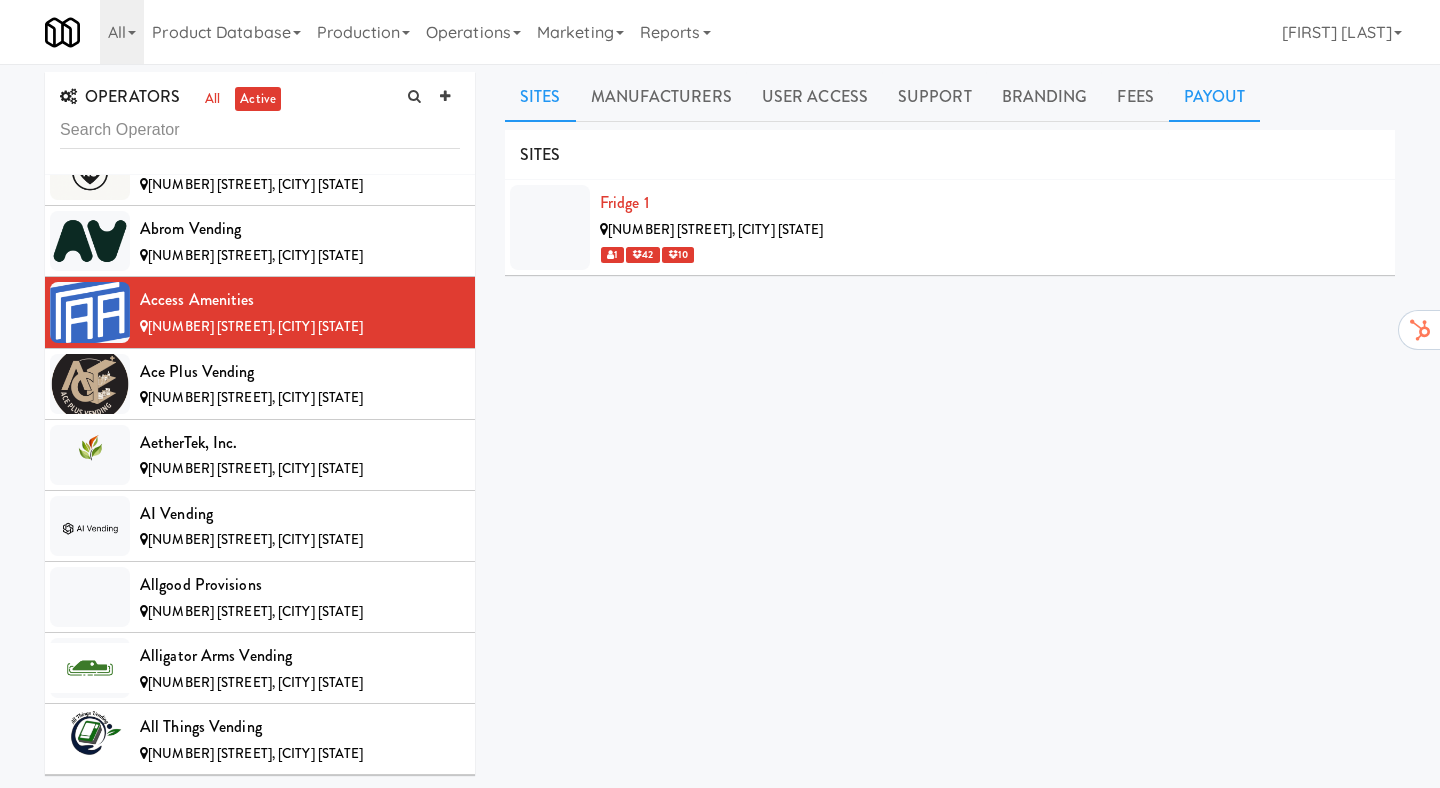click on "Payout" at bounding box center [1215, 97] 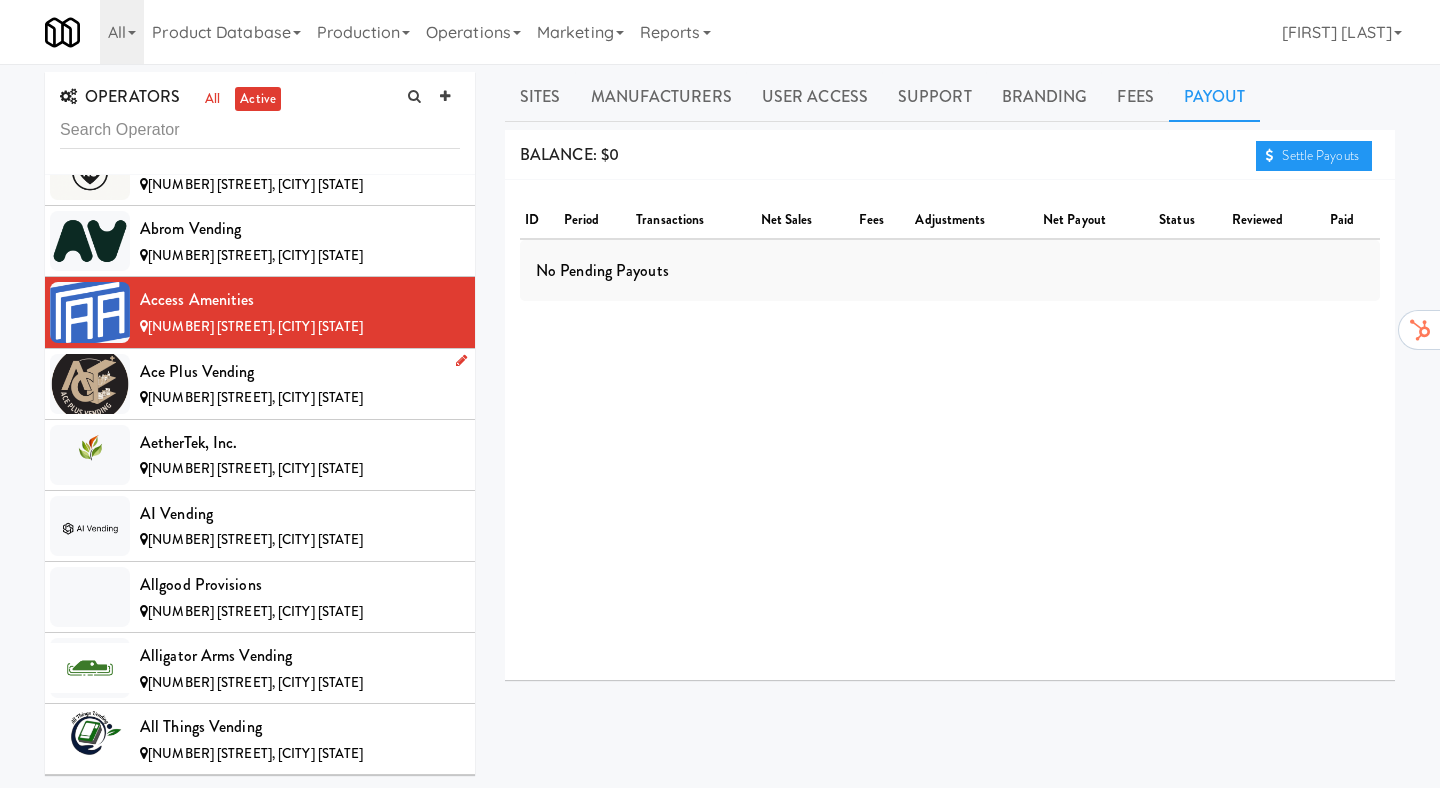 click on "Ace Plus Vending" at bounding box center [300, 372] 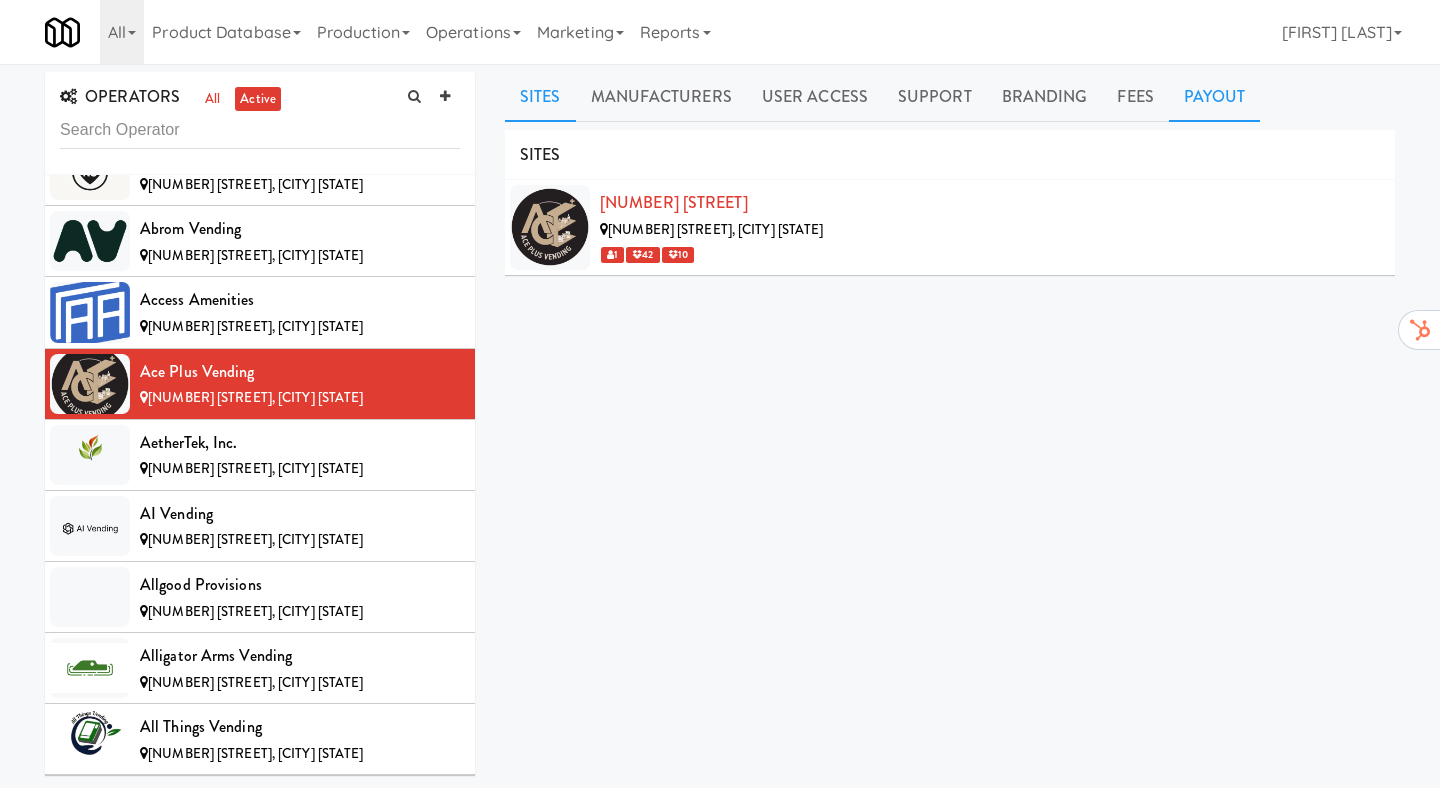 click on "Payout" at bounding box center [1215, 97] 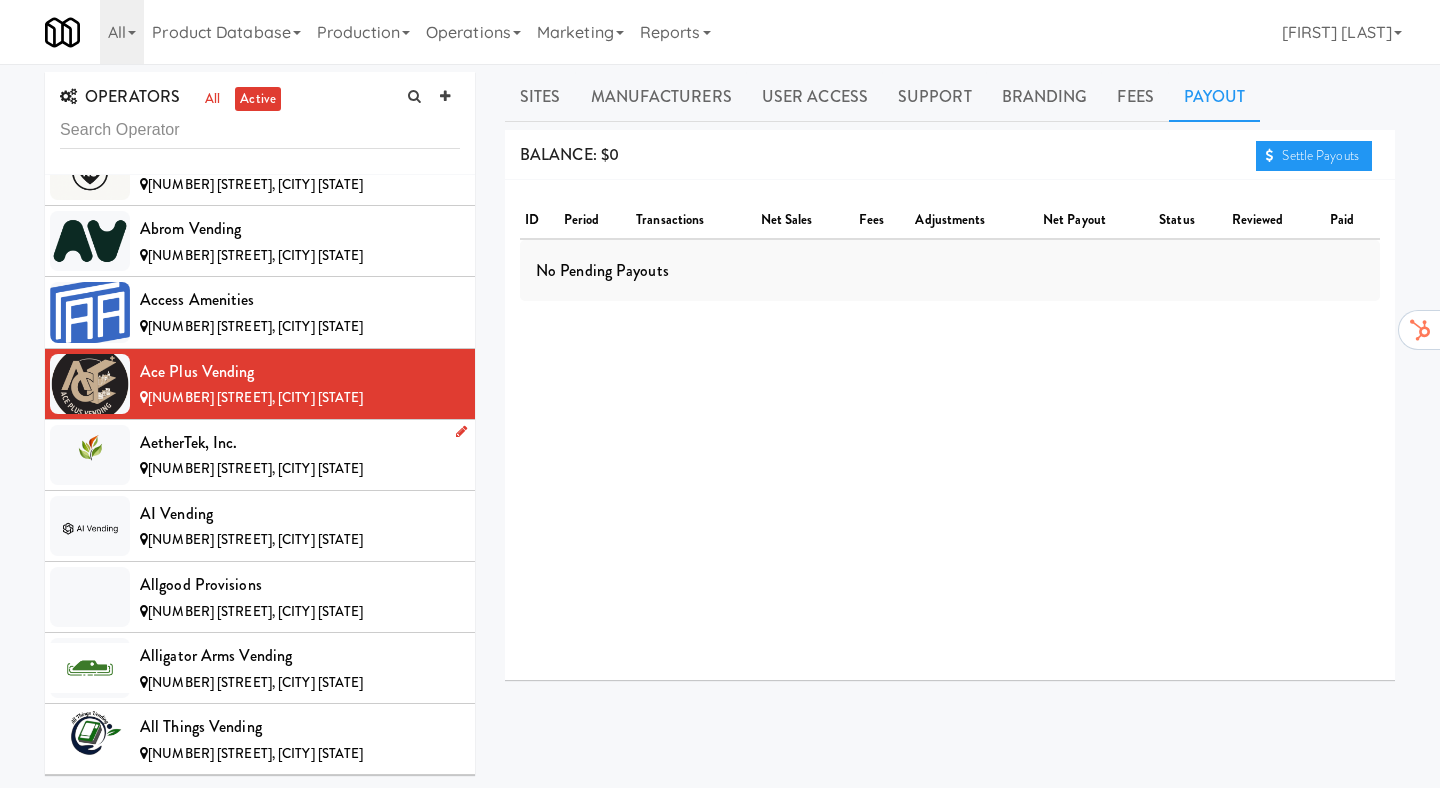 click on "[NUMBER] [STREET], [CITY] [STATE]" at bounding box center (255, 468) 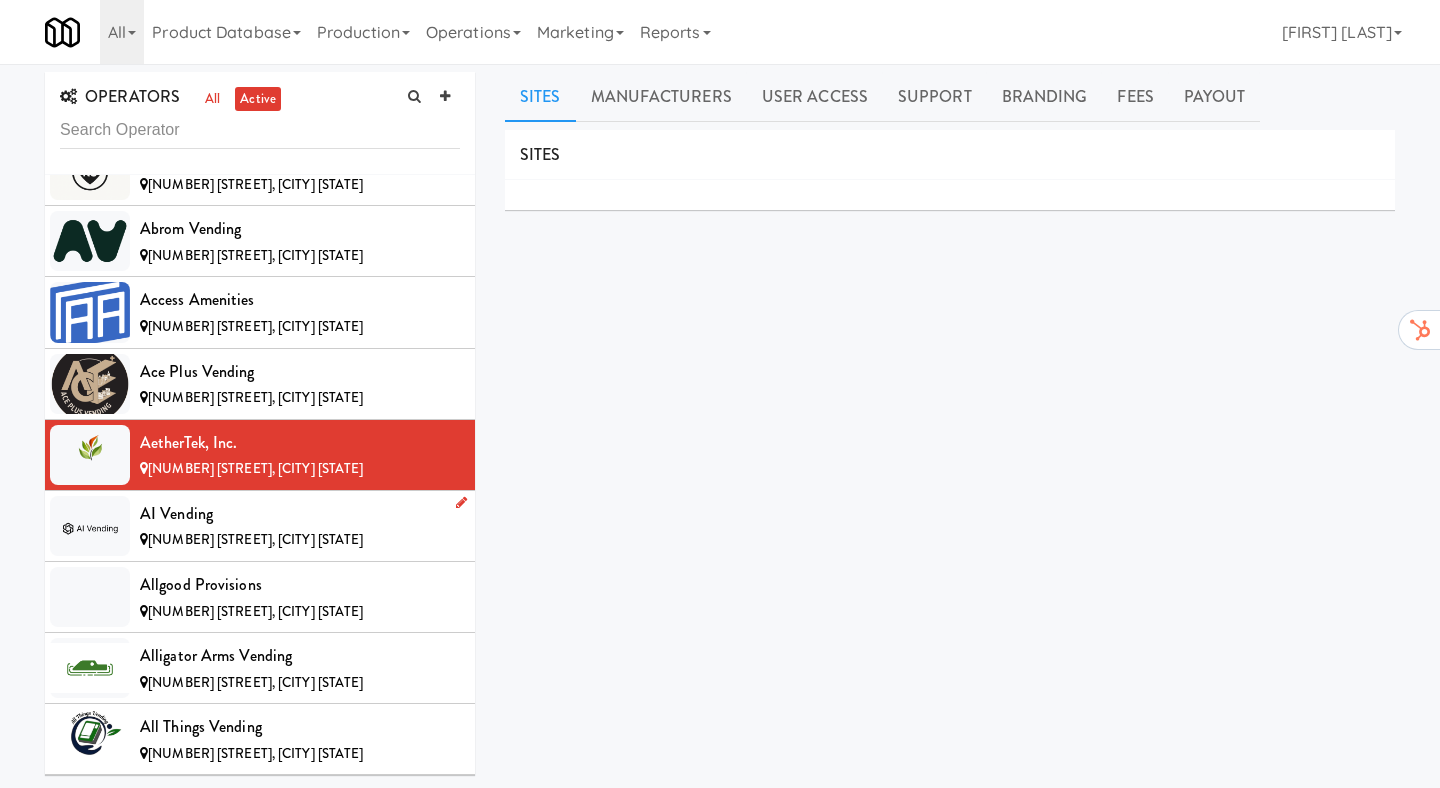 click on "AI Vending" at bounding box center [300, 514] 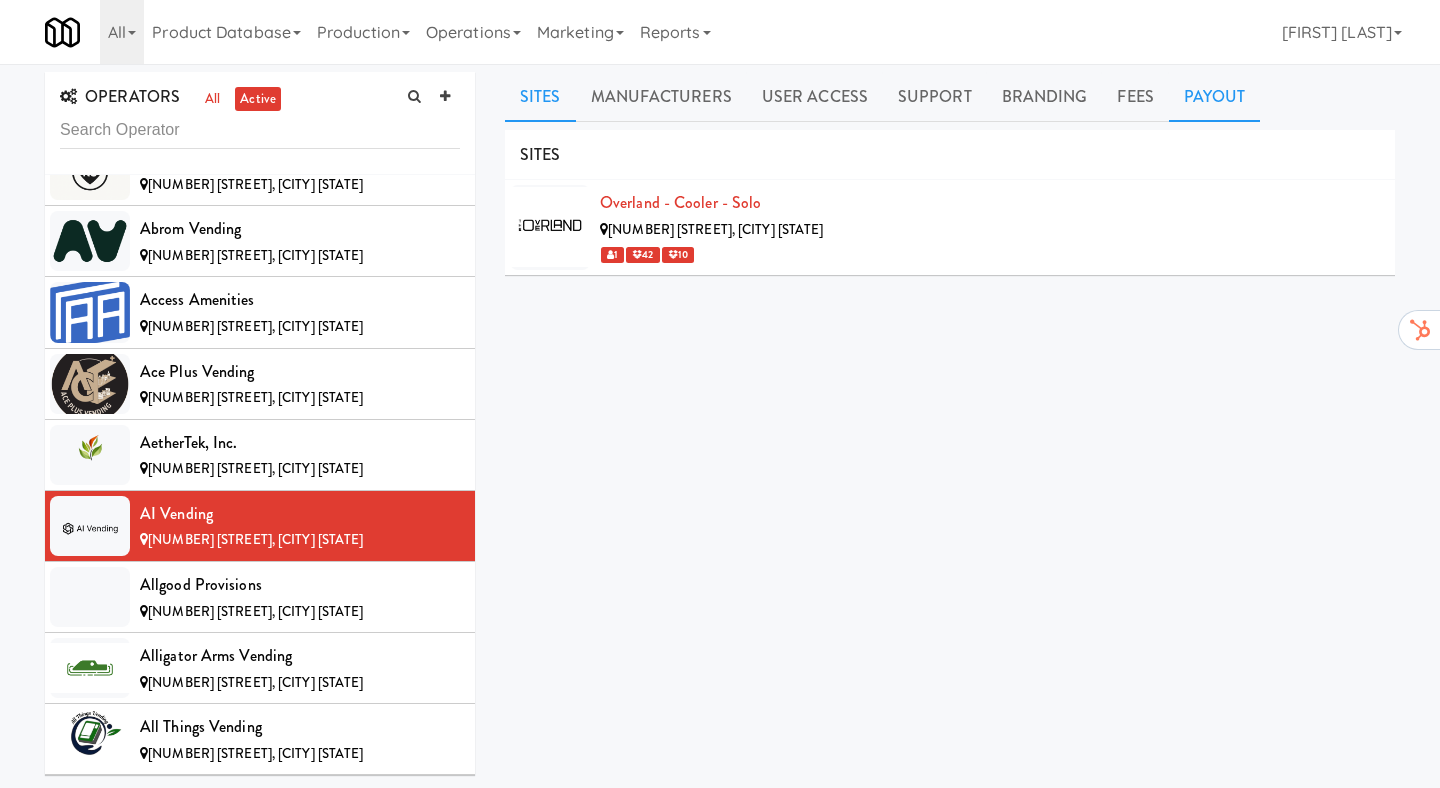 click on "Payout" at bounding box center (1215, 97) 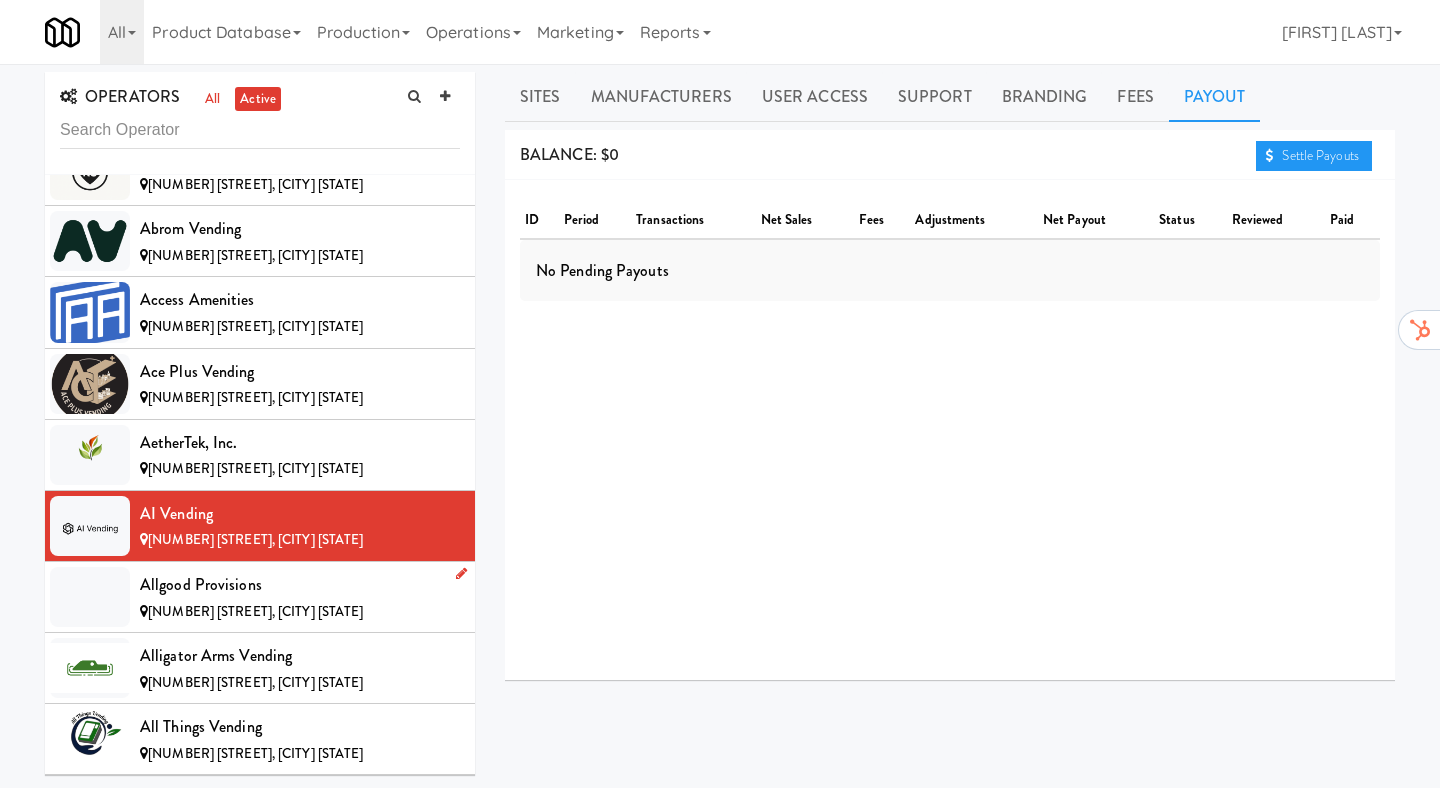 click on "Allgood Provisions" at bounding box center [300, 585] 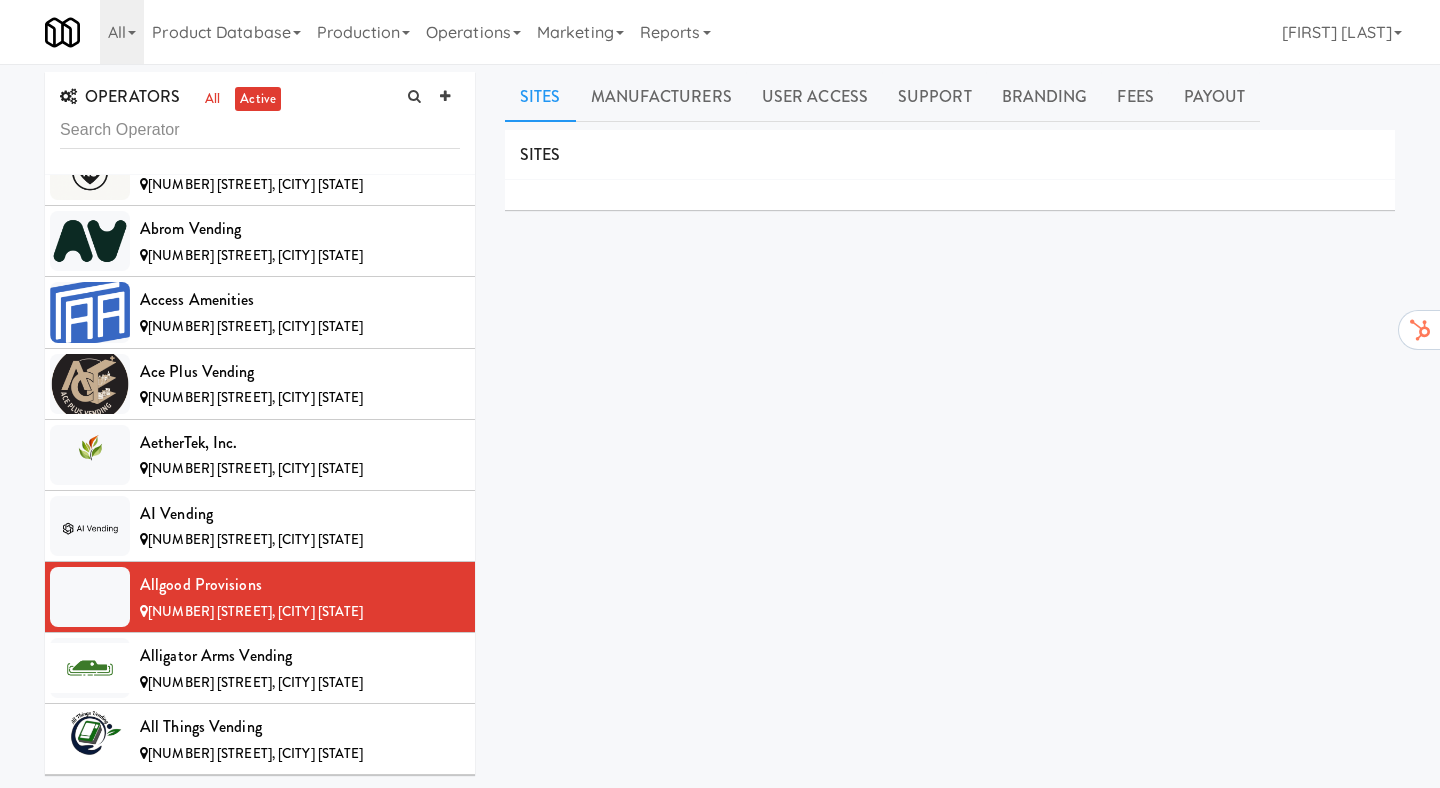 click on "OPERATORS all active [PHONE] [COMPANY]  [NUMBER] [STREET], [CITY] [STATE] [COMPANY]  [NUMBER] [STREET], [CITY] [STATE] [COMPANY]  [NUMBER] [STREET], [CITY] [STATE] [COMPANY]  [NUMBER] [STREET], [CITY] [STATE] [COMPANY]  [NUMBER] [STREET], [CITY] [STATE] [COMPANY]  [NUMBER] [STREET], [CITY] [STATE] [COMPANY]  [NUMBER] [STREET], [CITY] [STATE] [COMPANY]  [NUMBER] [STREET], [CITY] [STATE] [COMPANY]  [NUMBER] [STREET], [CITY] [STATE] [COMPANY]  [NUMBER] [STREET], [CITY] [STATE] [COMPANY]  [NUMBER] [STREET], [CITY] [STATE] [COMPANY]  [NUMBER] [STREET], [CITY] [STATE] [COMPANY]  [NUMBER] [STREET], [CITY] [STATE] [COMPANY]  [NUMBER] [STREET], [CITY] [STATE] [COMPANY]  [NUMBER] [STREET], [CITY] [STATE] [COMPANY]  [NUMBER] [STREET], [CITY] [STATE] [COMPANY]  [NUMBER] [STREET], [CITY] [STATE] [COMPANY]  [NUMBER] [STREET], [CITY] [STATE] [COMPANY]  [NUMBER] [STREET], [CITY] [STATE] [COMPANY]  [NUMBER] [STREET], [CITY] [STATE] [COMPANY]  [NUMBER] [STREET], [CITY] [STATE] [COMPANY]  [NUMBER] [STREET], [CITY] [STATE] [COMPANY]  [NUMBER] [STREET], [CITY] [STATE] [COMPANY]  [NUMBER] [STREET], [CITY] [STATE] [COMPANY]  [NUMBER] [STREET], [CITY] [STATE] [COMPANY]  [NUMBER] [STREET], [CITY] [STATE] [COMPANY]  [NUMBER] [STREET], [CITY] [STATE] [COMPANY]  [NUMBER] [STREET], [CITY] [STATE] [COMPANY]  [NUMBER] [STREET], [CITY] [STATE] [COMPANY]  [NUMBER] [STREET], [CITY] [STATE] [COMPANY]  [NUMBER] [STREET], [CITY] [STATE]" at bounding box center (720, 472) 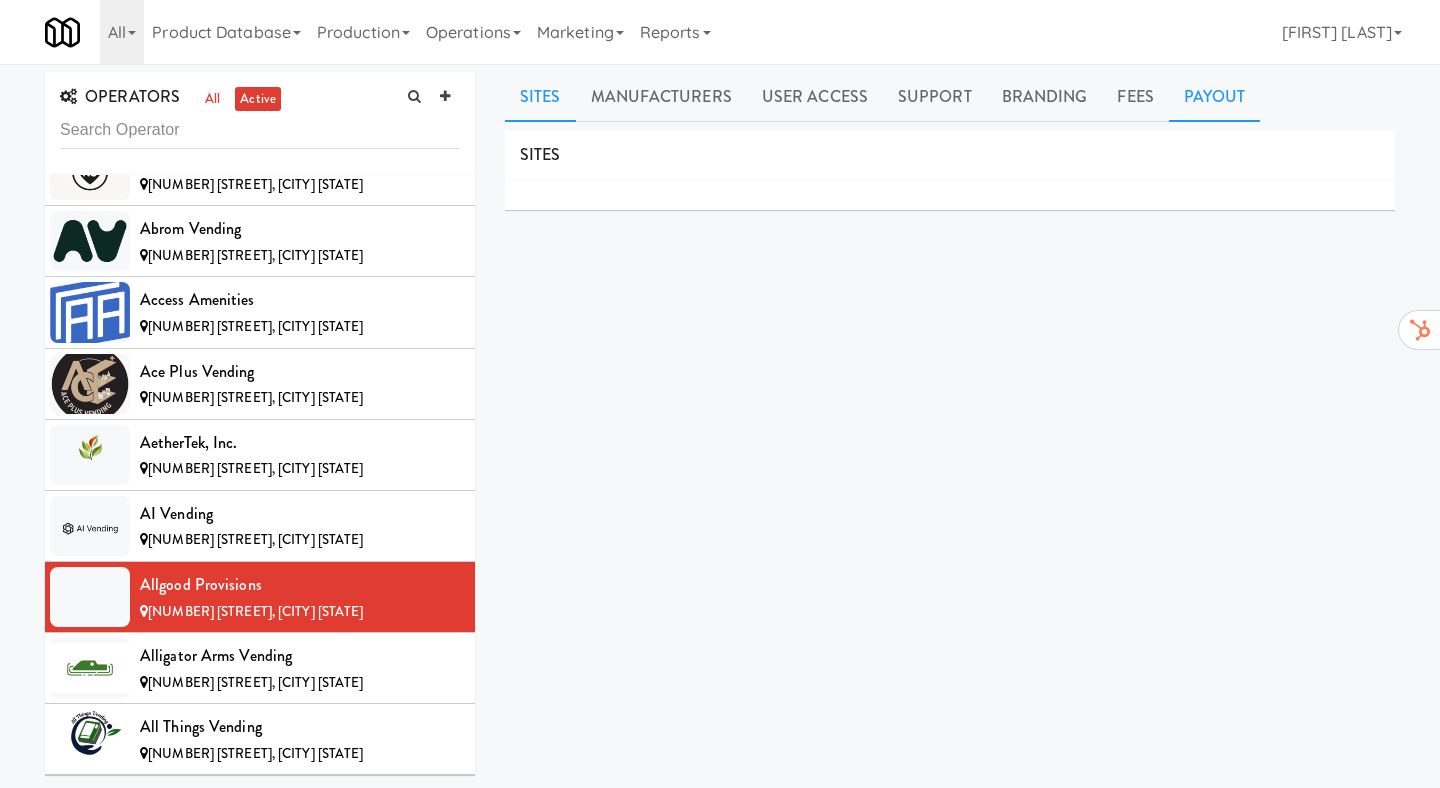 click on "Payout" at bounding box center (1215, 97) 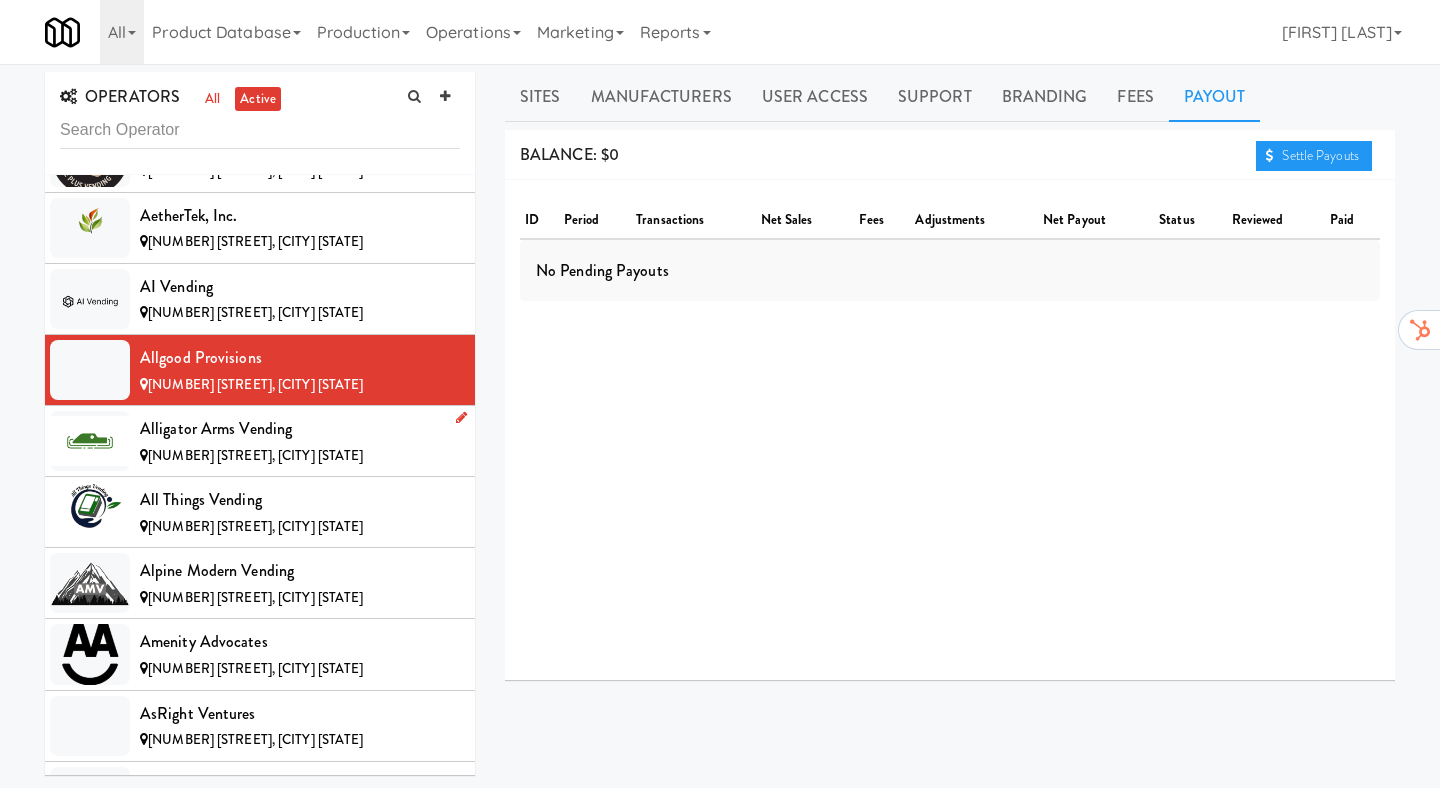 scroll, scrollTop: 443, scrollLeft: 0, axis: vertical 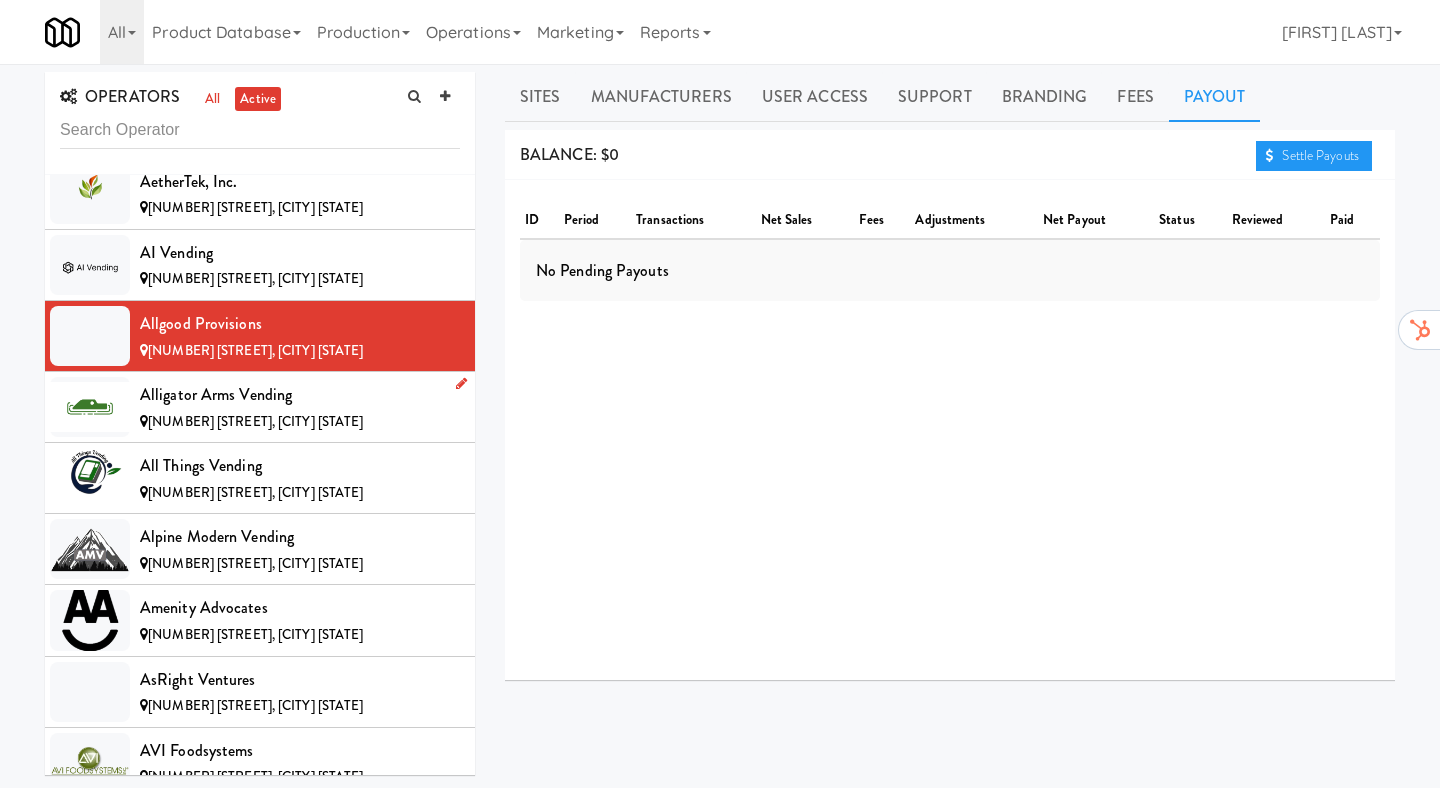 click on "Alligator Arms Vending" at bounding box center (300, 395) 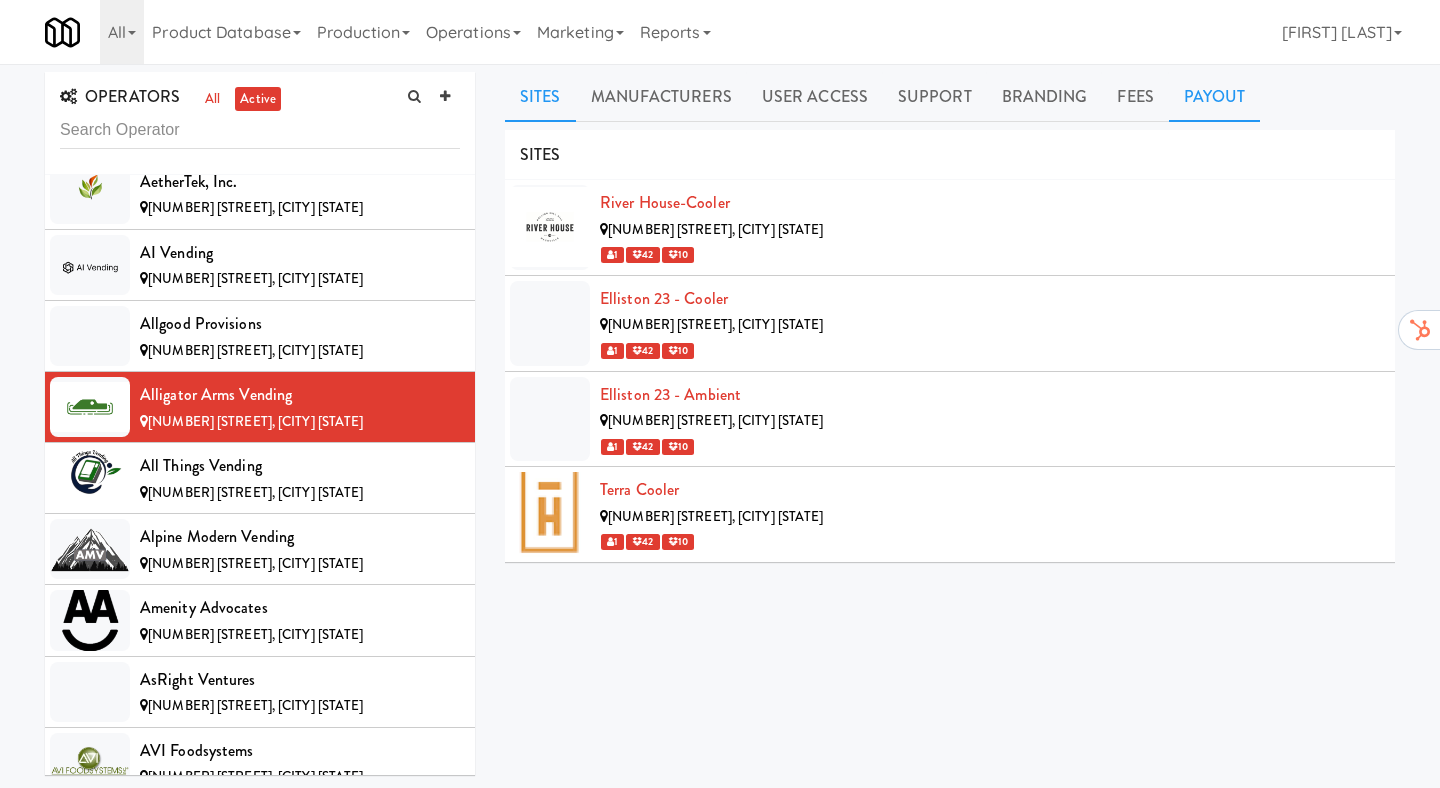 click on "Payout" at bounding box center [1215, 97] 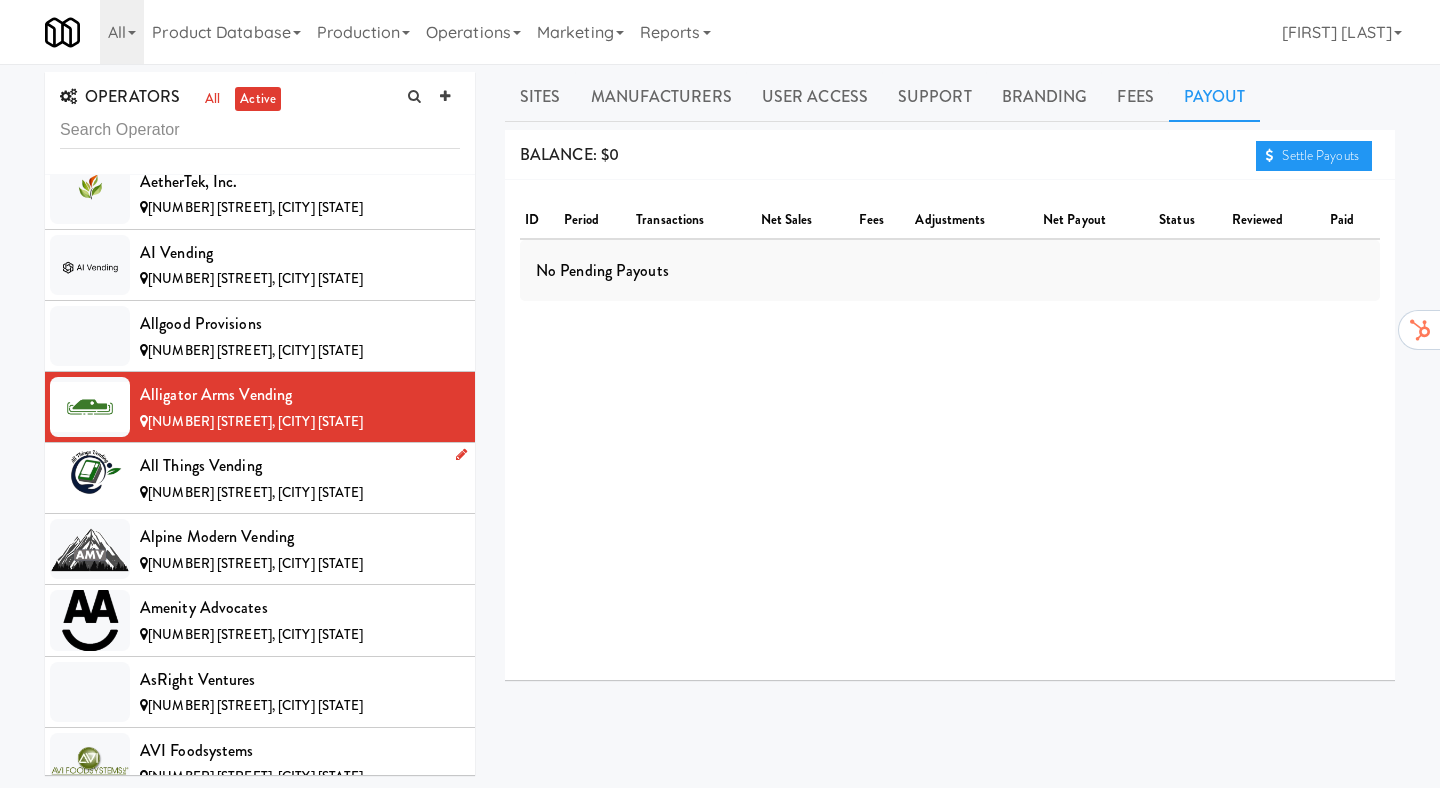 click on "All Things Vending" at bounding box center (300, 466) 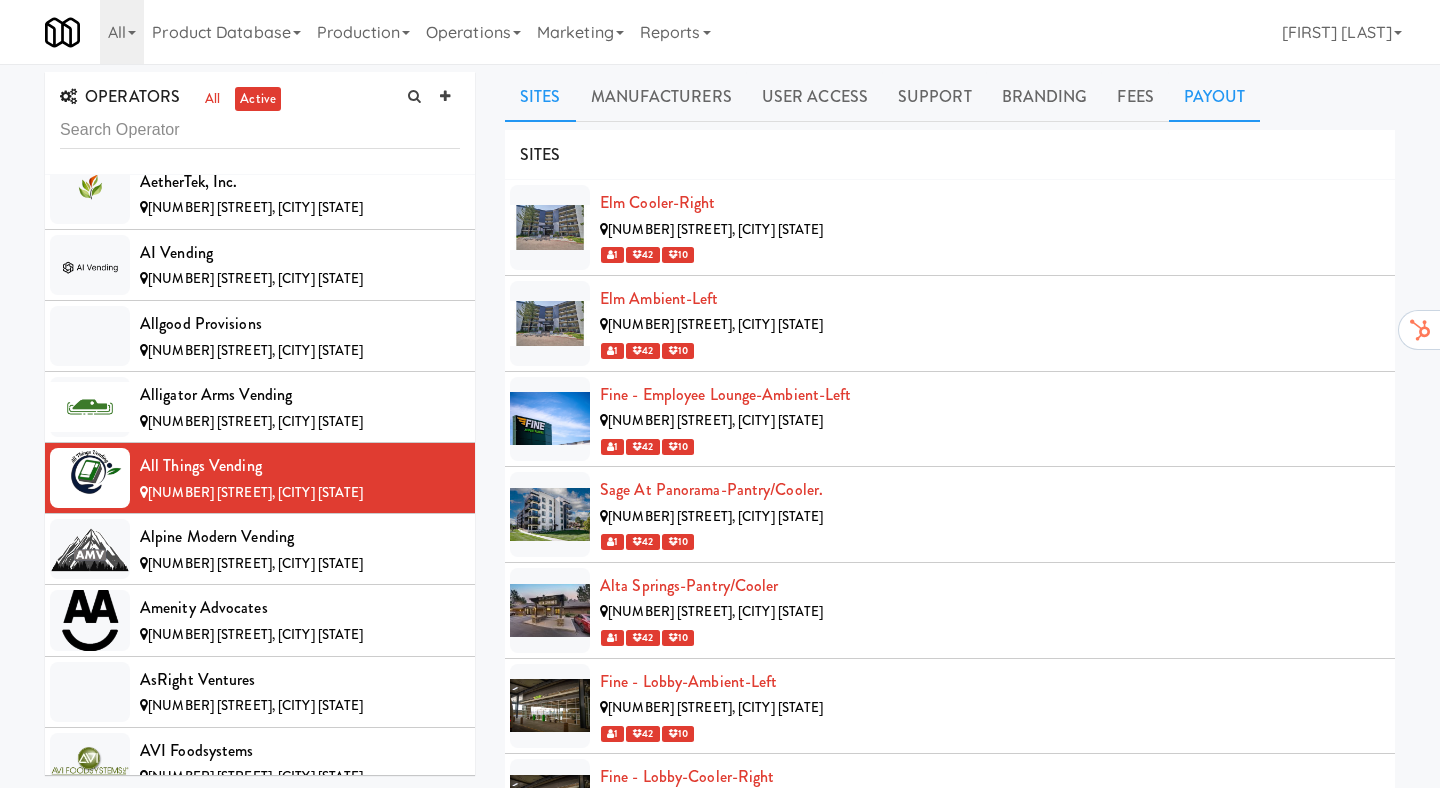 click on "Payout" at bounding box center [1215, 97] 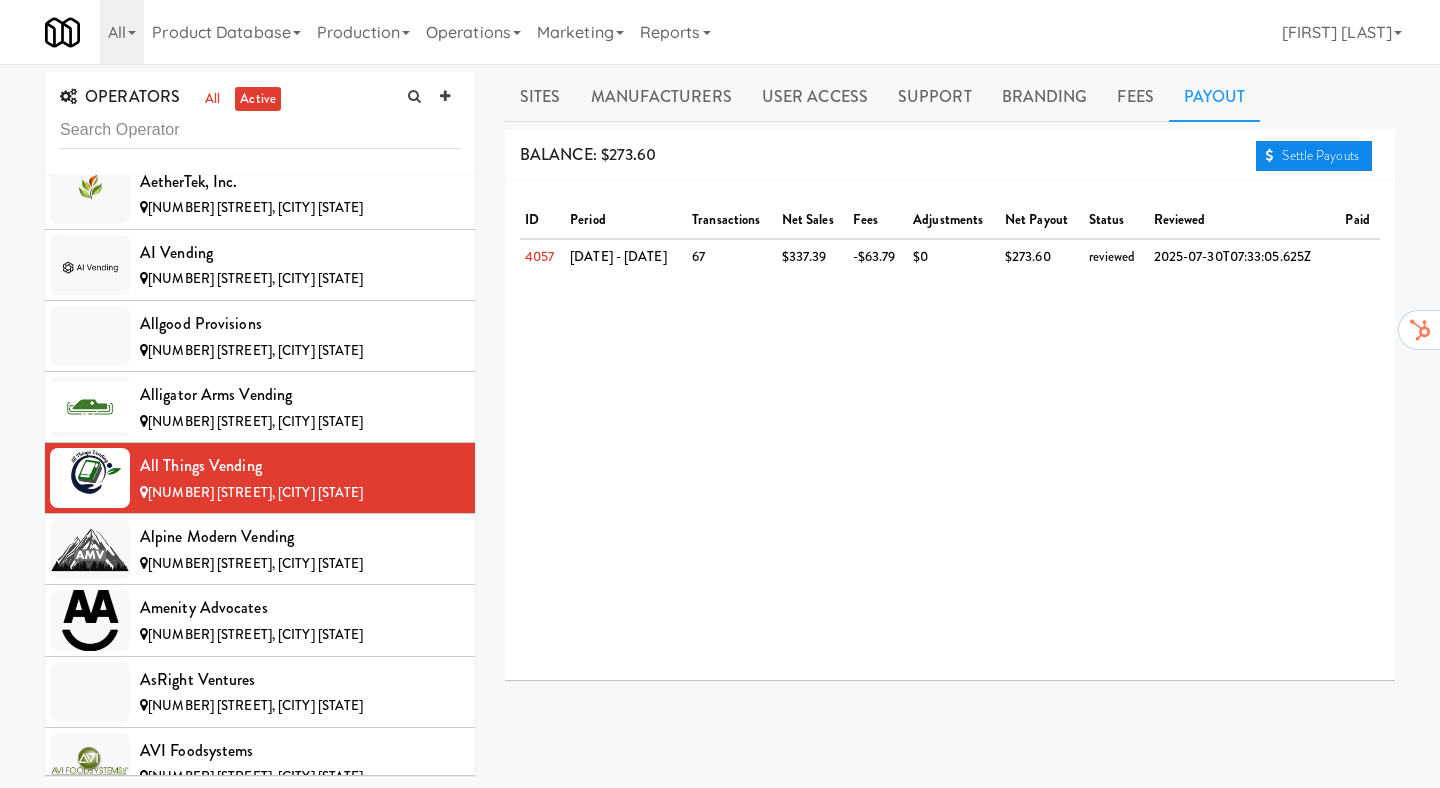 click on "Settle Payouts" at bounding box center (1314, 156) 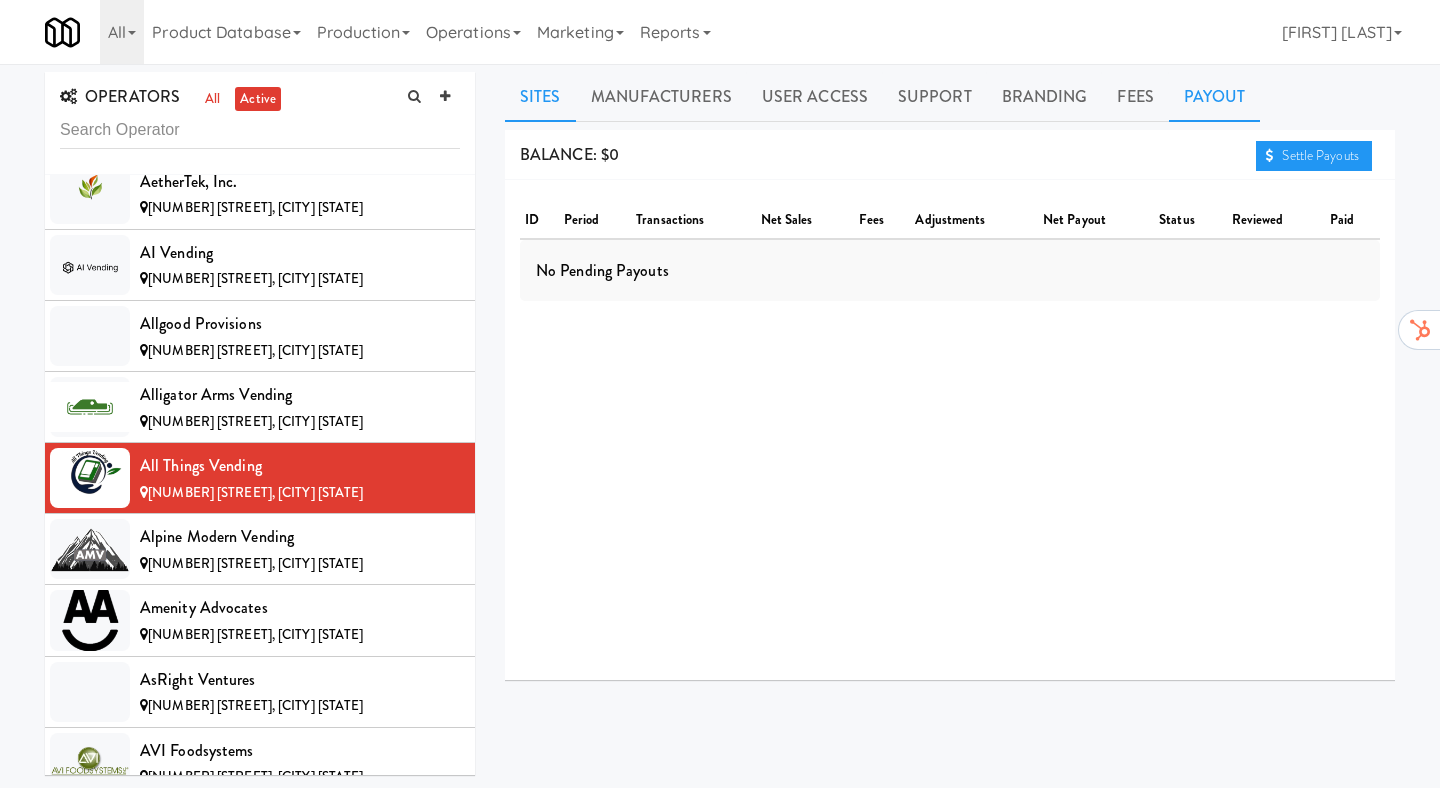 click on "Sites" at bounding box center (540, 97) 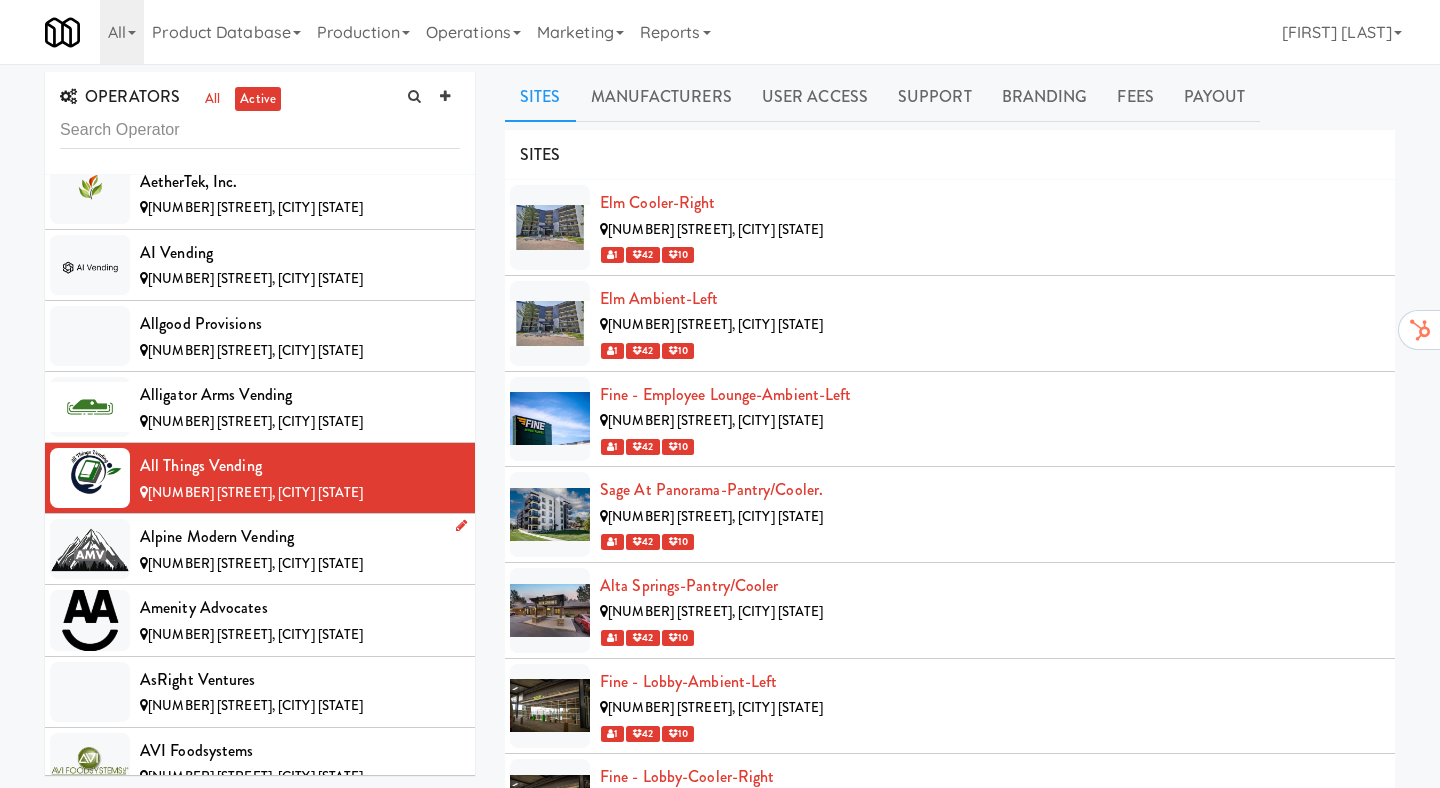 click on "Alpine Modern Vending" at bounding box center (300, 537) 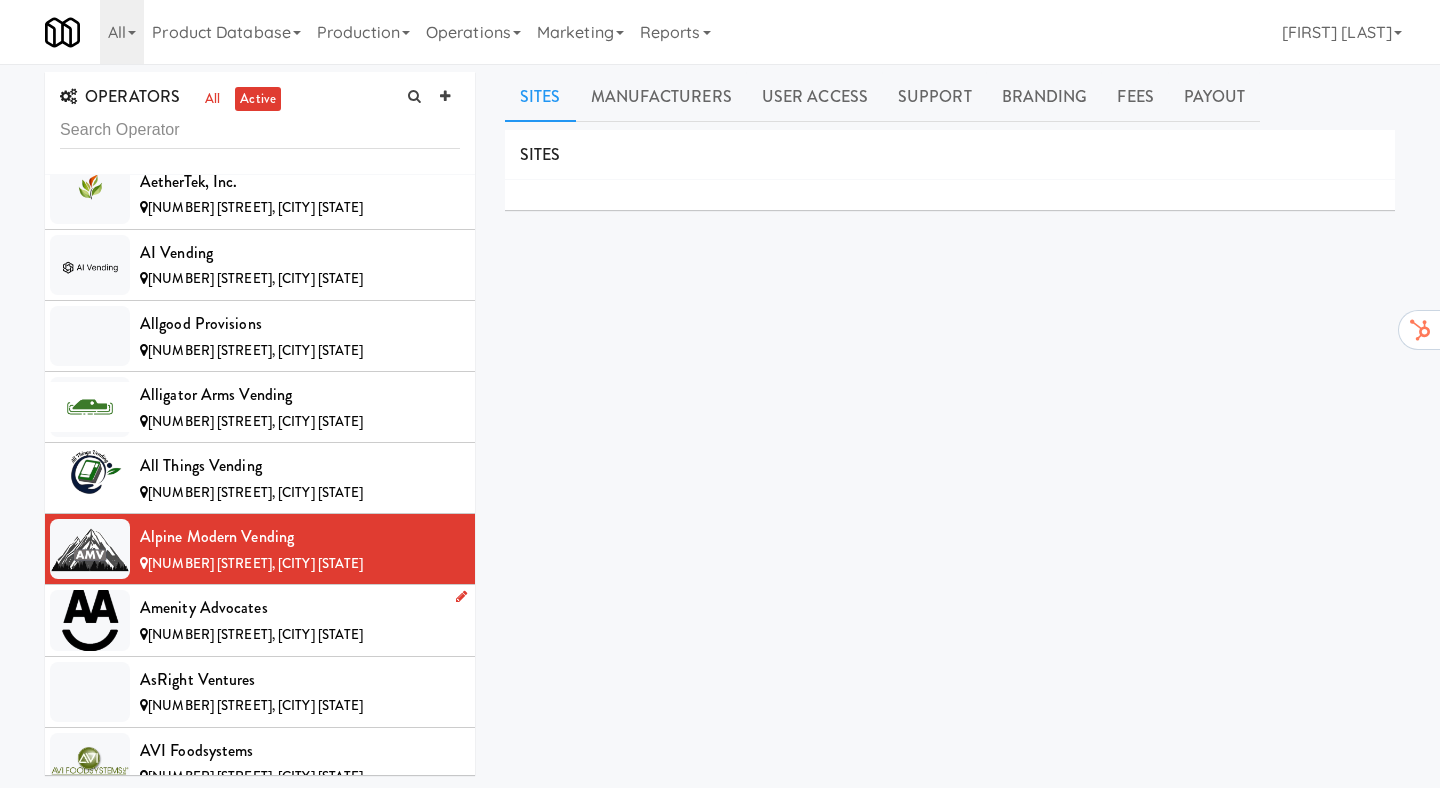 click on "Amenity Advocates" at bounding box center [300, 608] 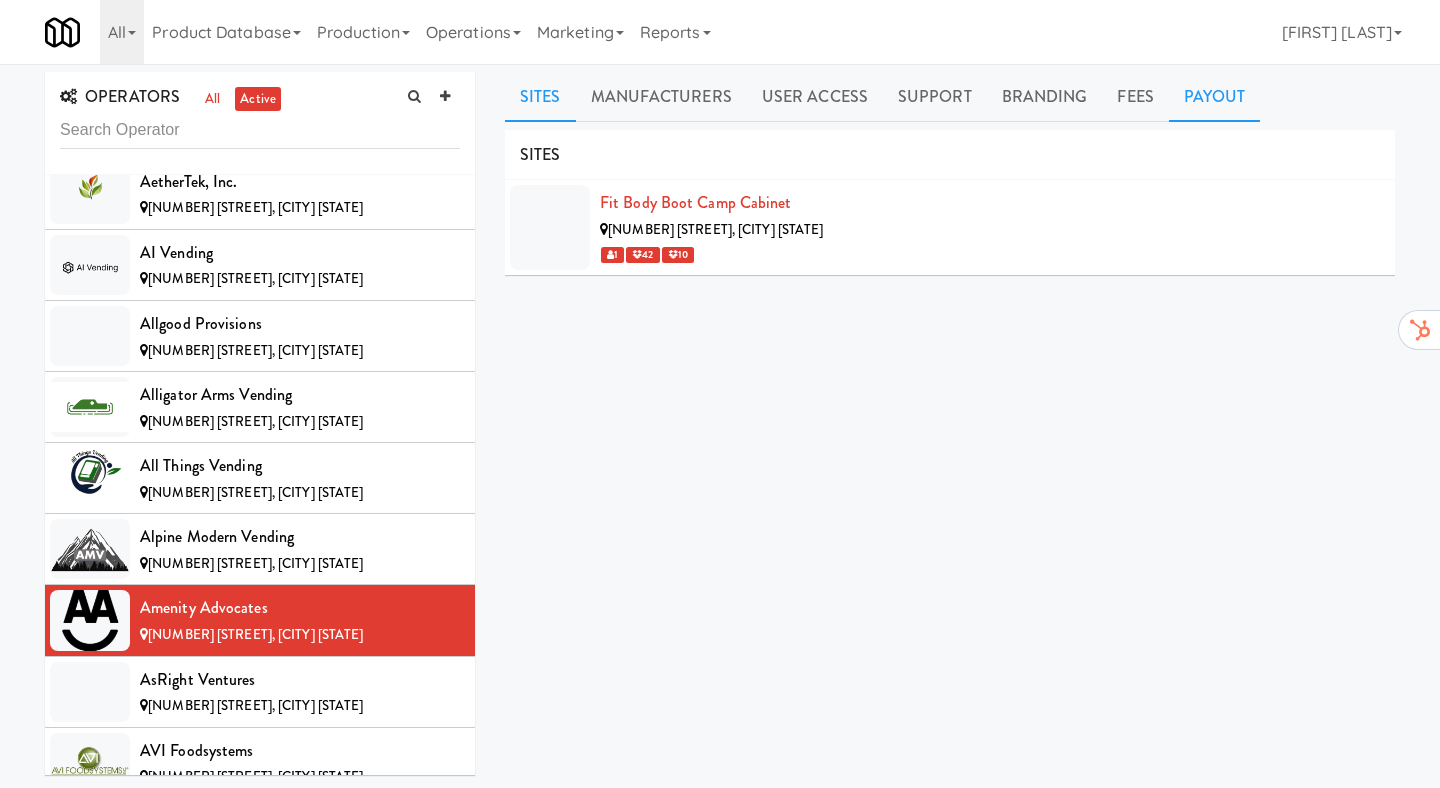 click on "Payout" at bounding box center (1215, 97) 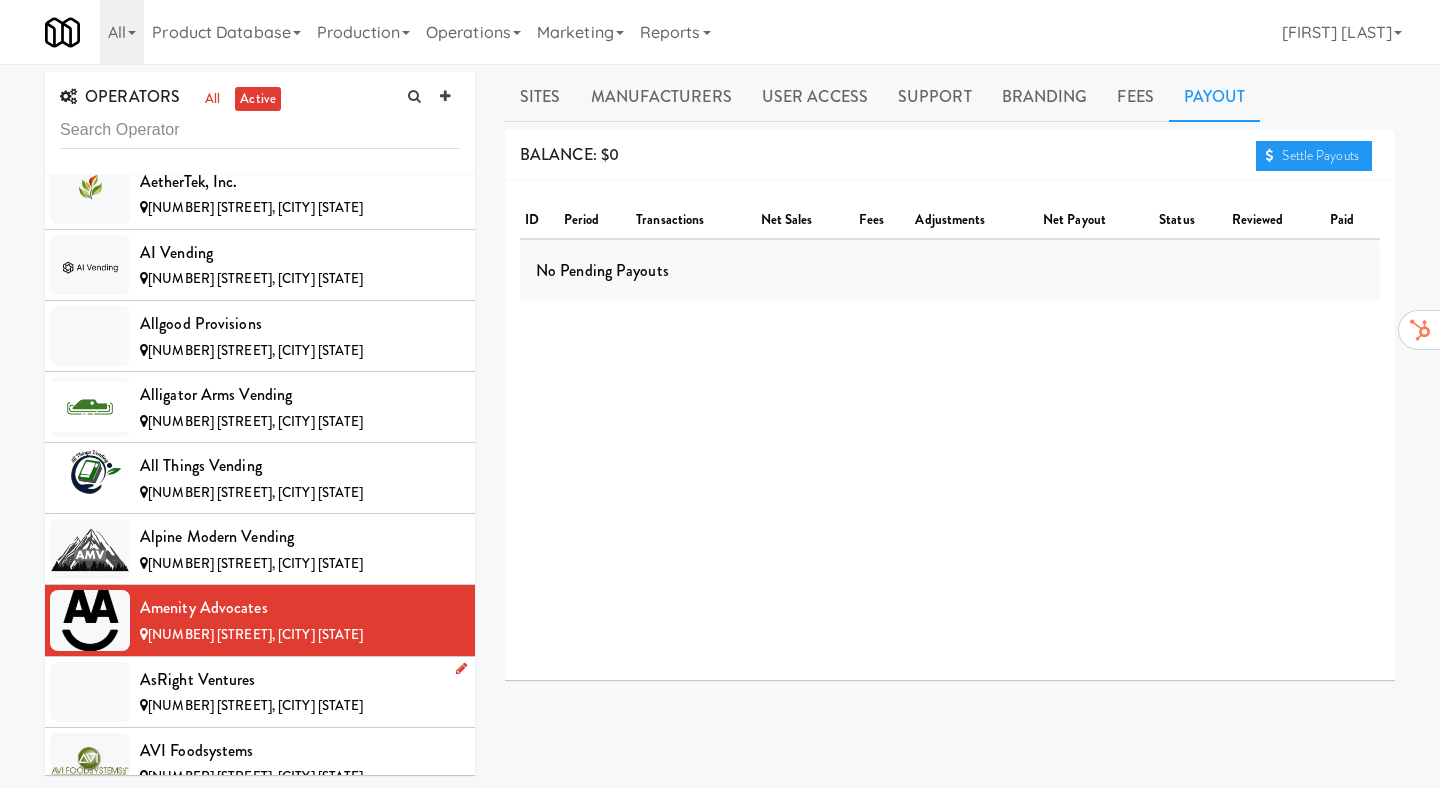 click on "AsRight Ventures" at bounding box center [300, 680] 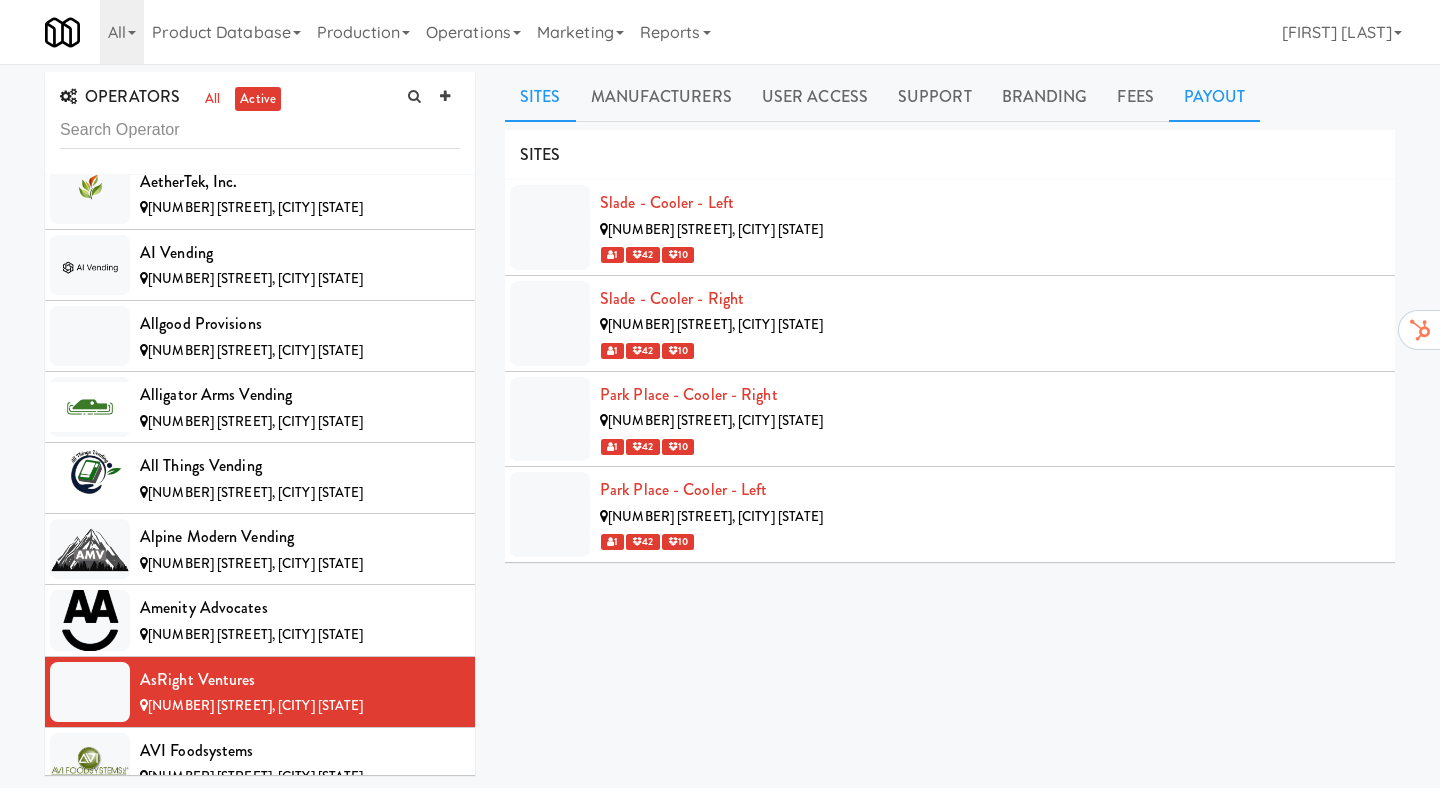click on "Payout" at bounding box center (1215, 97) 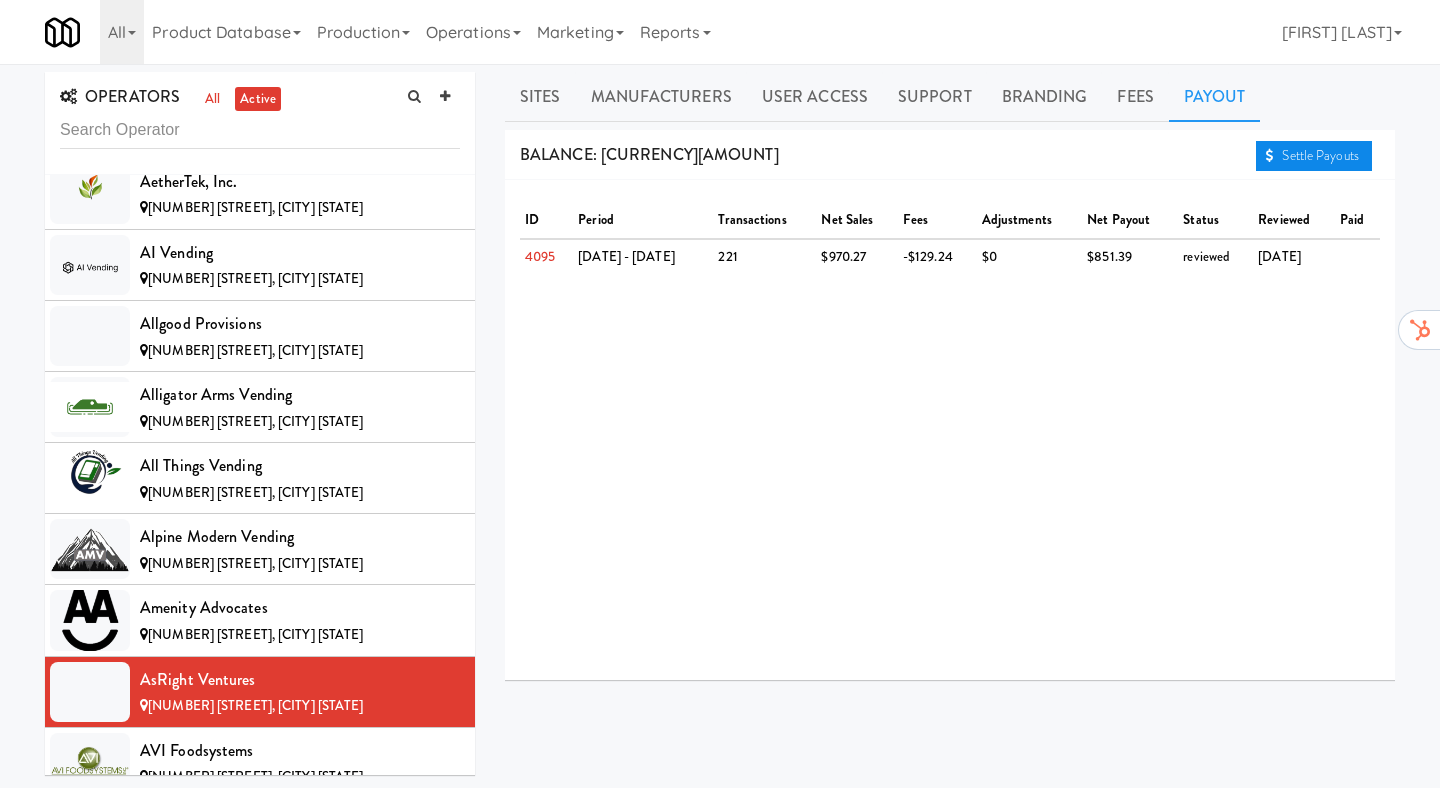 click on "Settle Payouts" at bounding box center (1314, 156) 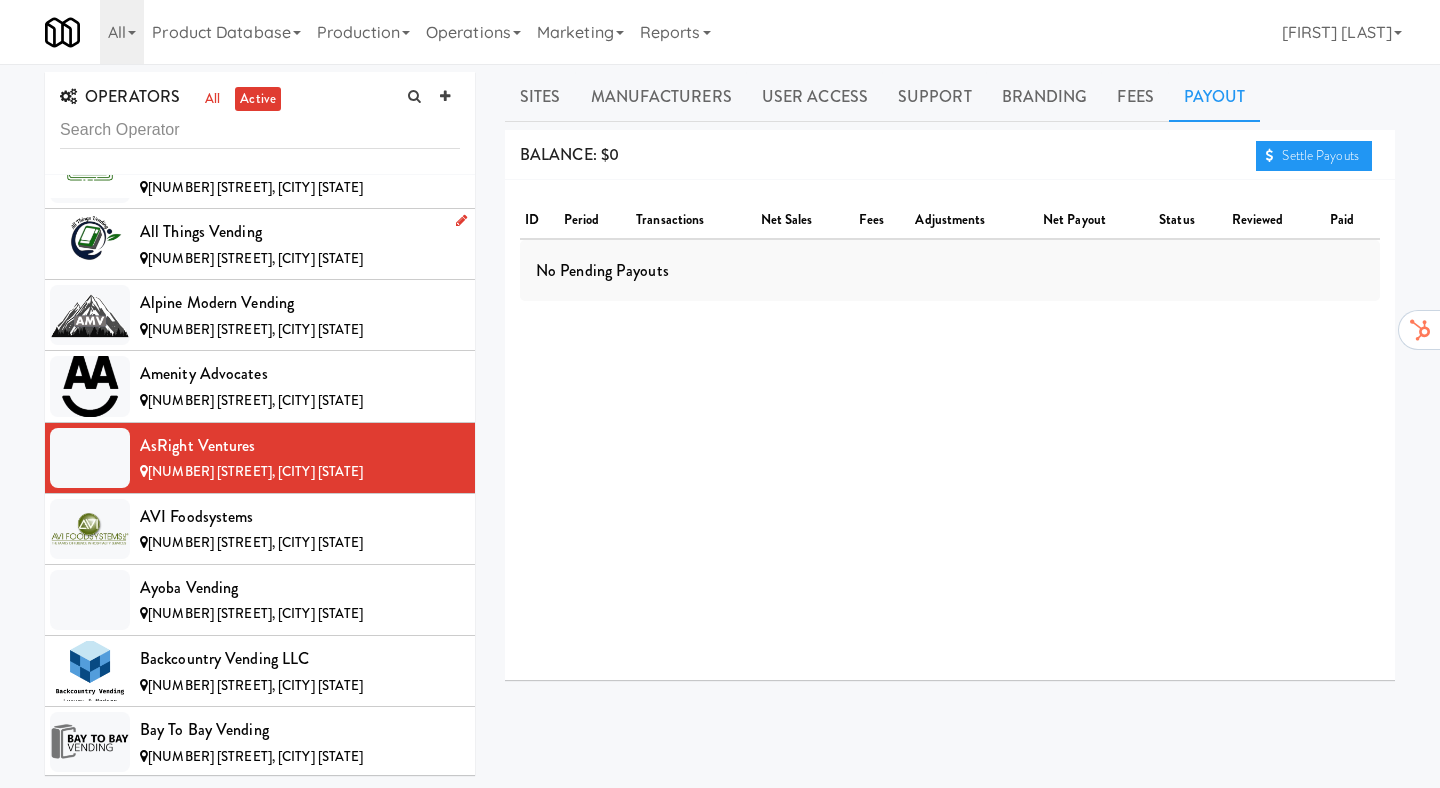 scroll, scrollTop: 779, scrollLeft: 0, axis: vertical 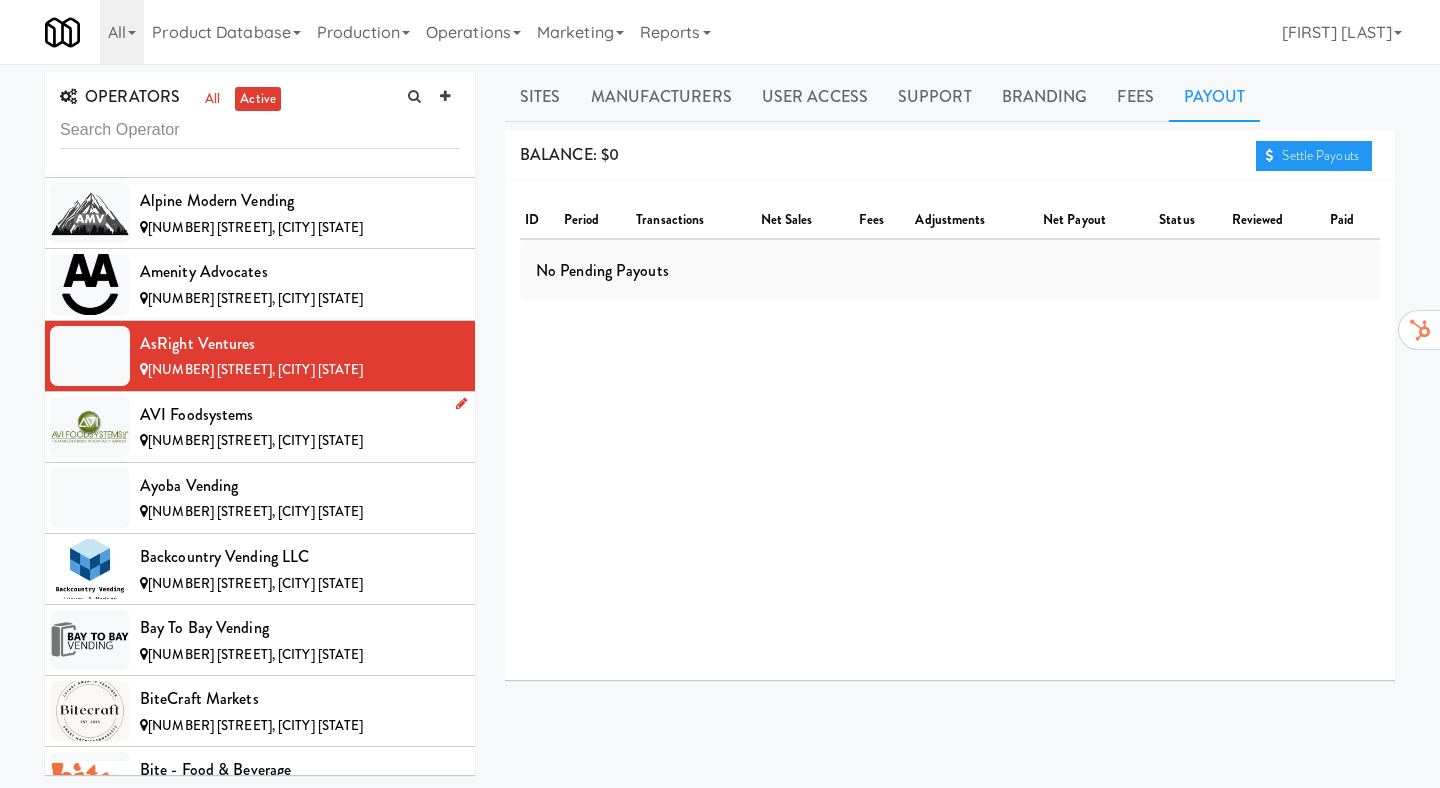 click on "[NUMBER] [STREET], [CITY] [STATE]" at bounding box center [255, 440] 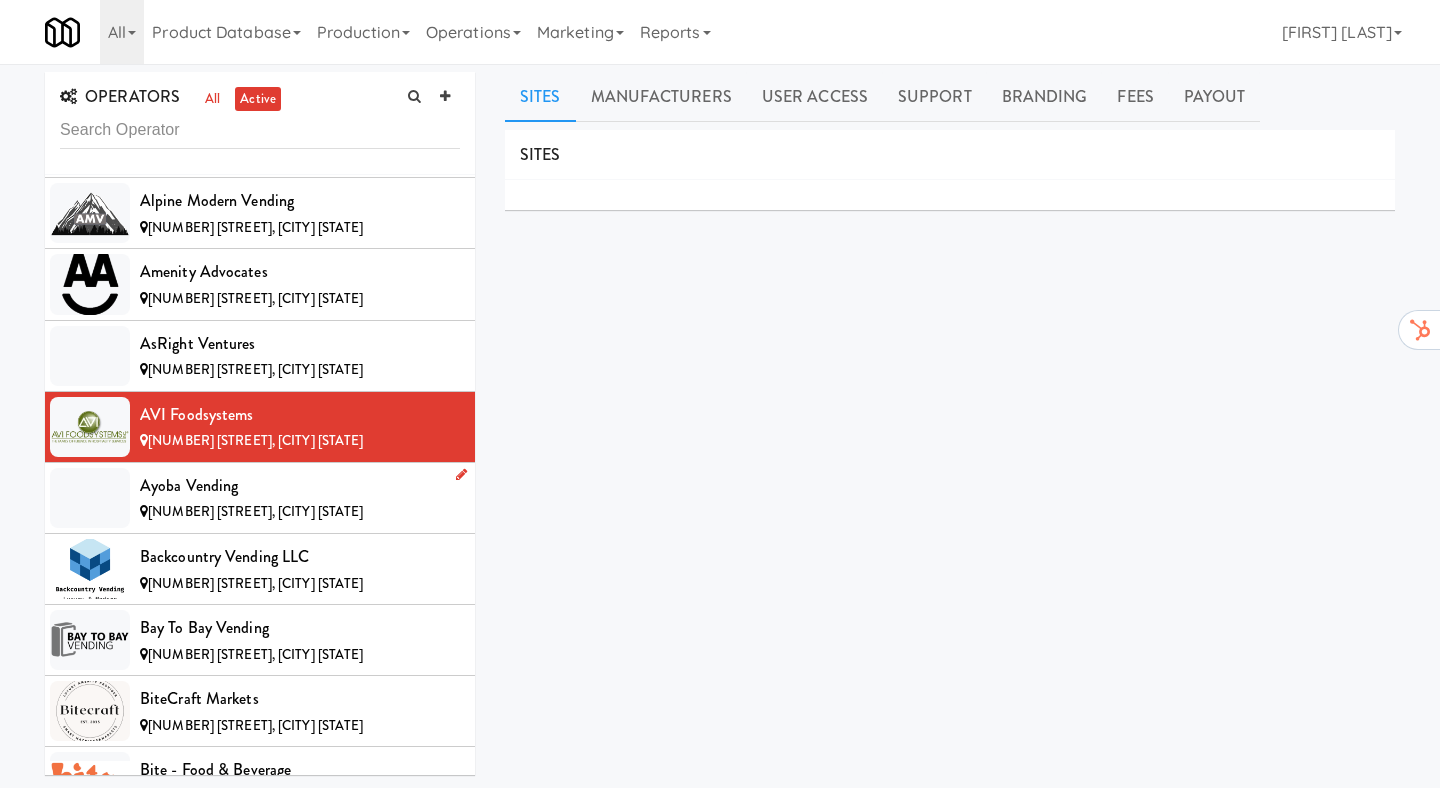 click on "Ayoba Vending" at bounding box center (300, 486) 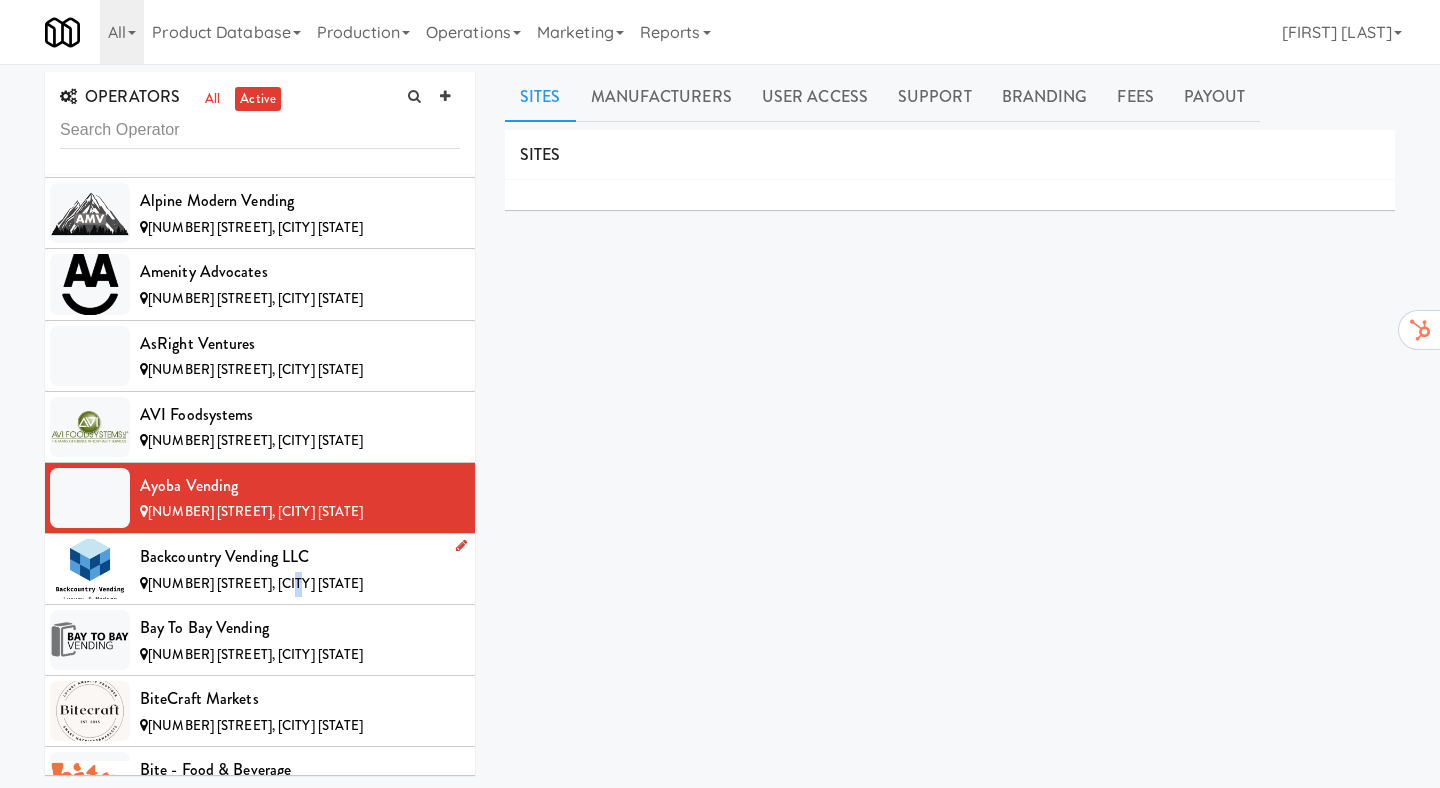click on "[NUMBER] [STREET], [CITY] [STATE]" at bounding box center (255, 583) 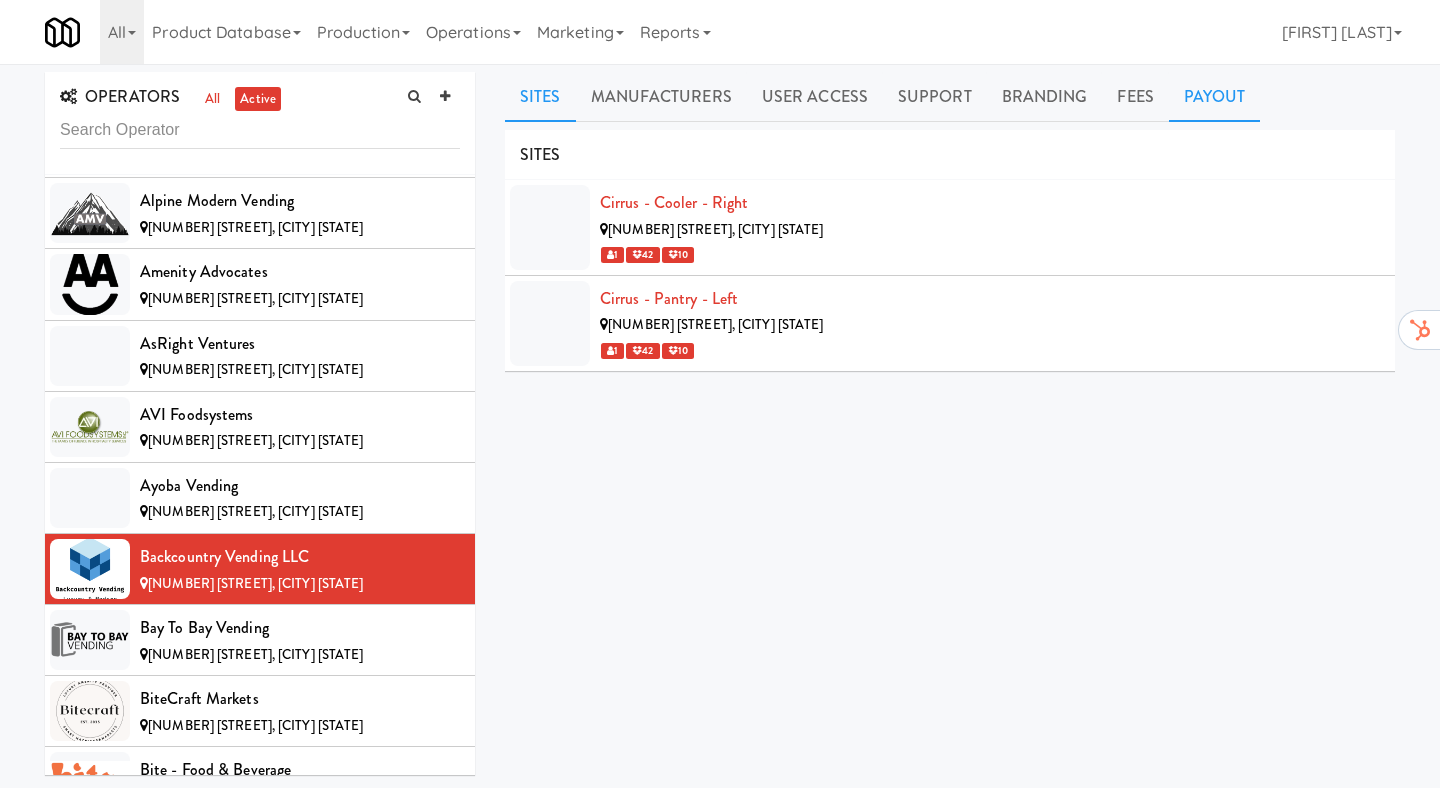 click on "Payout" at bounding box center (1215, 97) 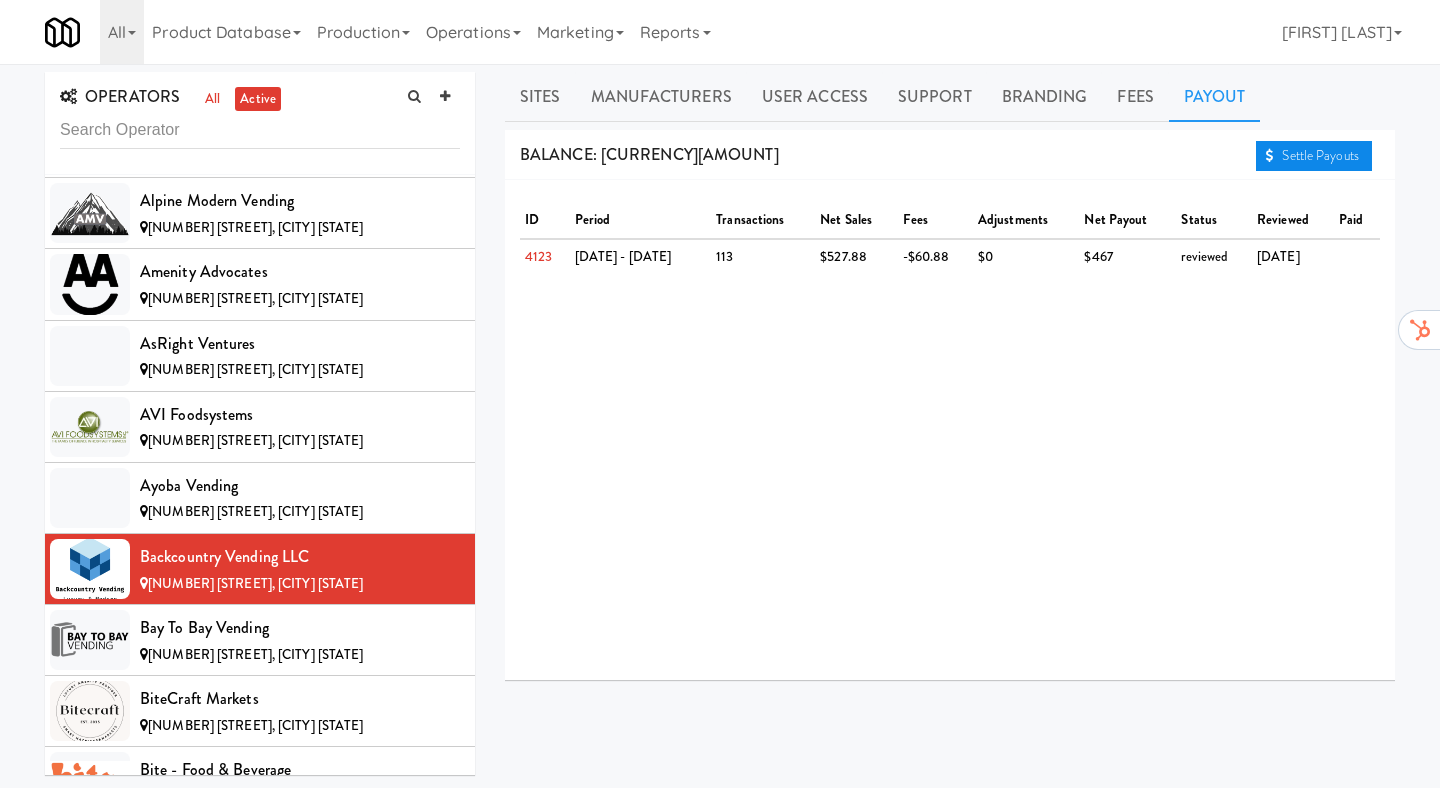 click on "Settle Payouts" at bounding box center (1314, 156) 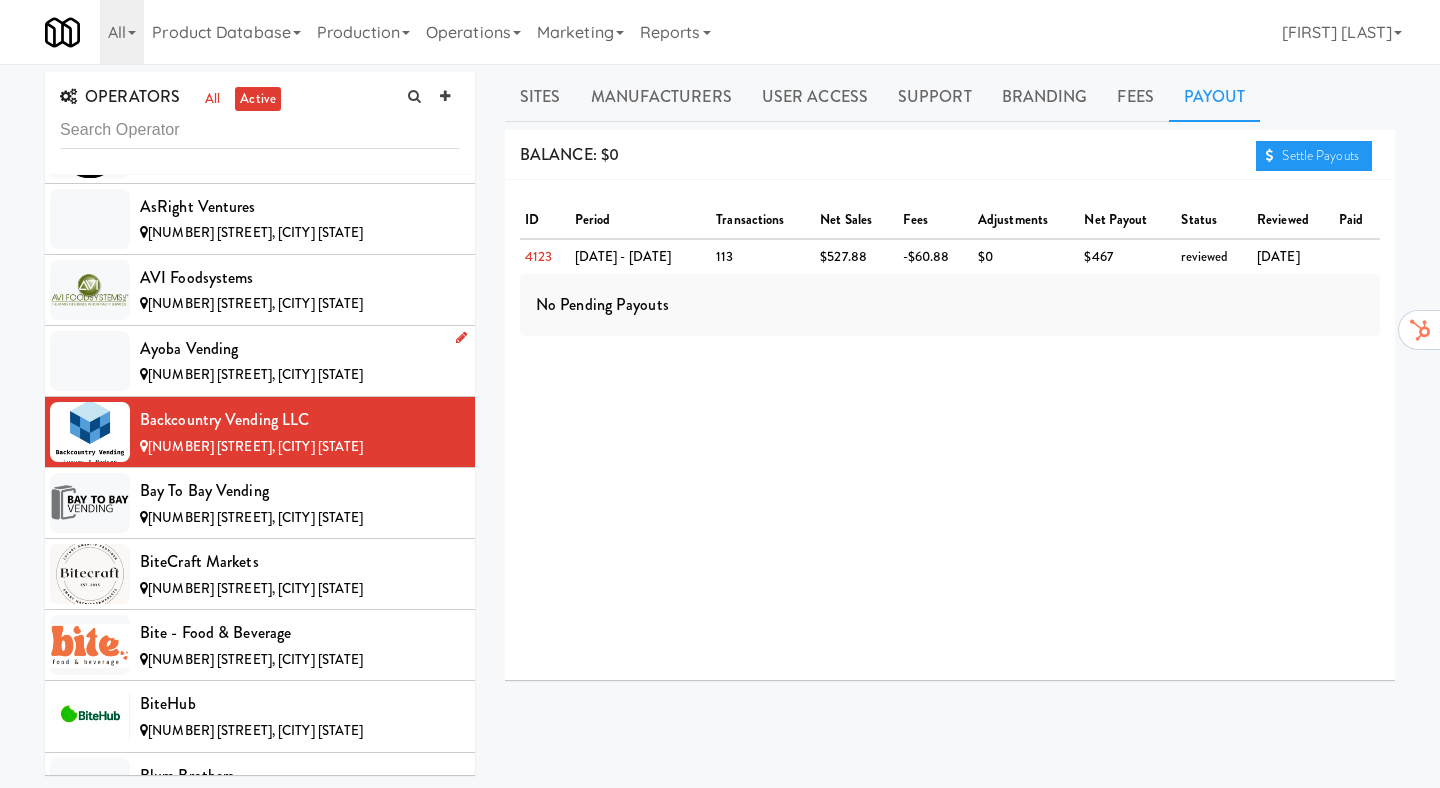 scroll, scrollTop: 1016, scrollLeft: 0, axis: vertical 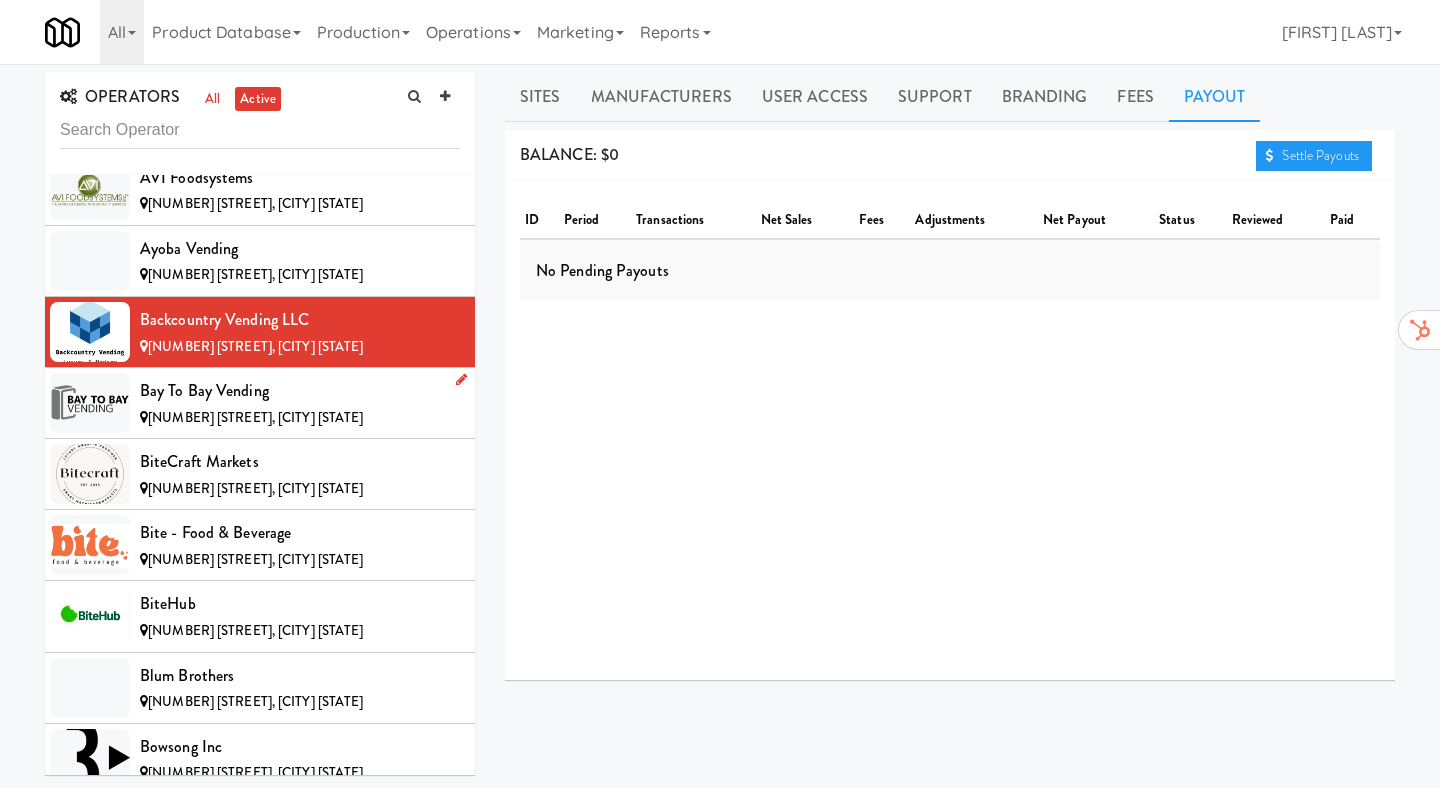 click on "[NUMBER] [STREET], [CITY] [STATE]" at bounding box center (300, 418) 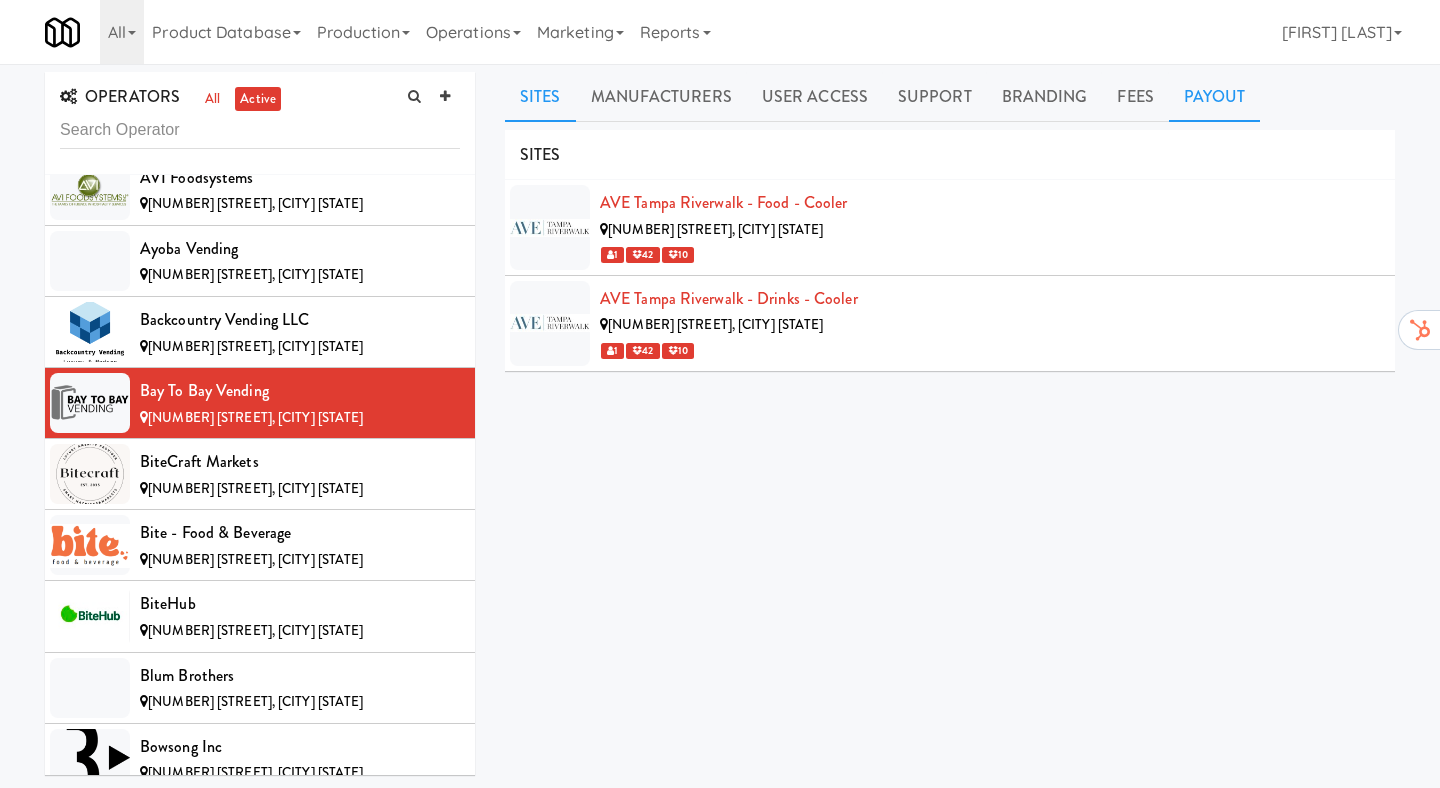 click on "Payout" at bounding box center [1215, 97] 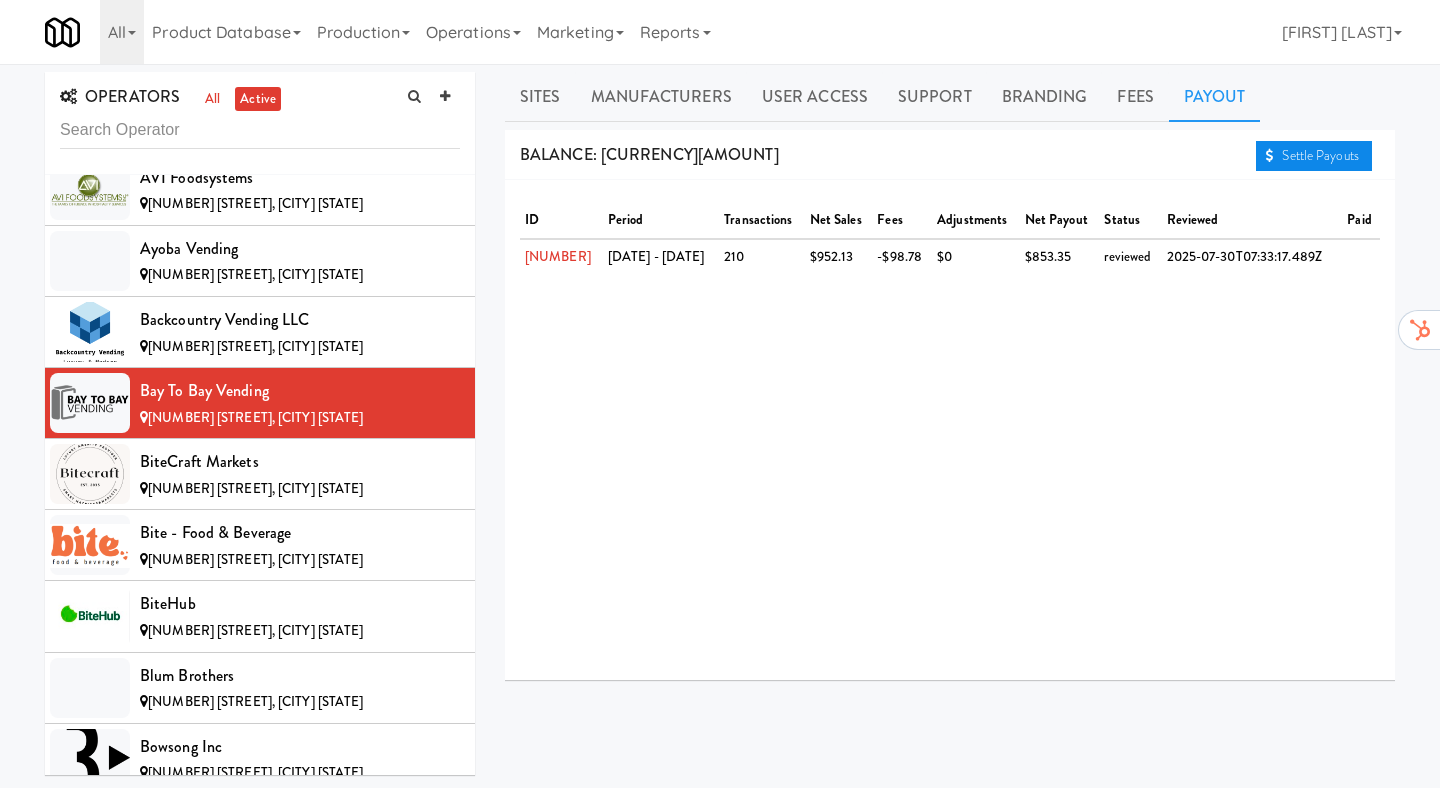 click on "Settle Payouts" at bounding box center (1314, 156) 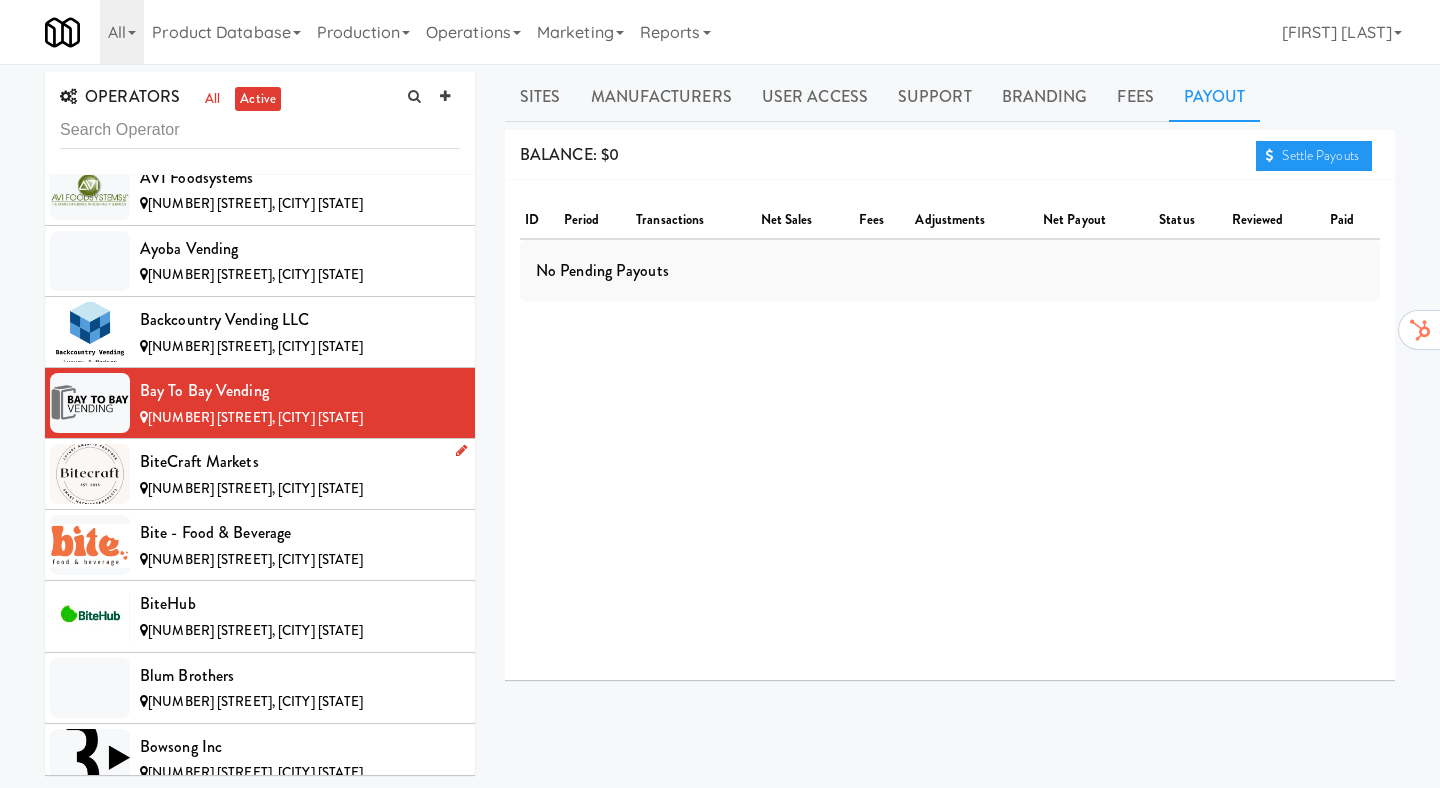 click on "[NUMBER] [STREET], [CITY] [STATE]" at bounding box center [255, 488] 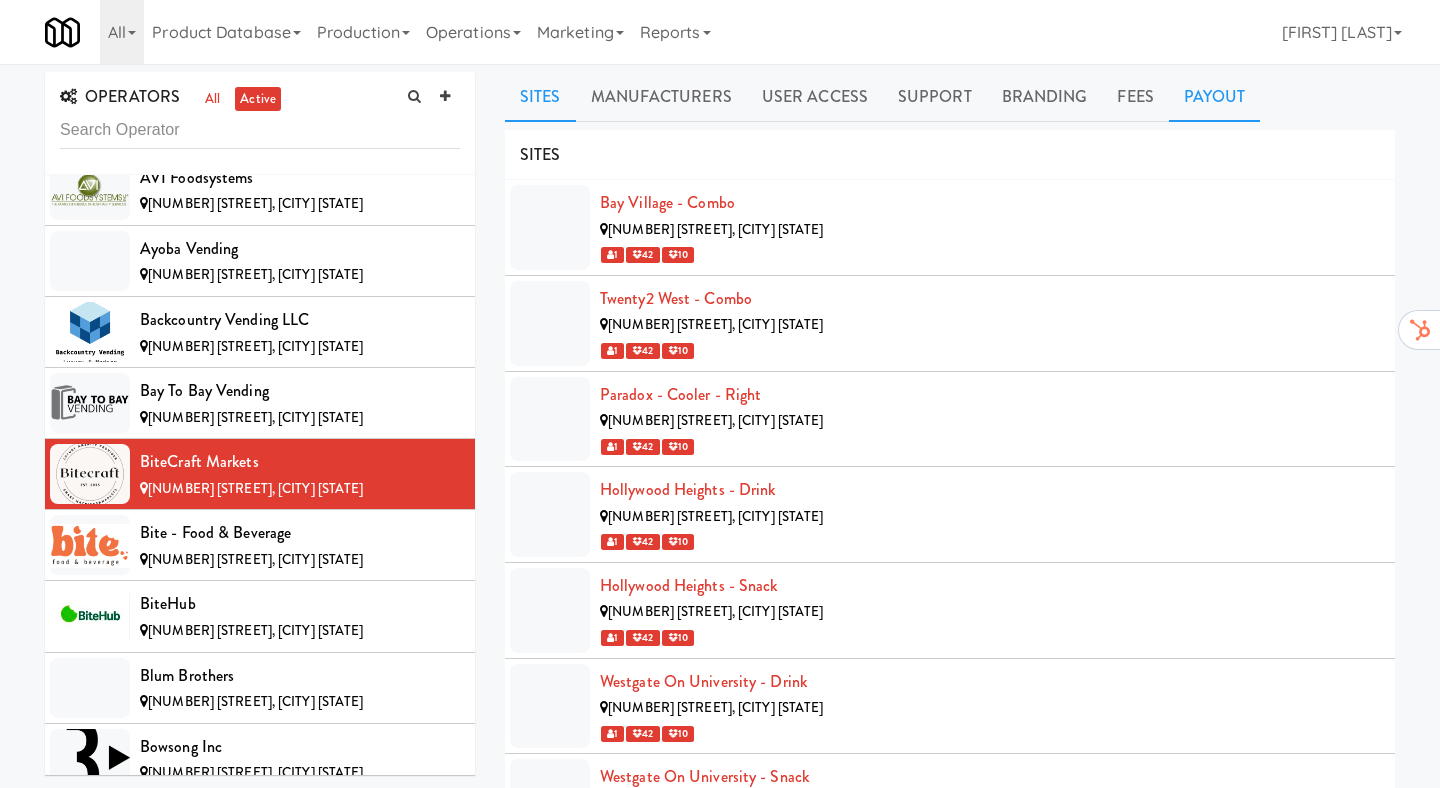 click on "Payout" at bounding box center [1215, 97] 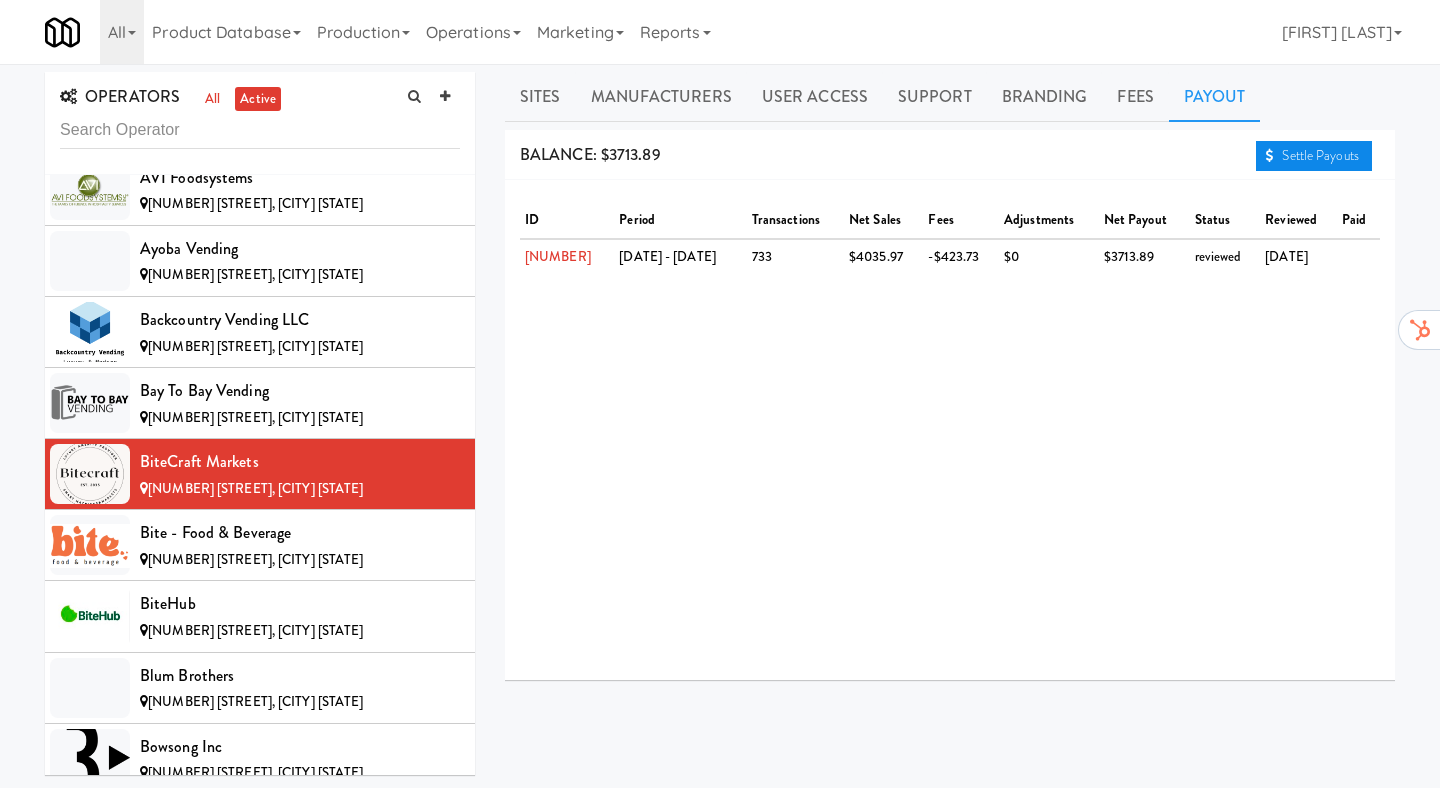 click on "Settle Payouts" at bounding box center (1314, 156) 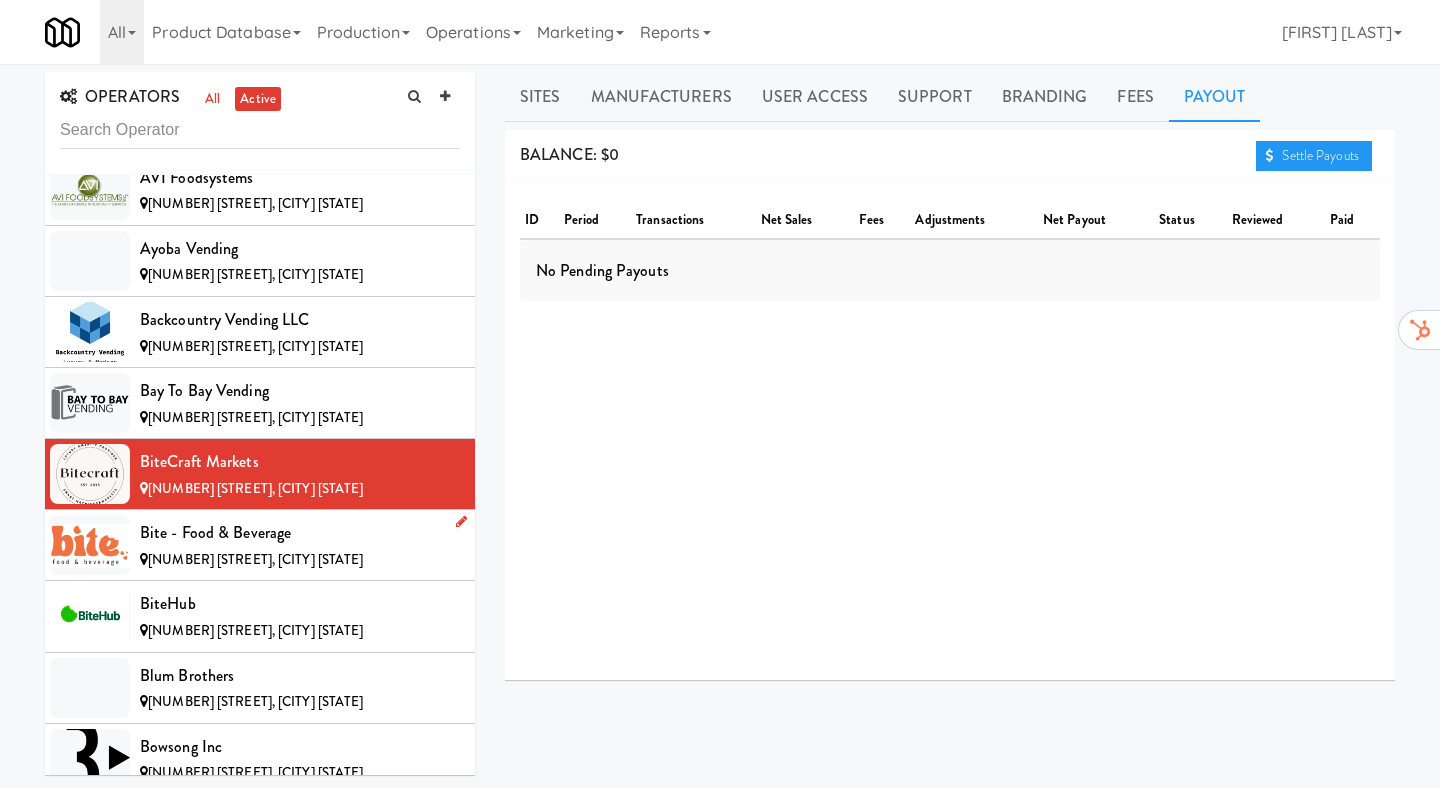 click on "Bite - Food & Beverage" at bounding box center [300, 533] 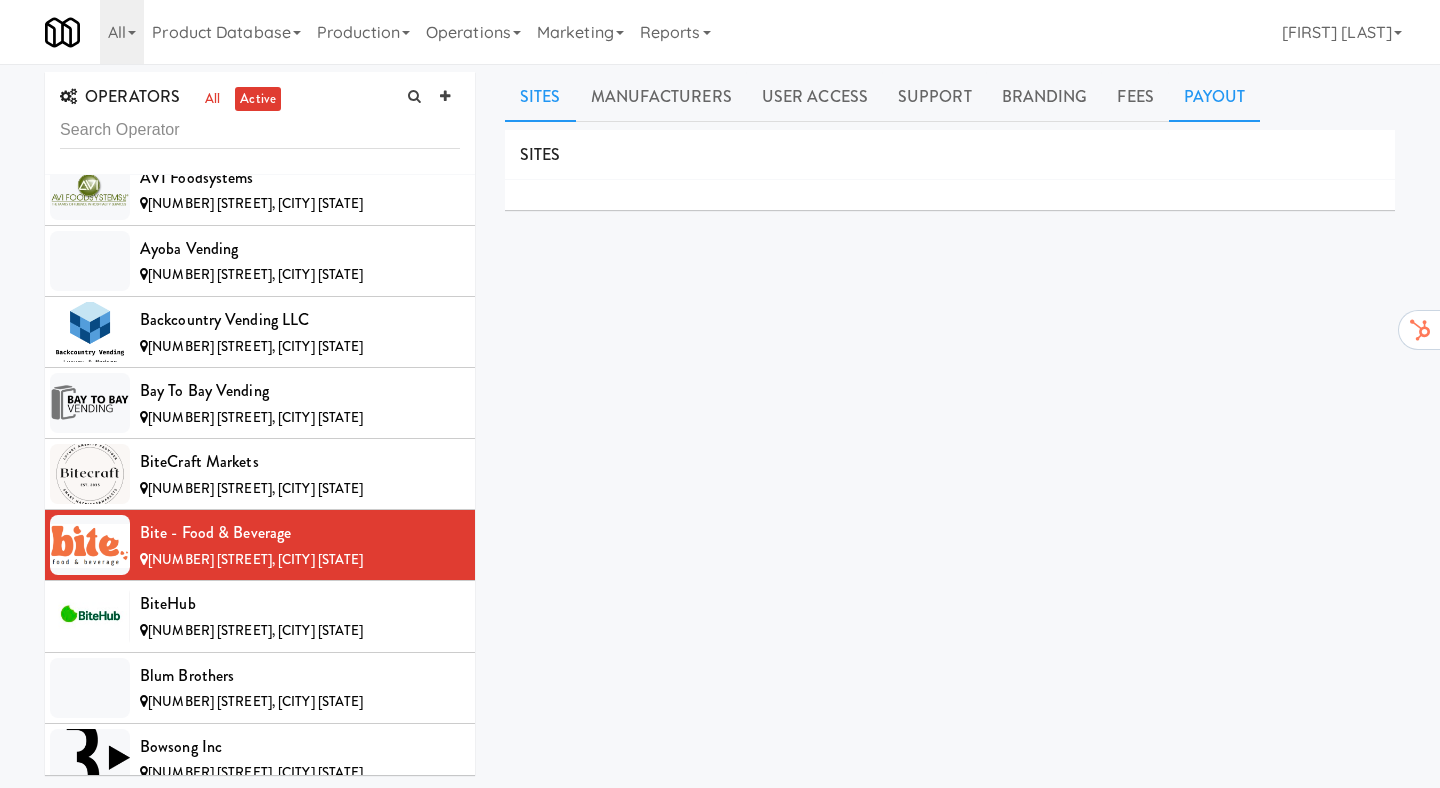 click on "Payout" at bounding box center (1215, 97) 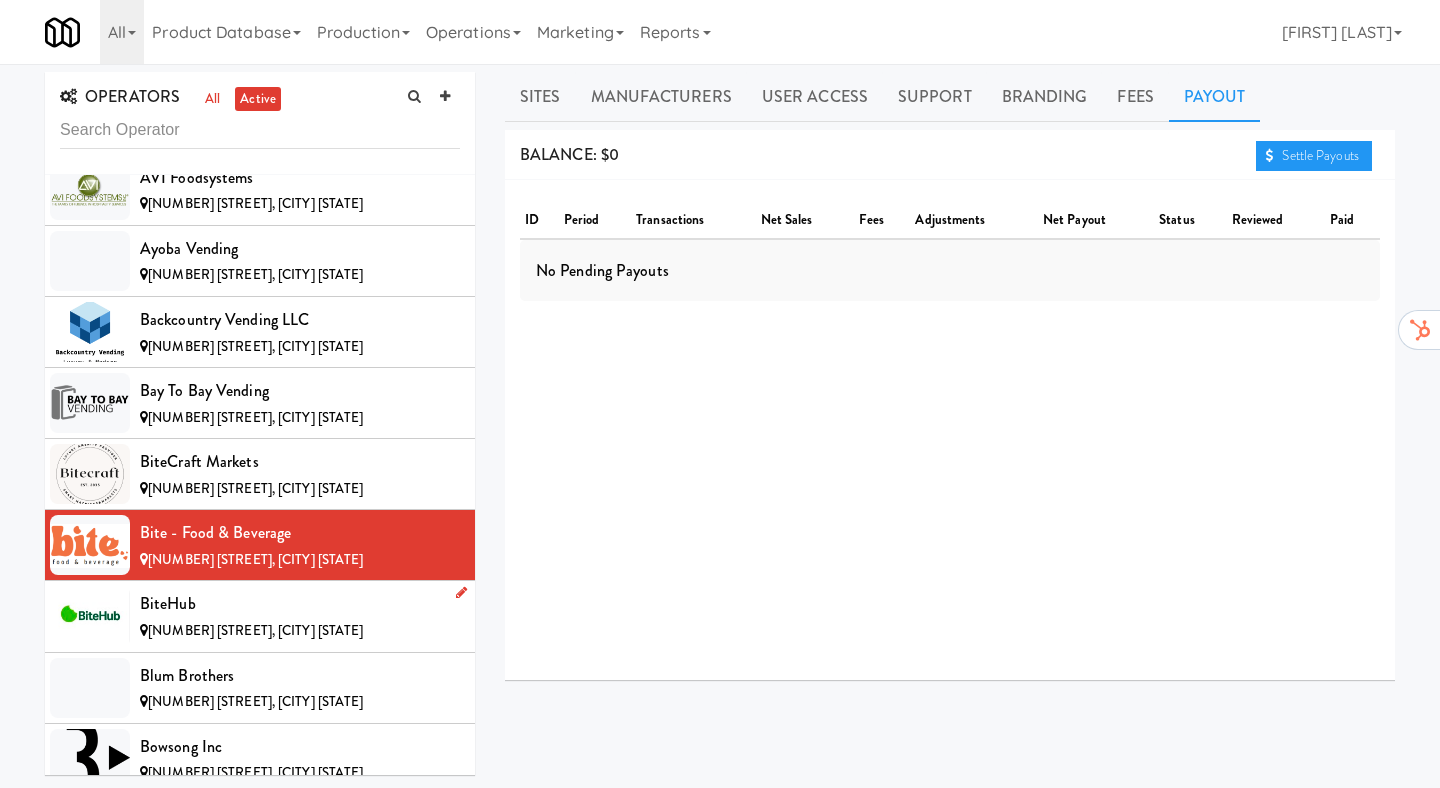 click on "BiteHub" at bounding box center (300, 604) 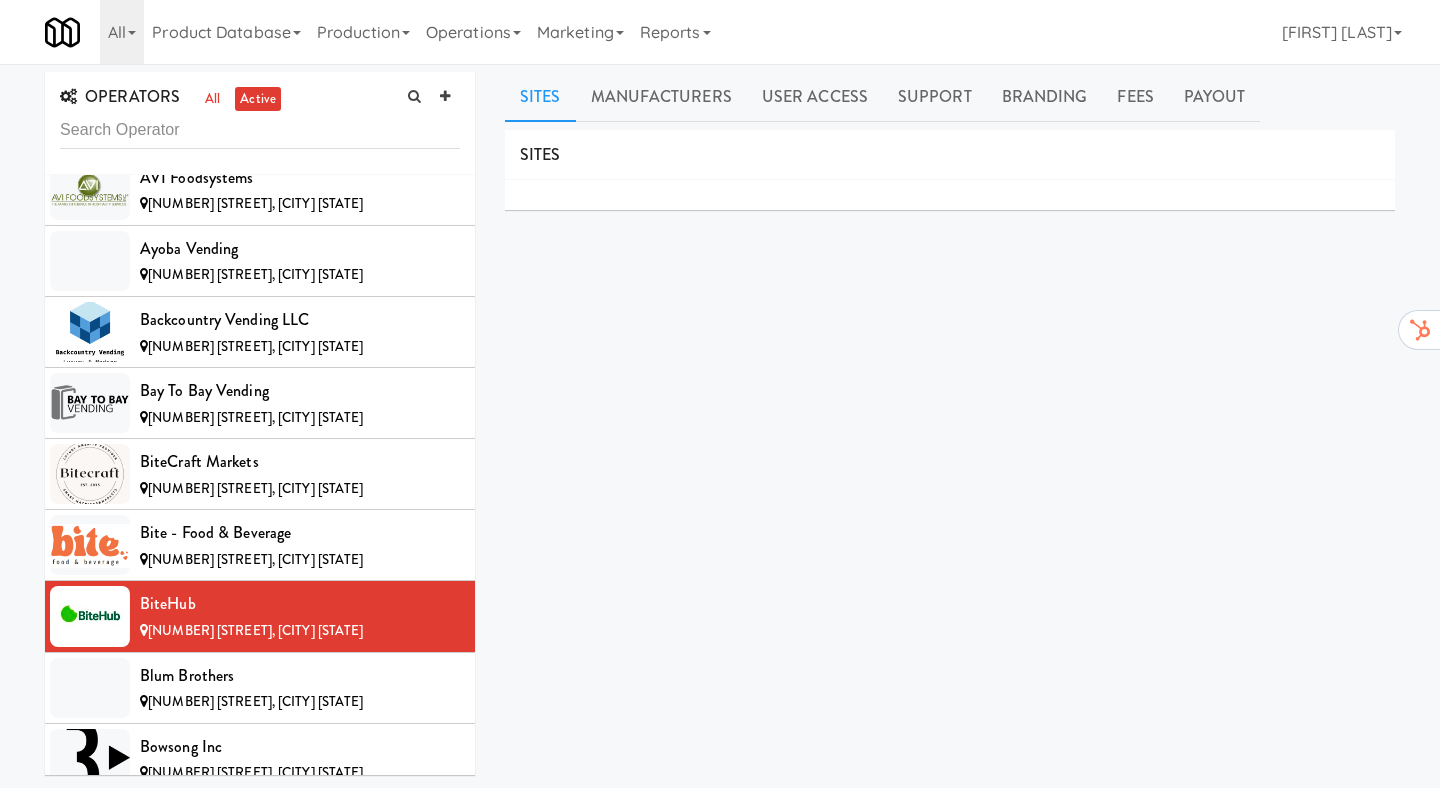 click on "SITES" at bounding box center (950, 155) 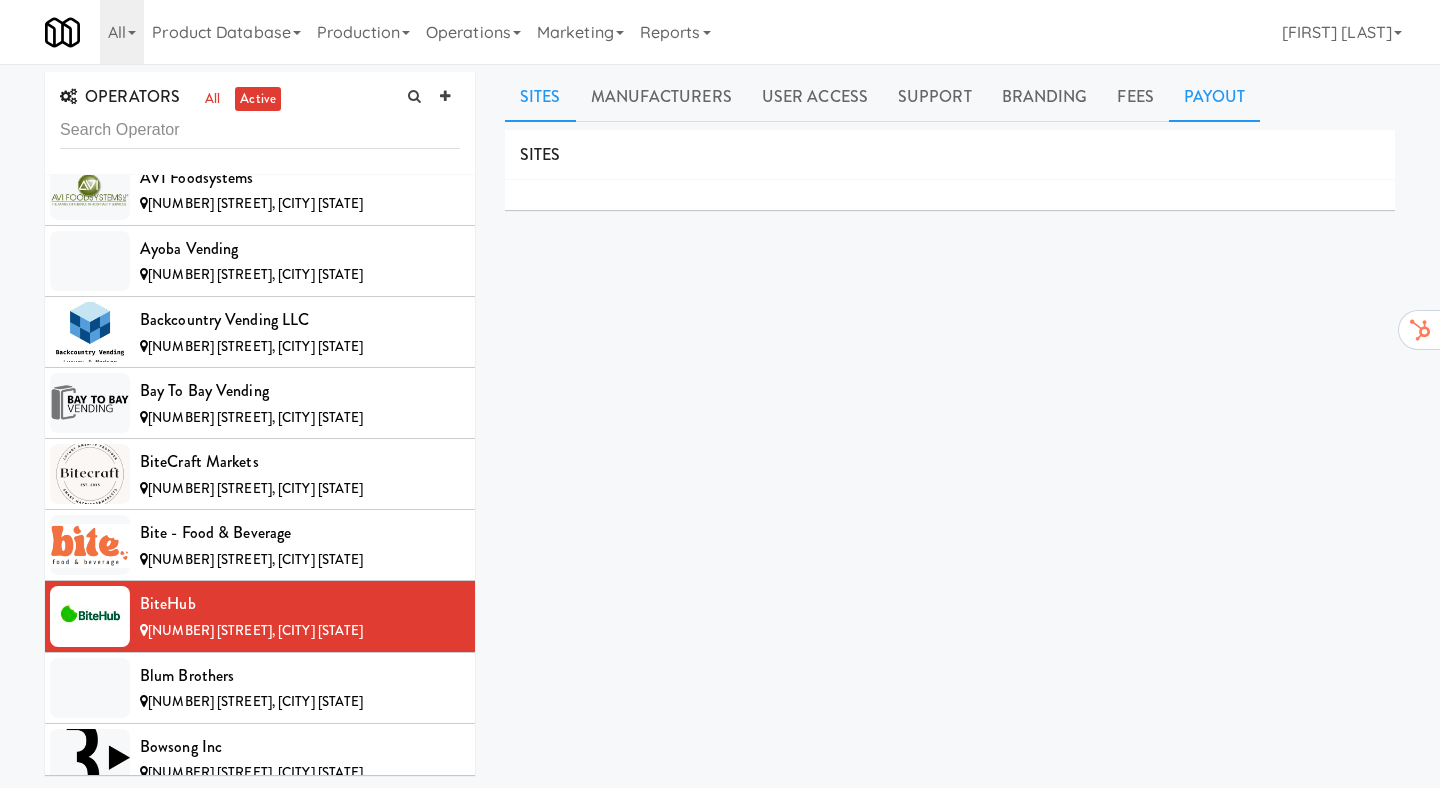 click on "Payout" at bounding box center (1215, 97) 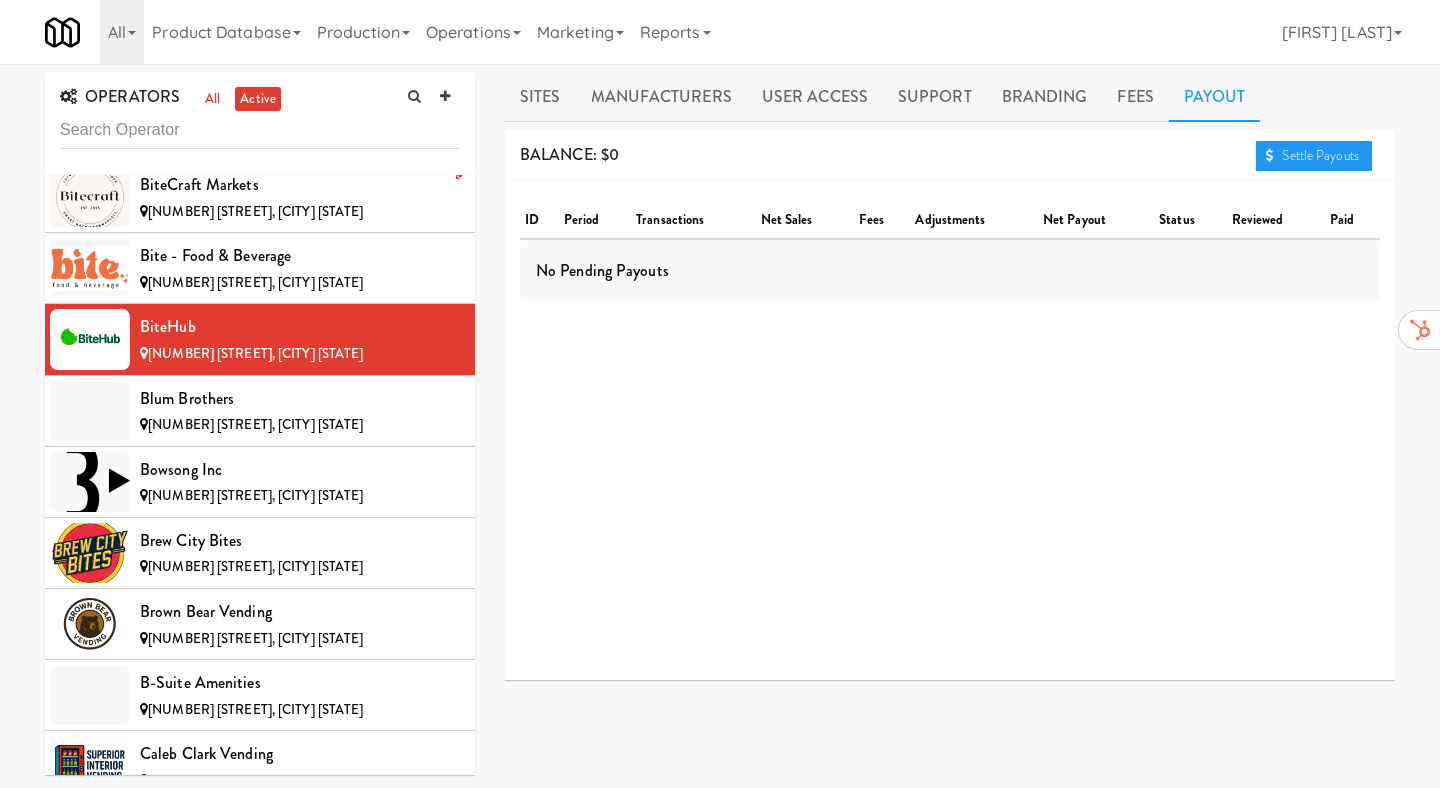 scroll, scrollTop: 1416, scrollLeft: 0, axis: vertical 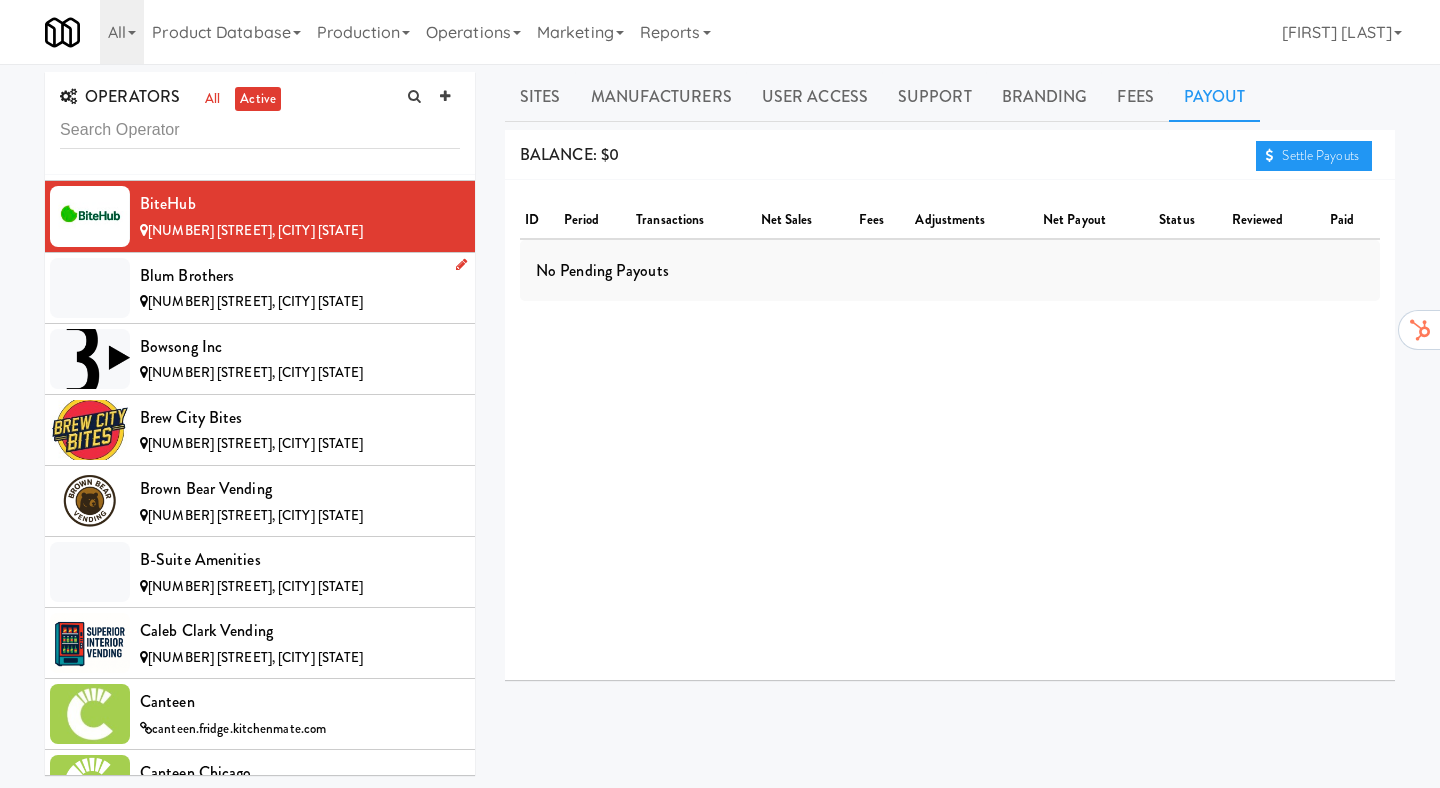 click on "[NUMBER] [STREET], [CITY] [STATE]" at bounding box center [300, 302] 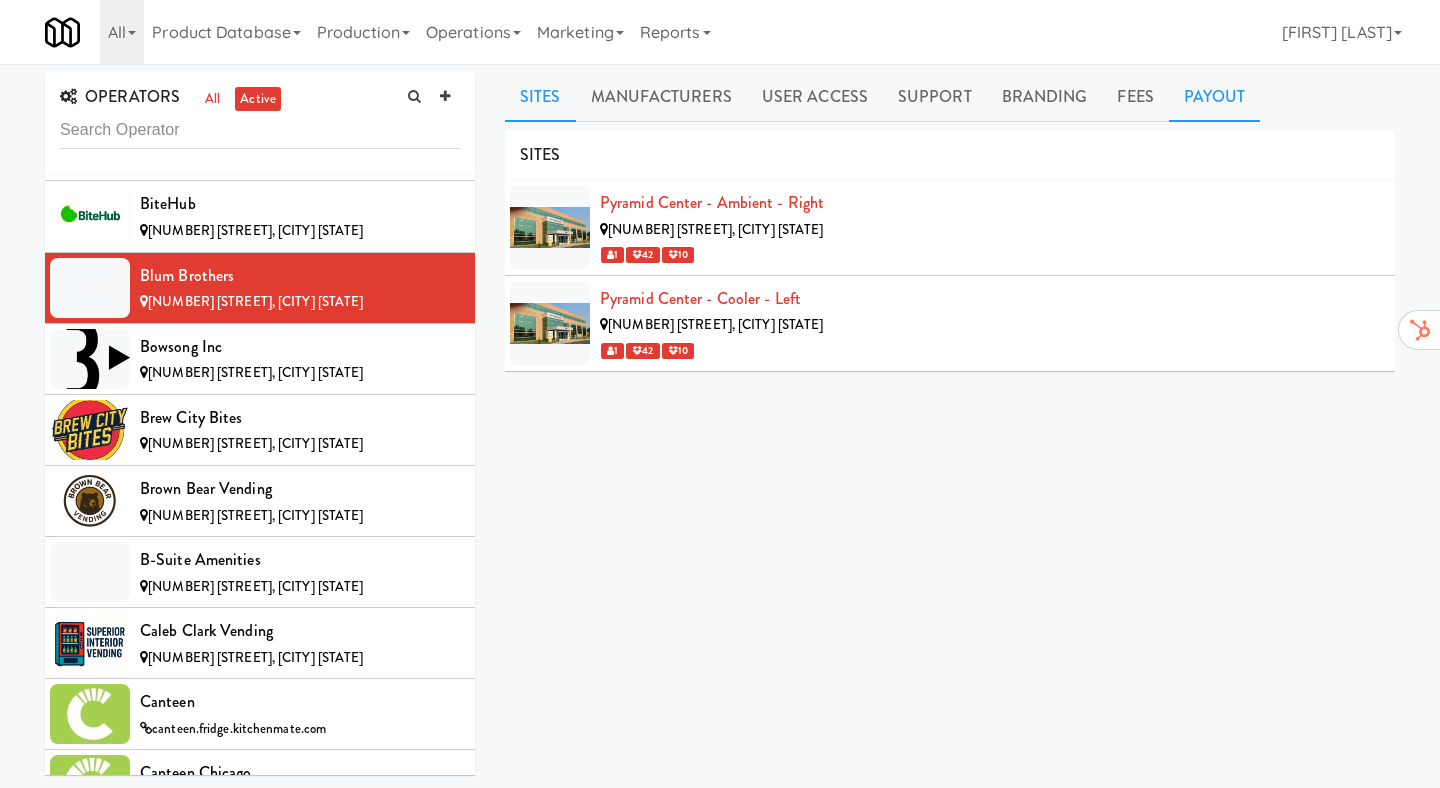 click on "Payout" at bounding box center (1215, 97) 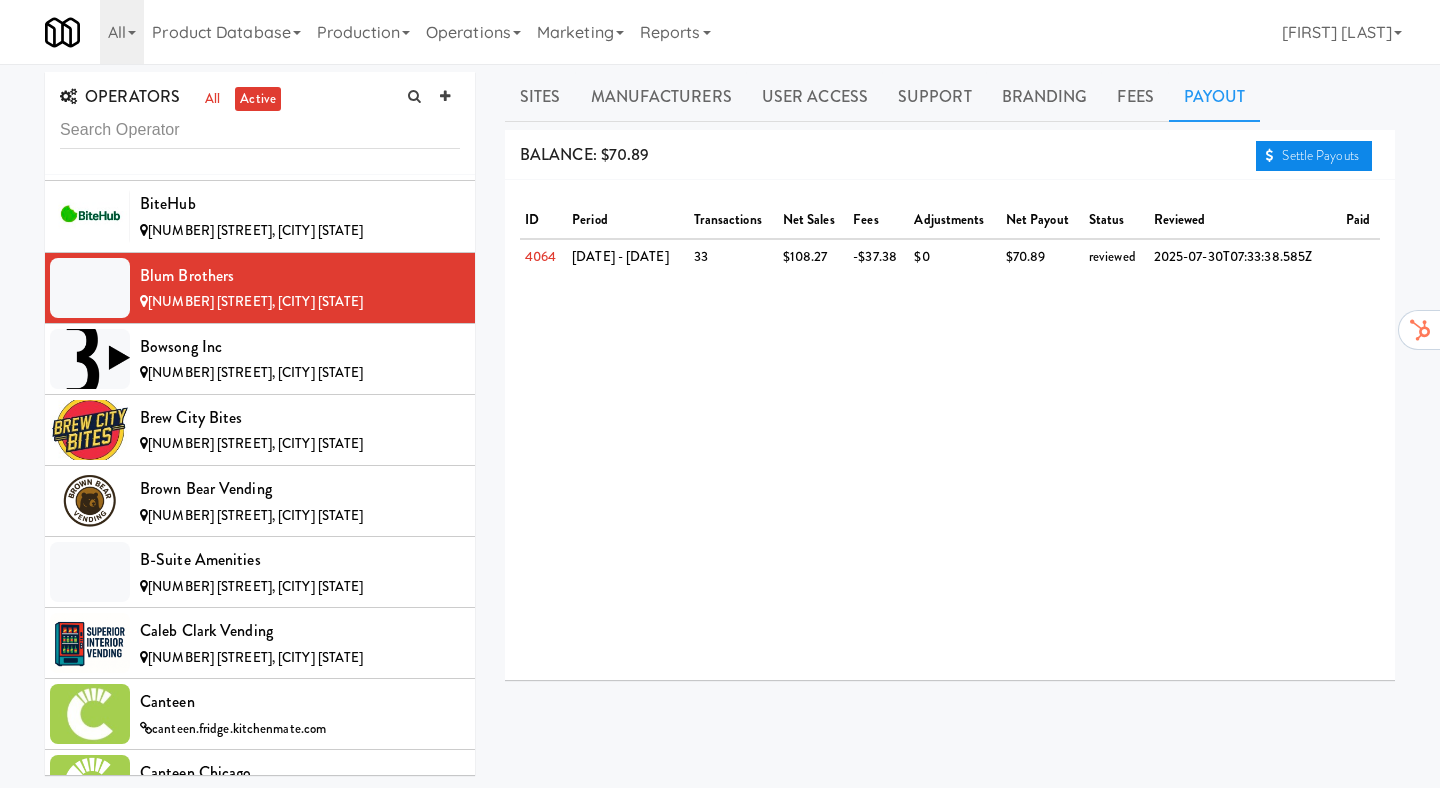 click on "Settle Payouts" at bounding box center [1314, 156] 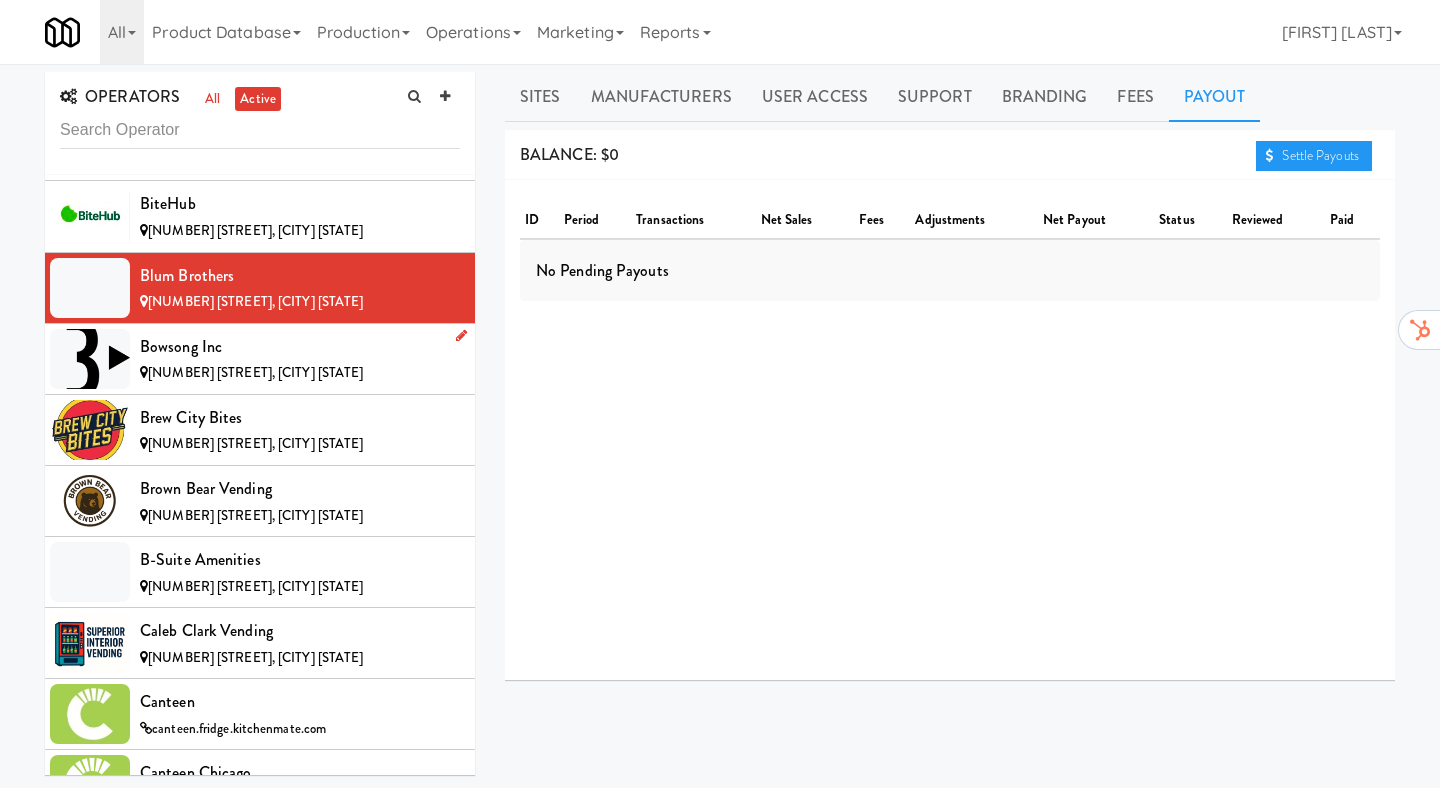 click on "Bowsong Inc" at bounding box center (300, 347) 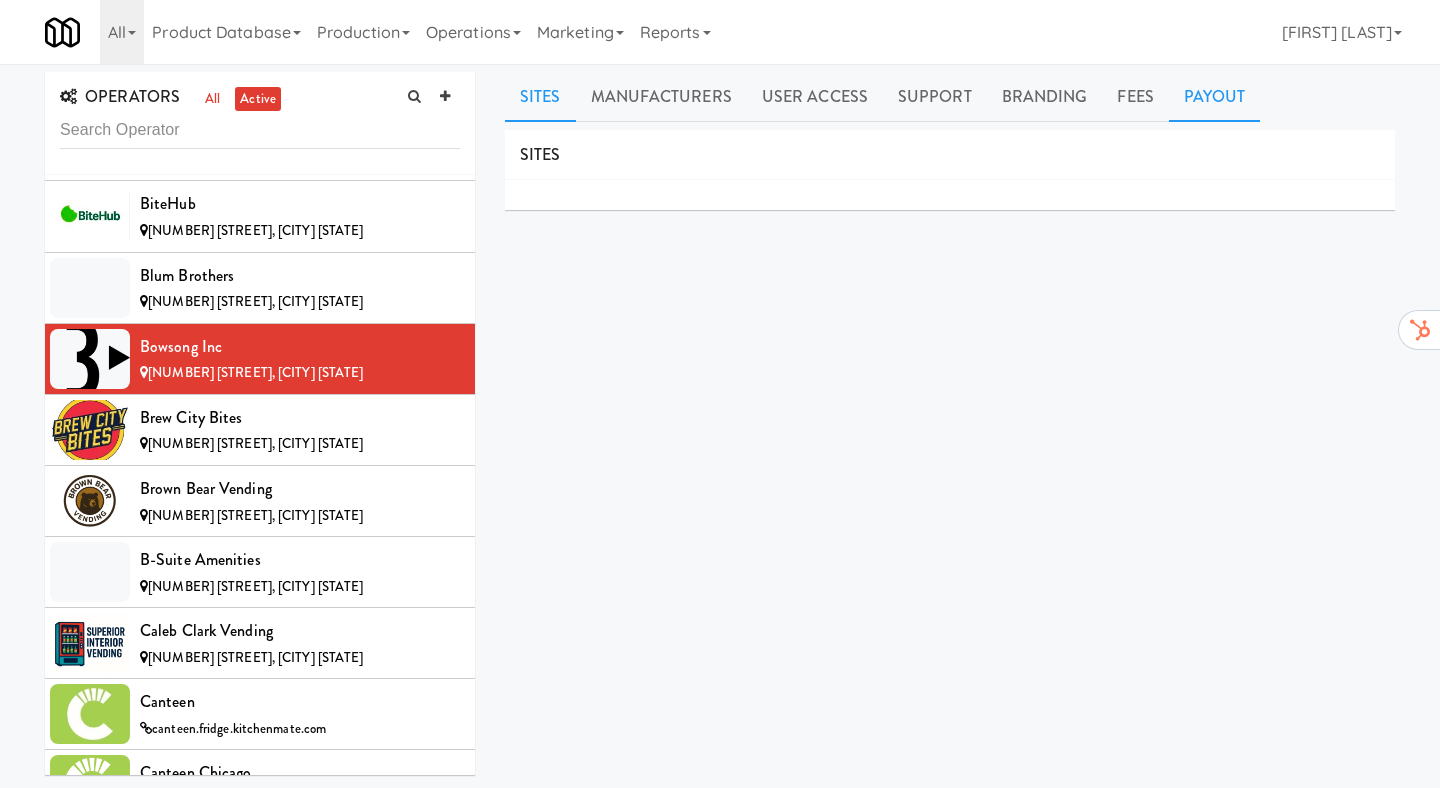 click on "Payout" at bounding box center [1215, 97] 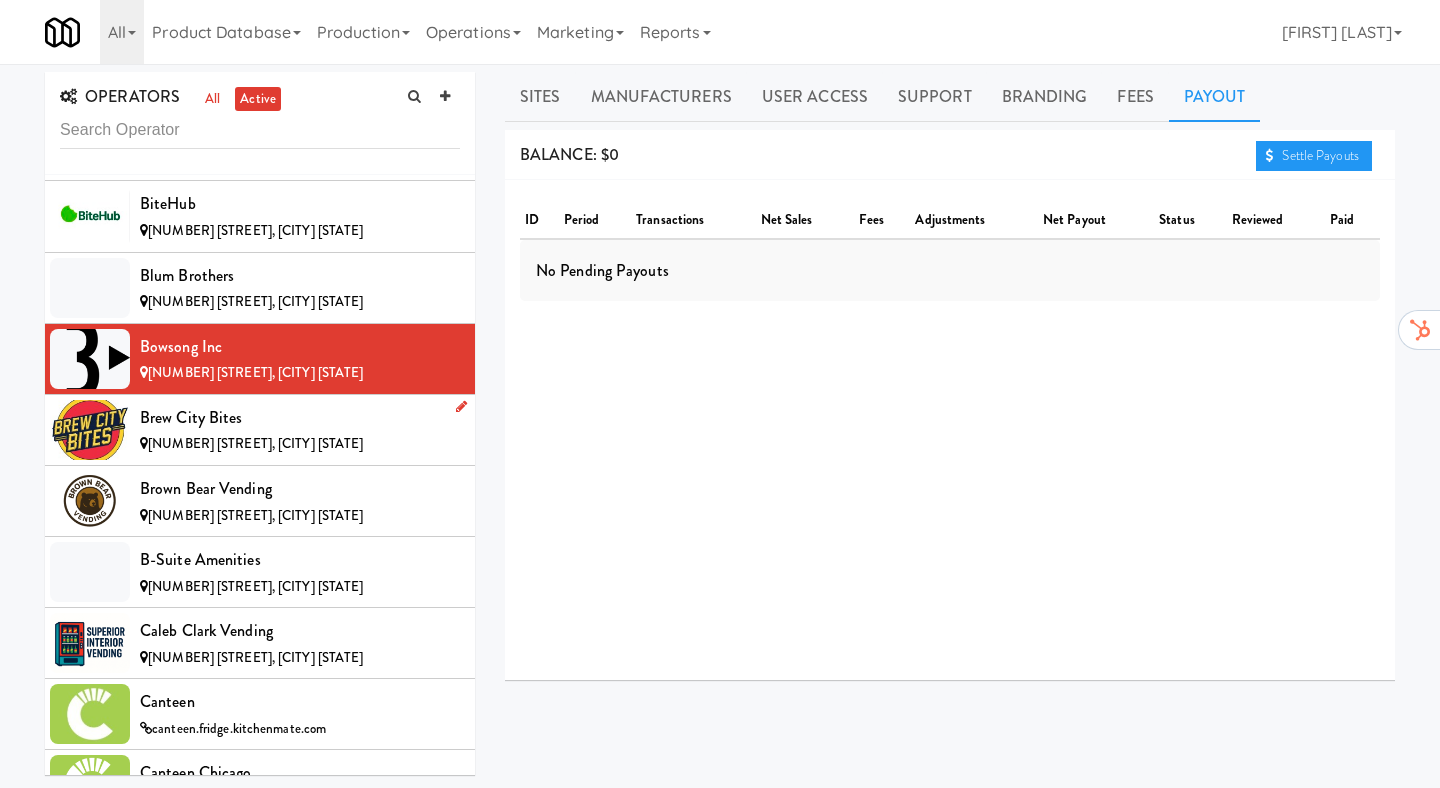 click on "[COMPANY]  [NUMBER] [STREET], [CITY] [STATE]" at bounding box center [260, 430] 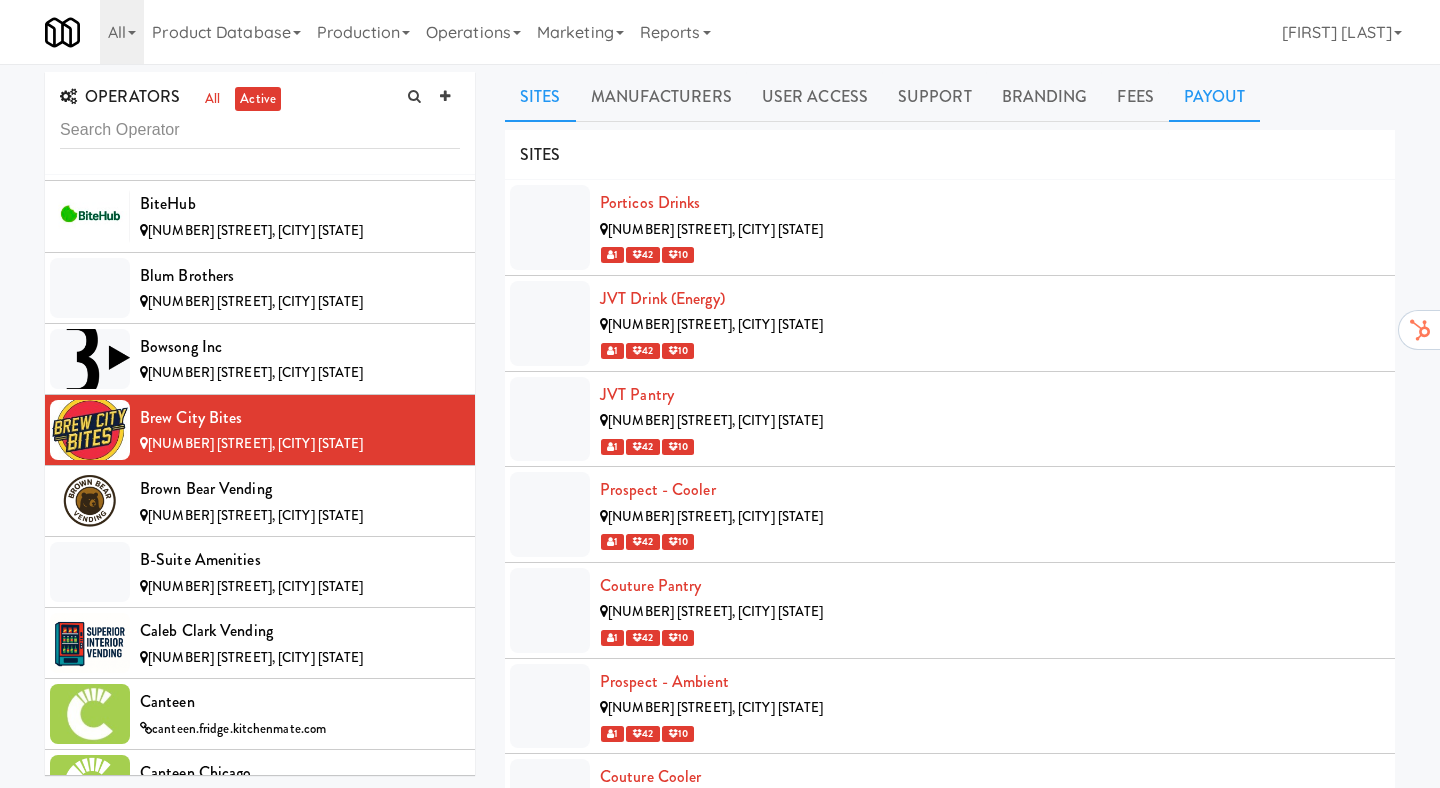 click on "Payout" at bounding box center [1215, 97] 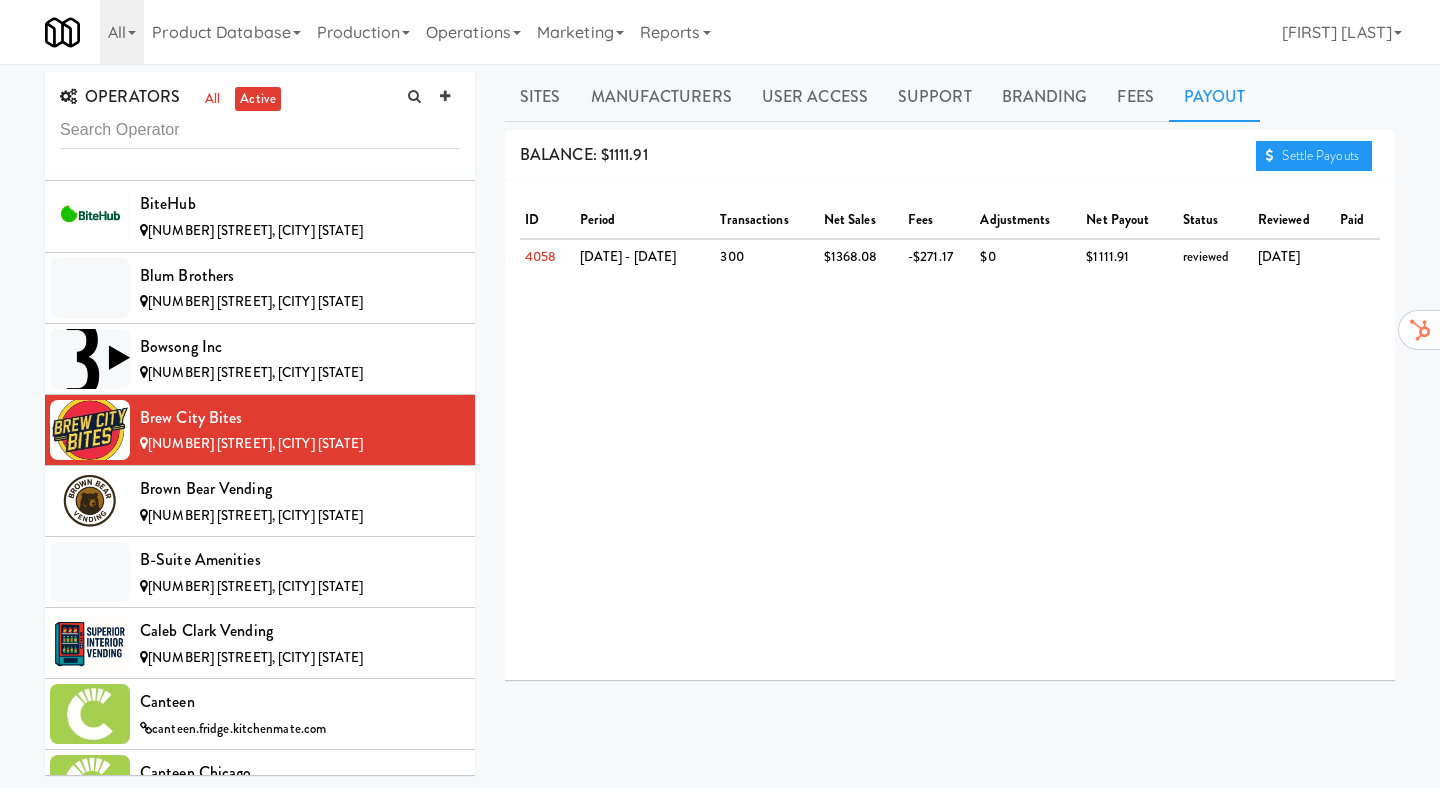 click on "[PHONE]  Settle Payouts" at bounding box center [950, 155] 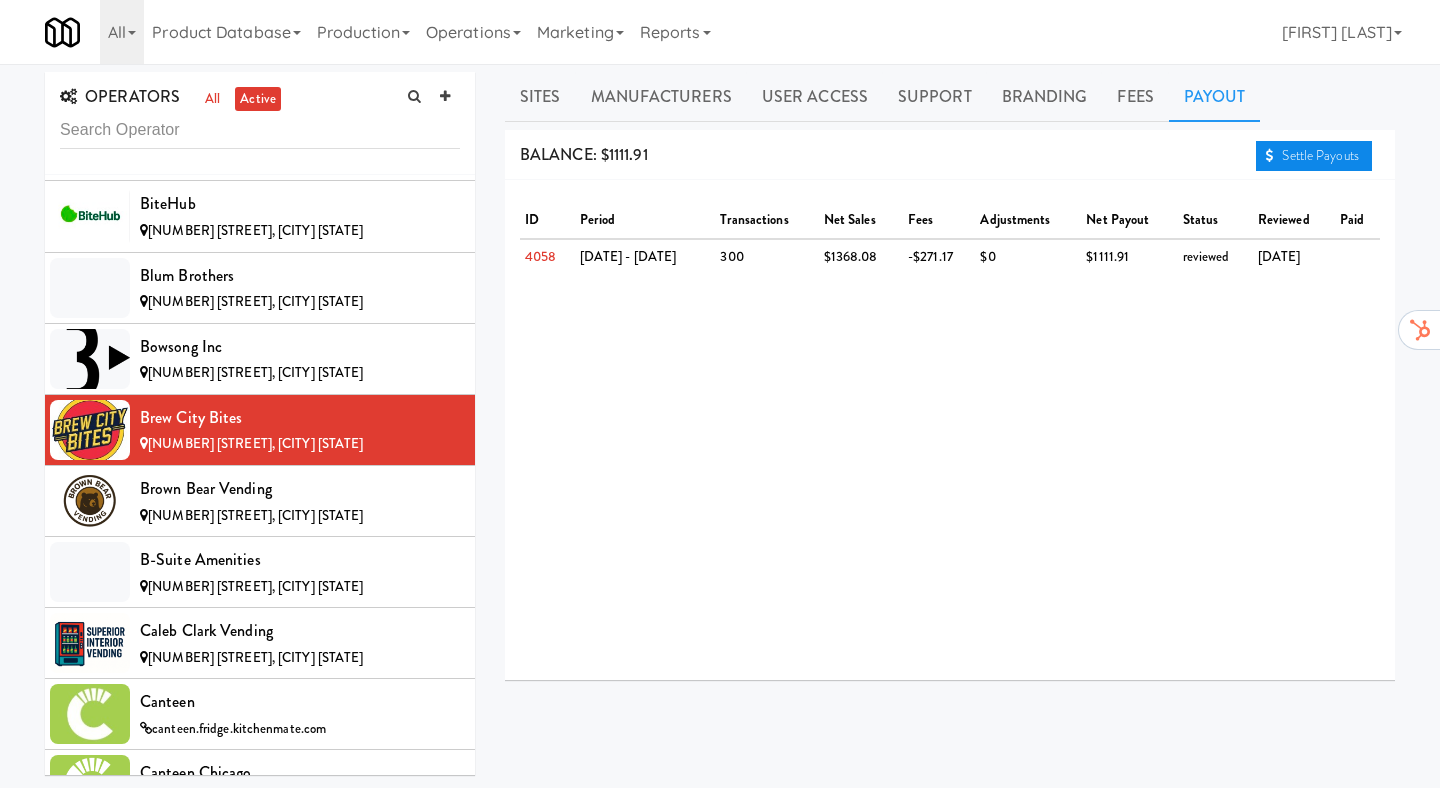 click on "Settle Payouts" at bounding box center (1314, 156) 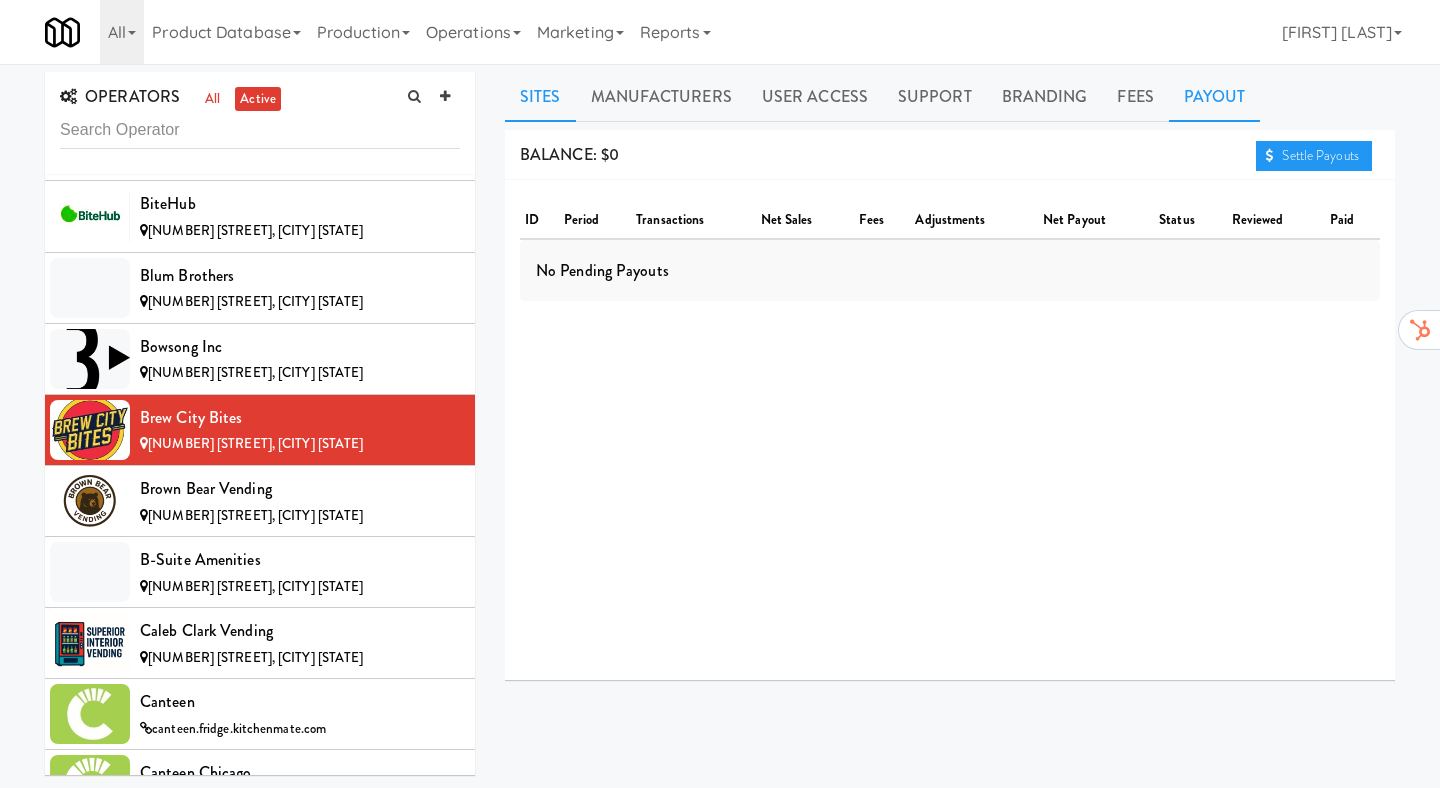 click on "Sites" at bounding box center (540, 97) 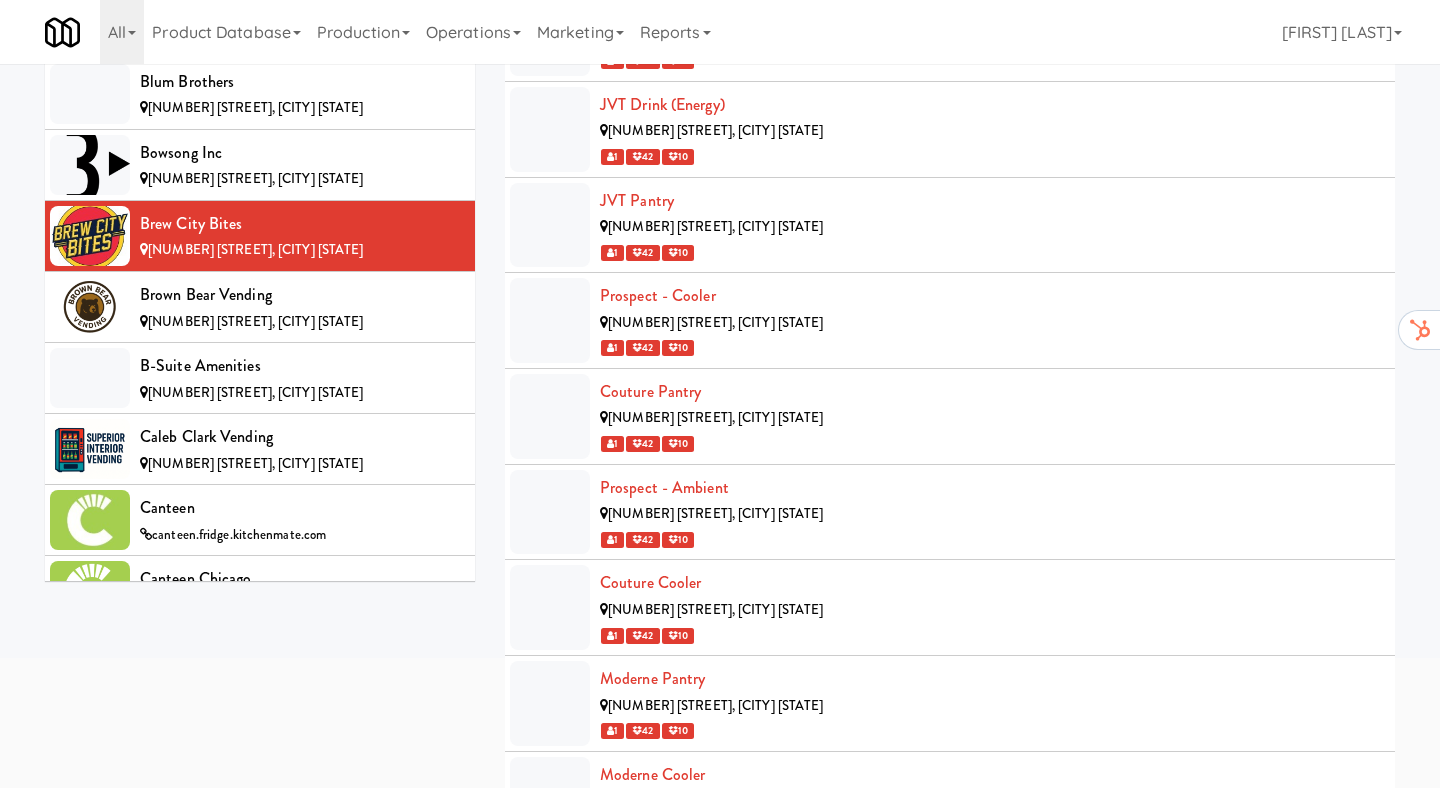 scroll, scrollTop: 0, scrollLeft: 0, axis: both 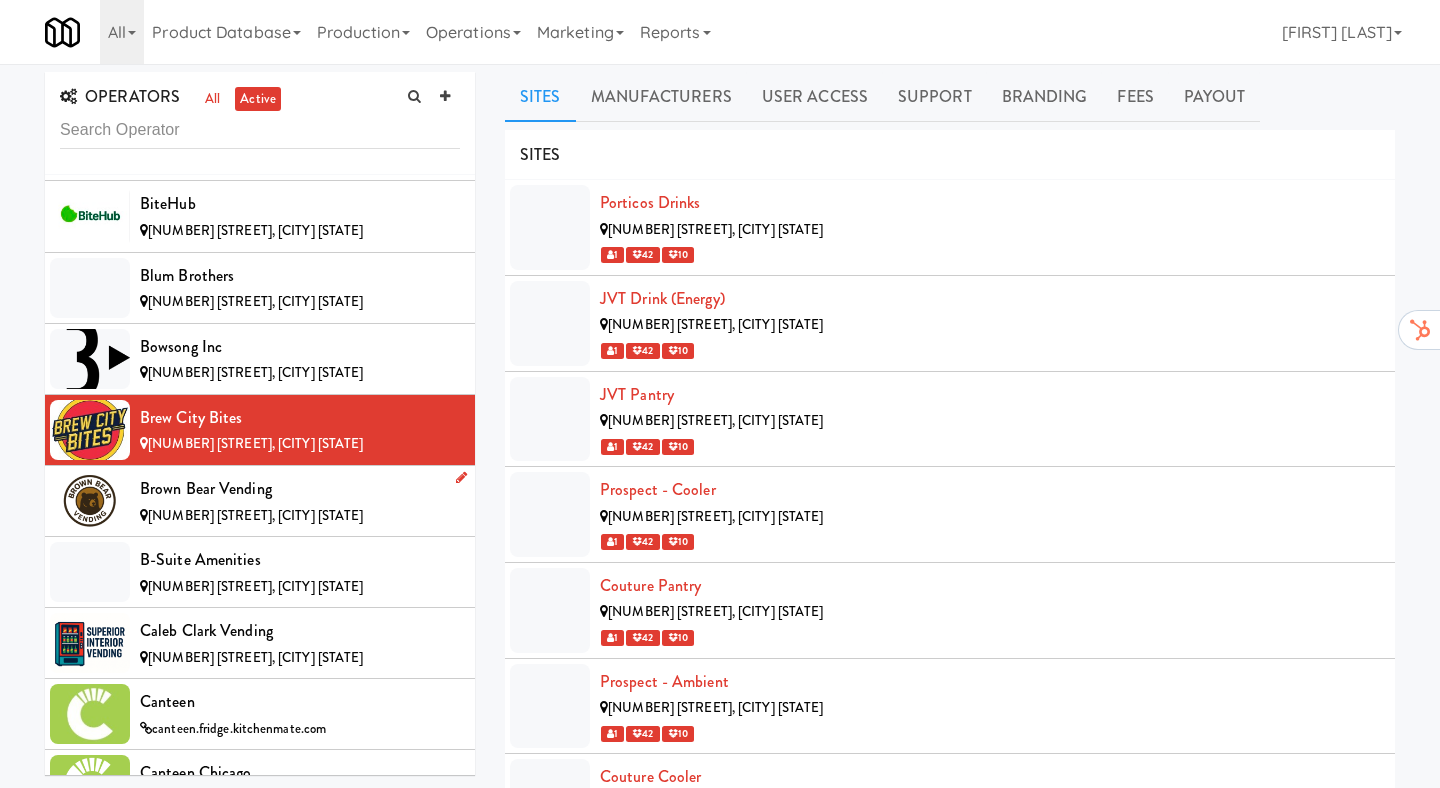click on "Brown Bear Vending" at bounding box center (300, 489) 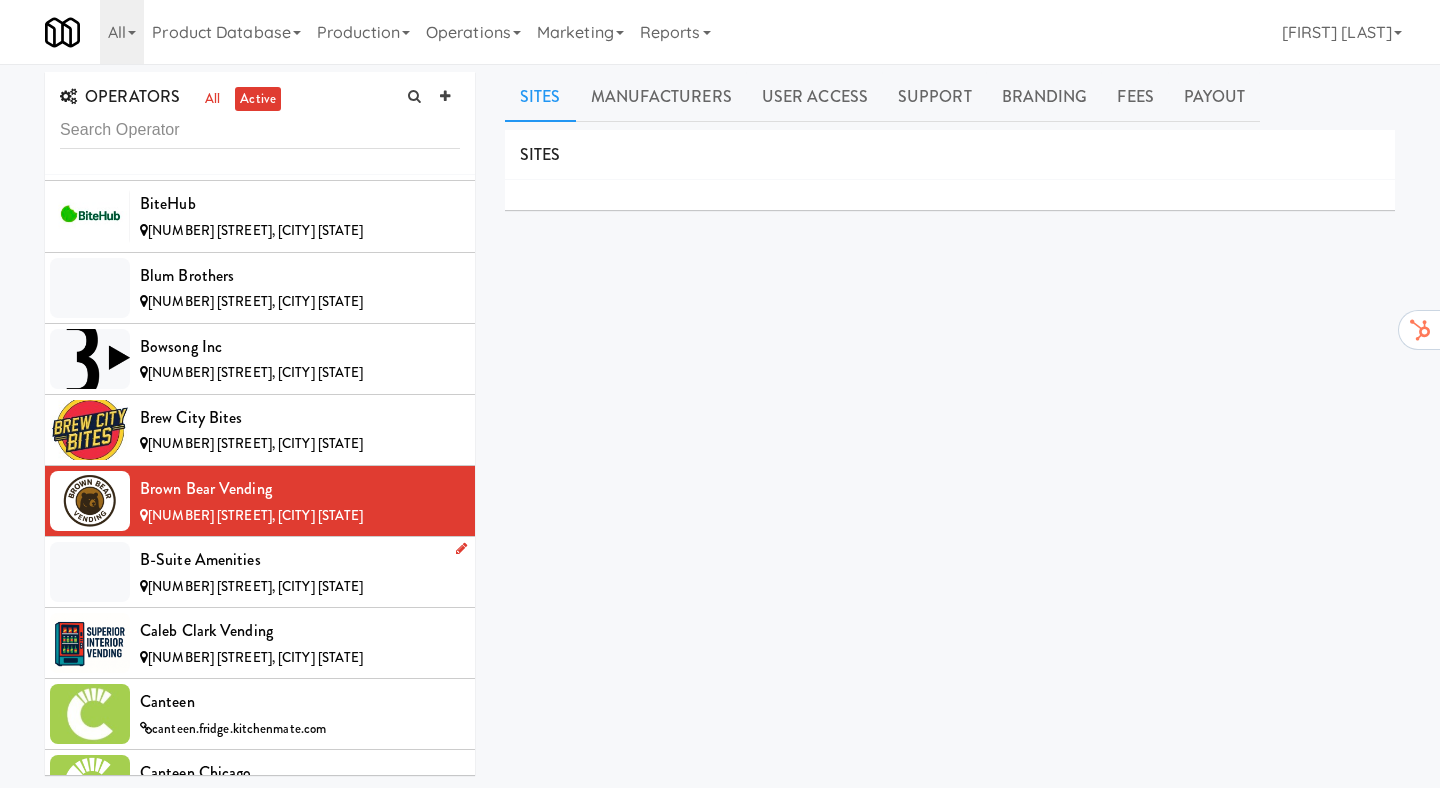 click on "B-Suite Amenities" at bounding box center [300, 560] 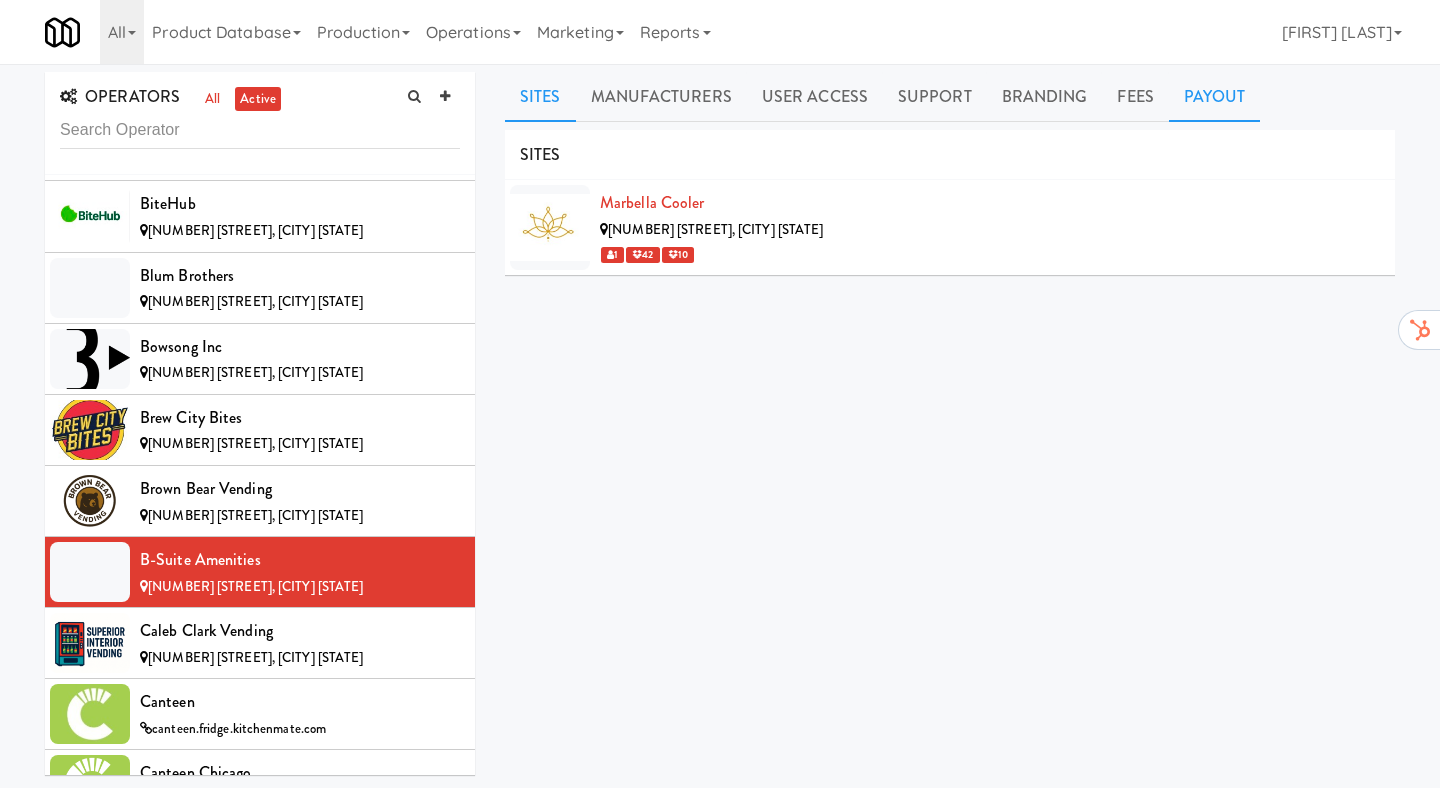 click on "Payout" at bounding box center [1215, 97] 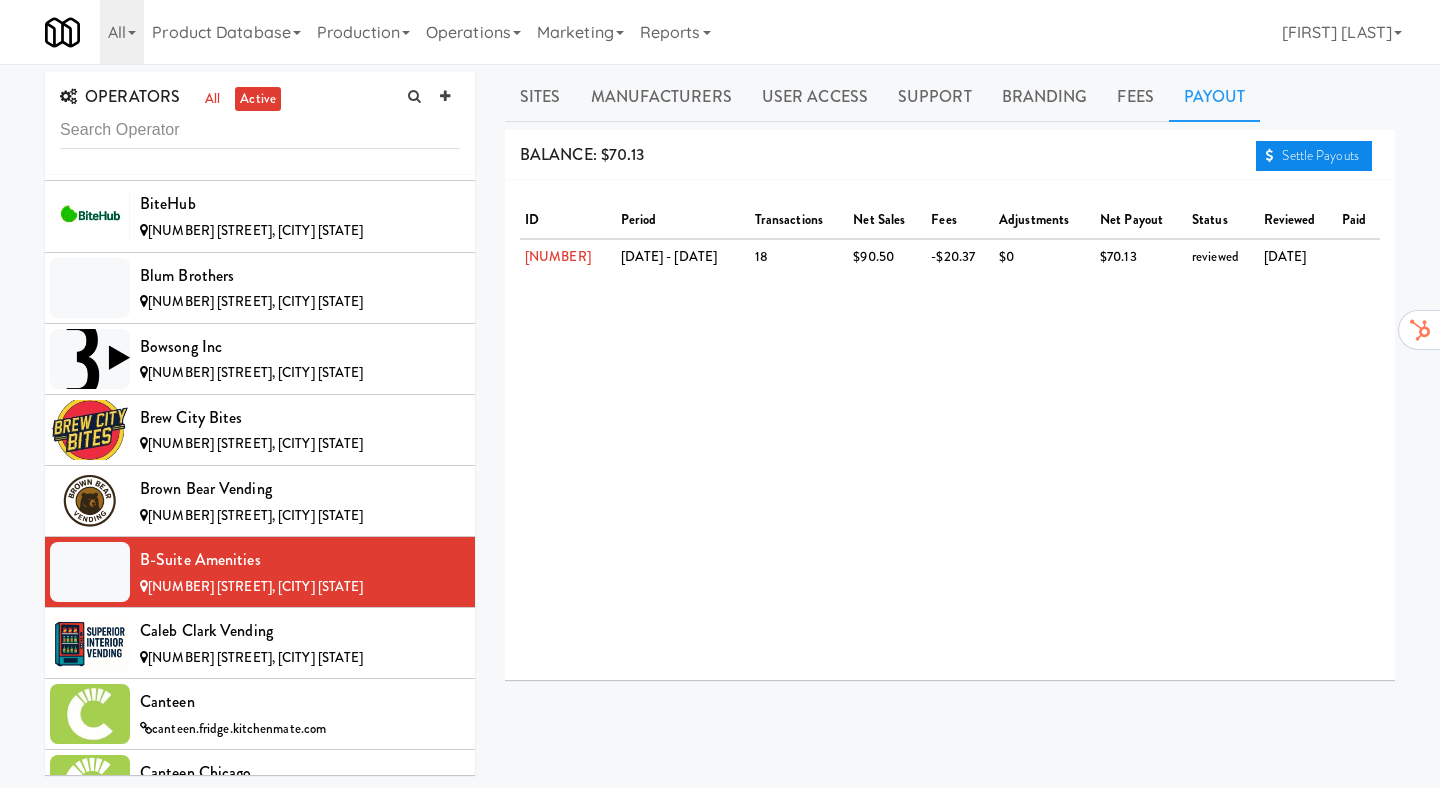 click on "Settle Payouts" at bounding box center [1314, 156] 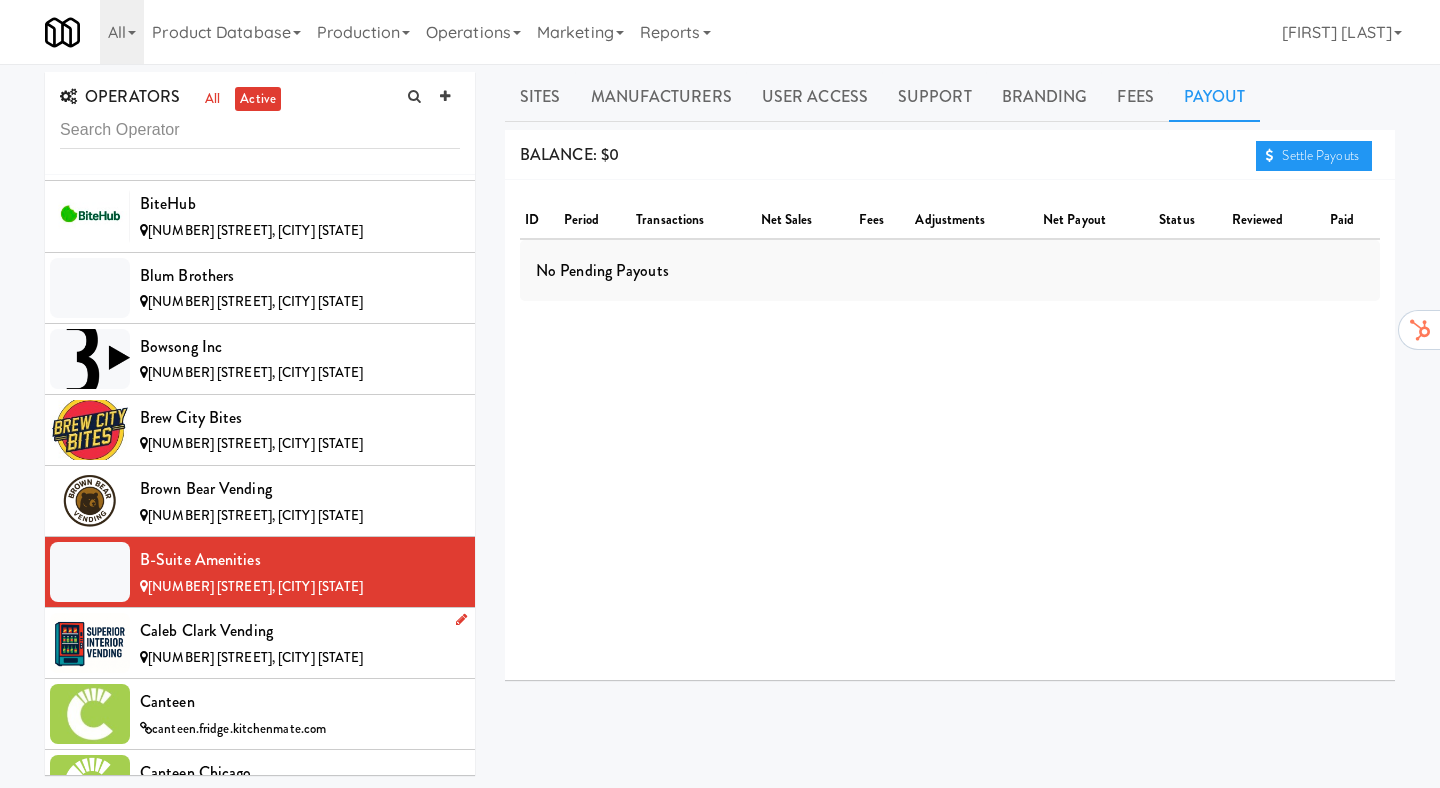 click on "[NUMBER] [STREET], [CITY] [STATE]" at bounding box center (300, 658) 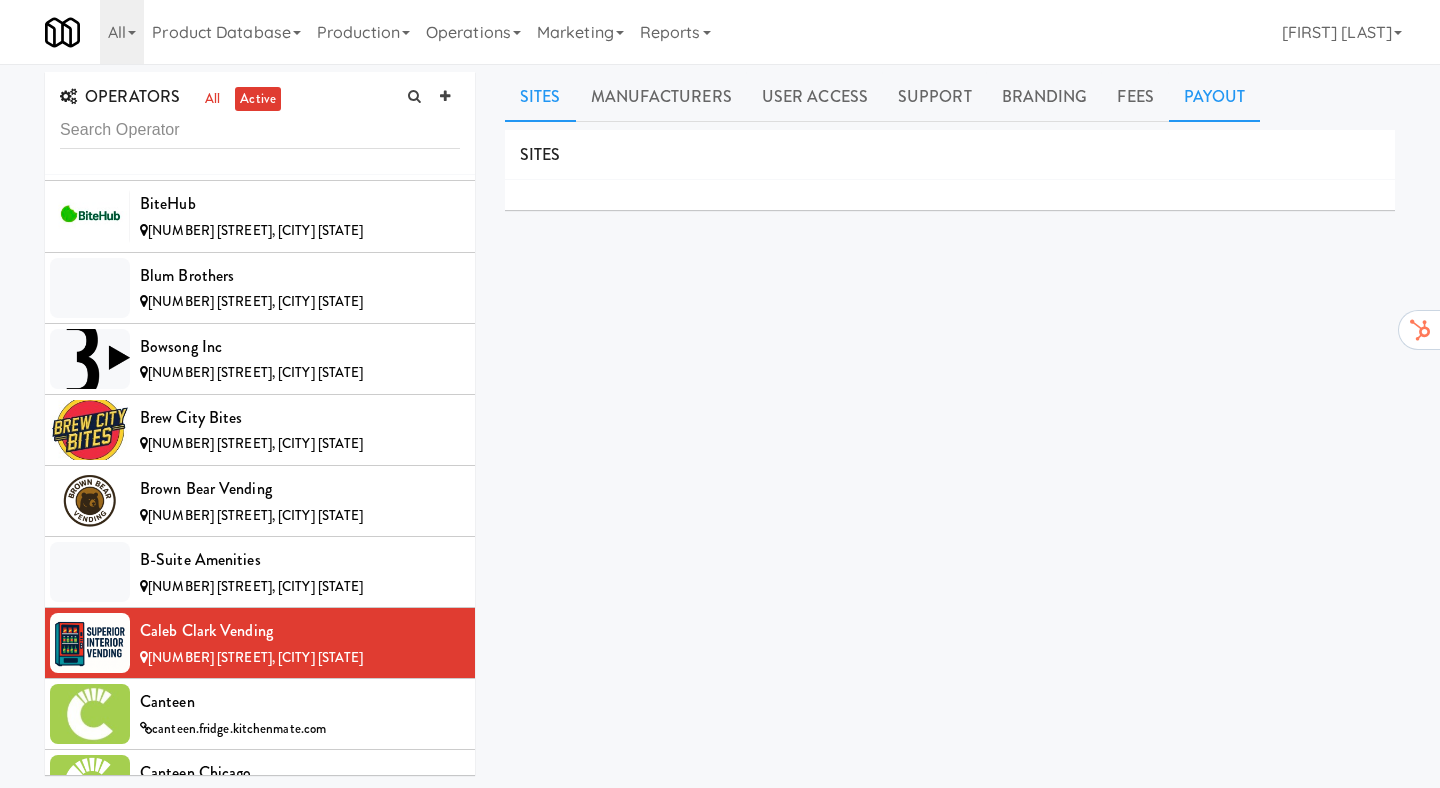 click on "Payout" at bounding box center (1215, 97) 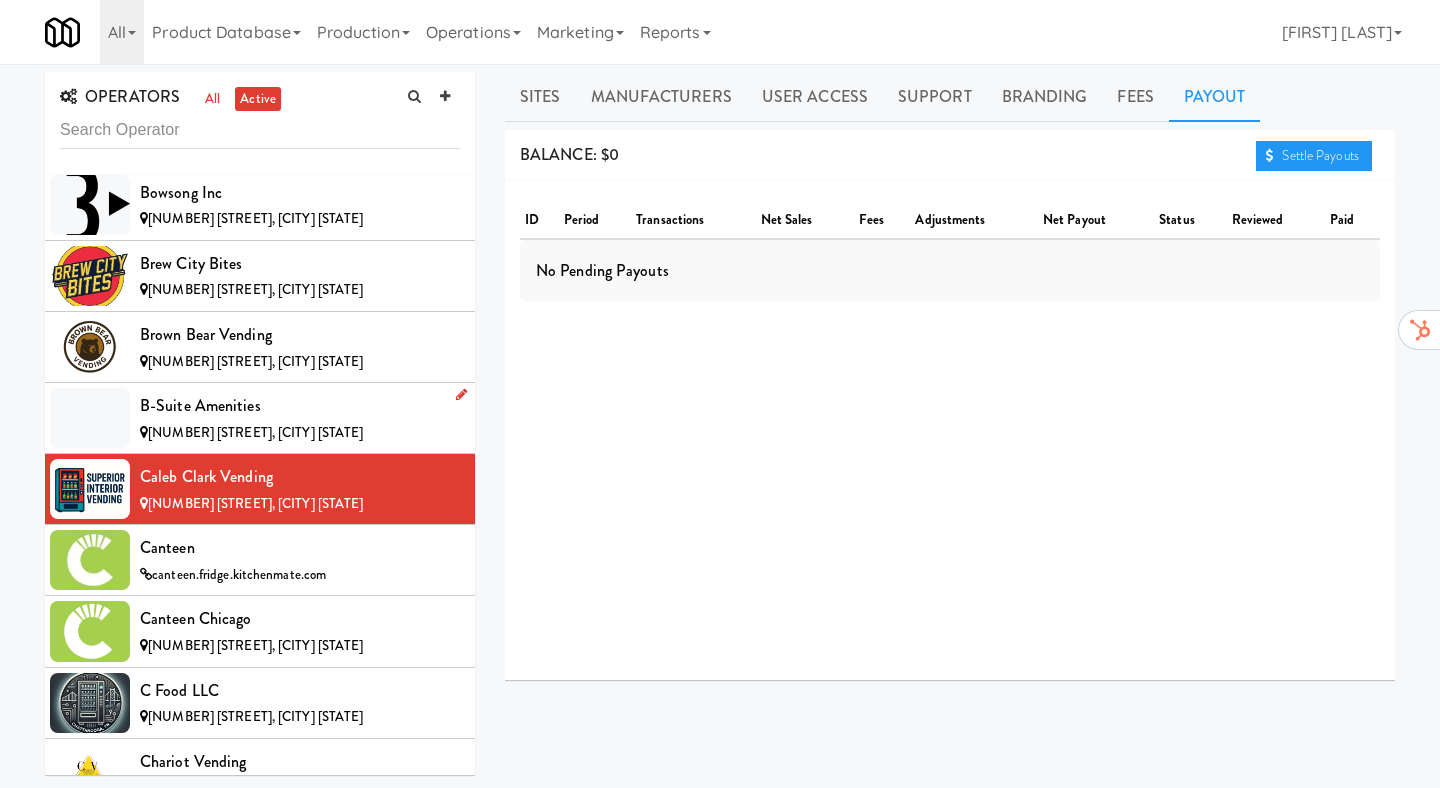 scroll, scrollTop: 1641, scrollLeft: 0, axis: vertical 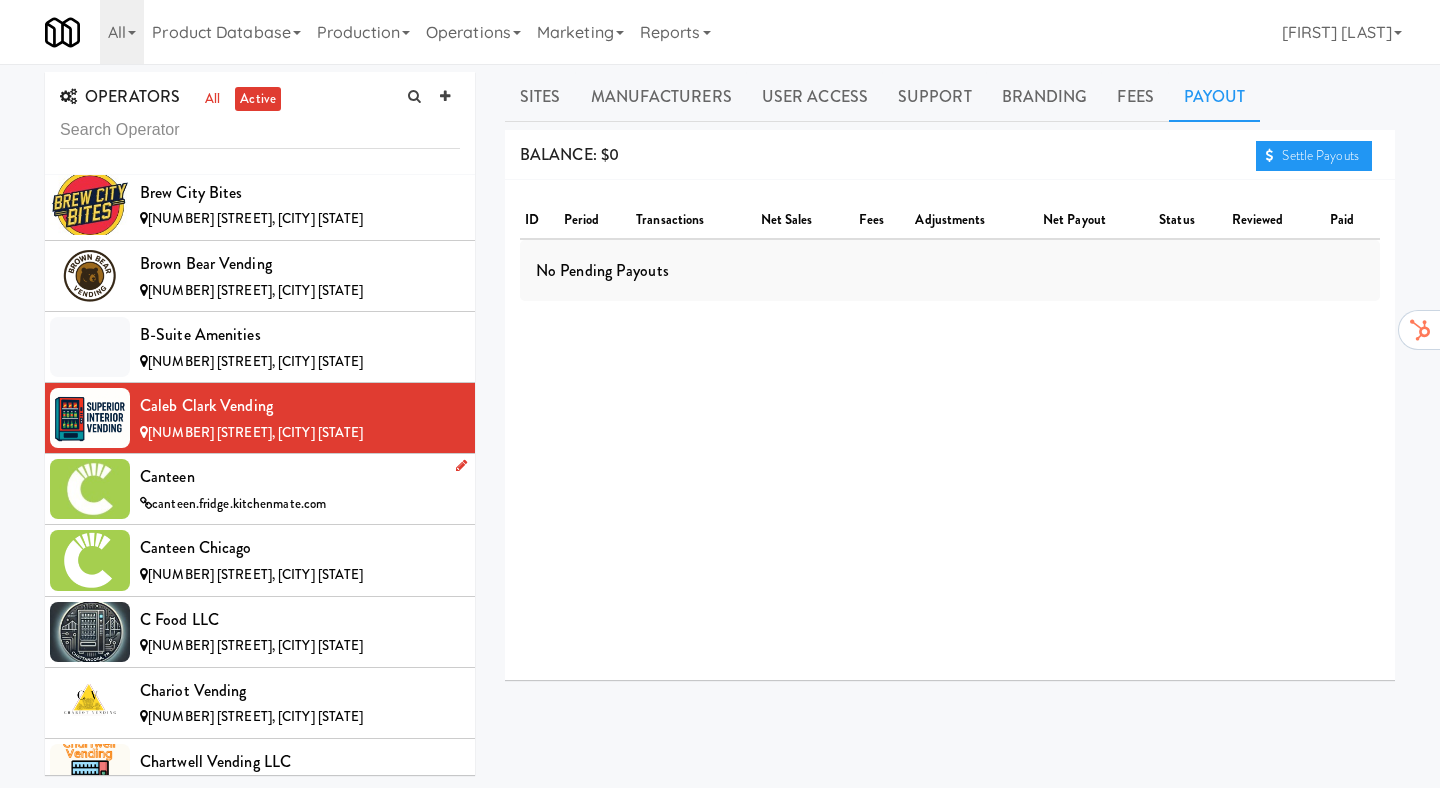 click on "Canteen" at bounding box center [300, 477] 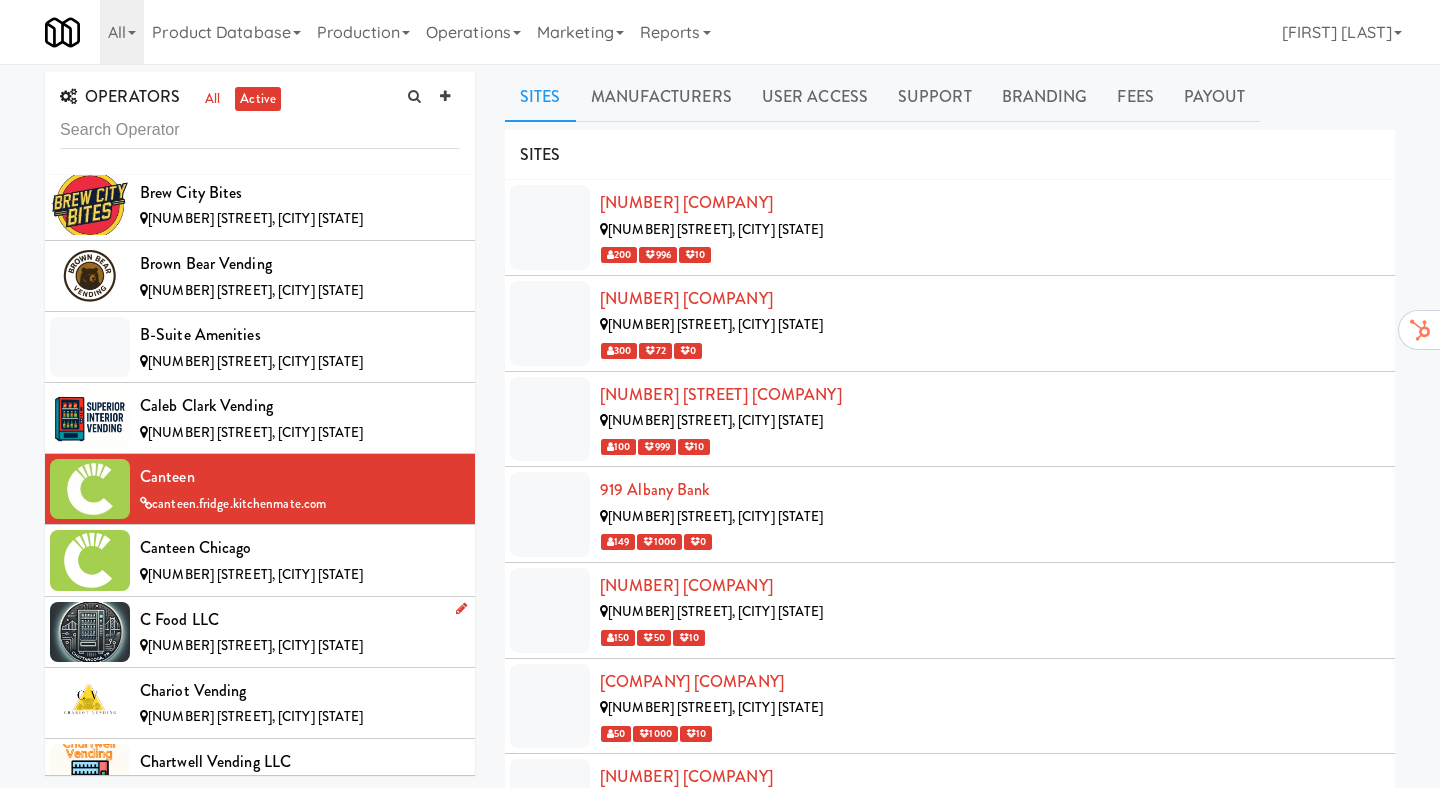 click on "C Food LLC" at bounding box center [300, 620] 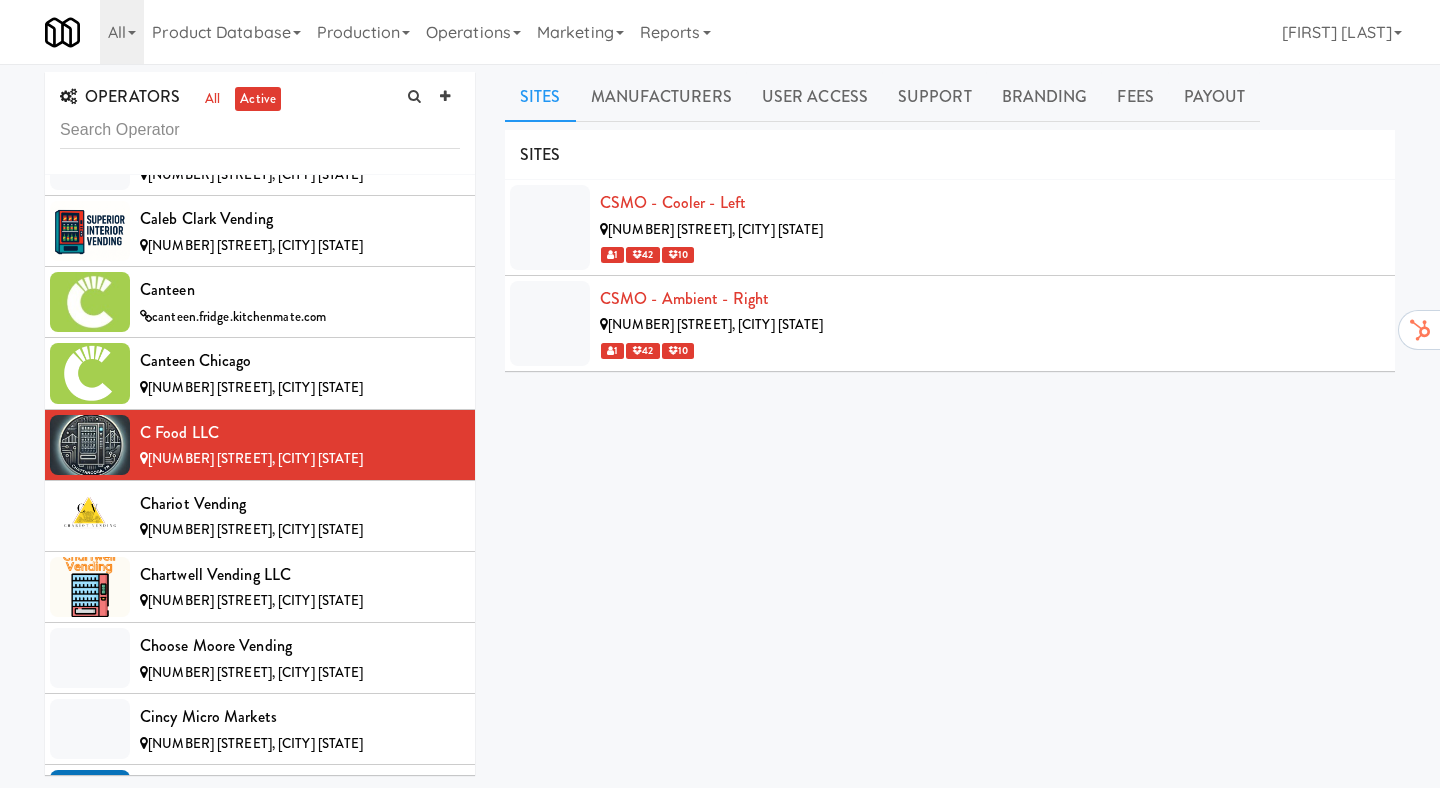scroll, scrollTop: 1844, scrollLeft: 0, axis: vertical 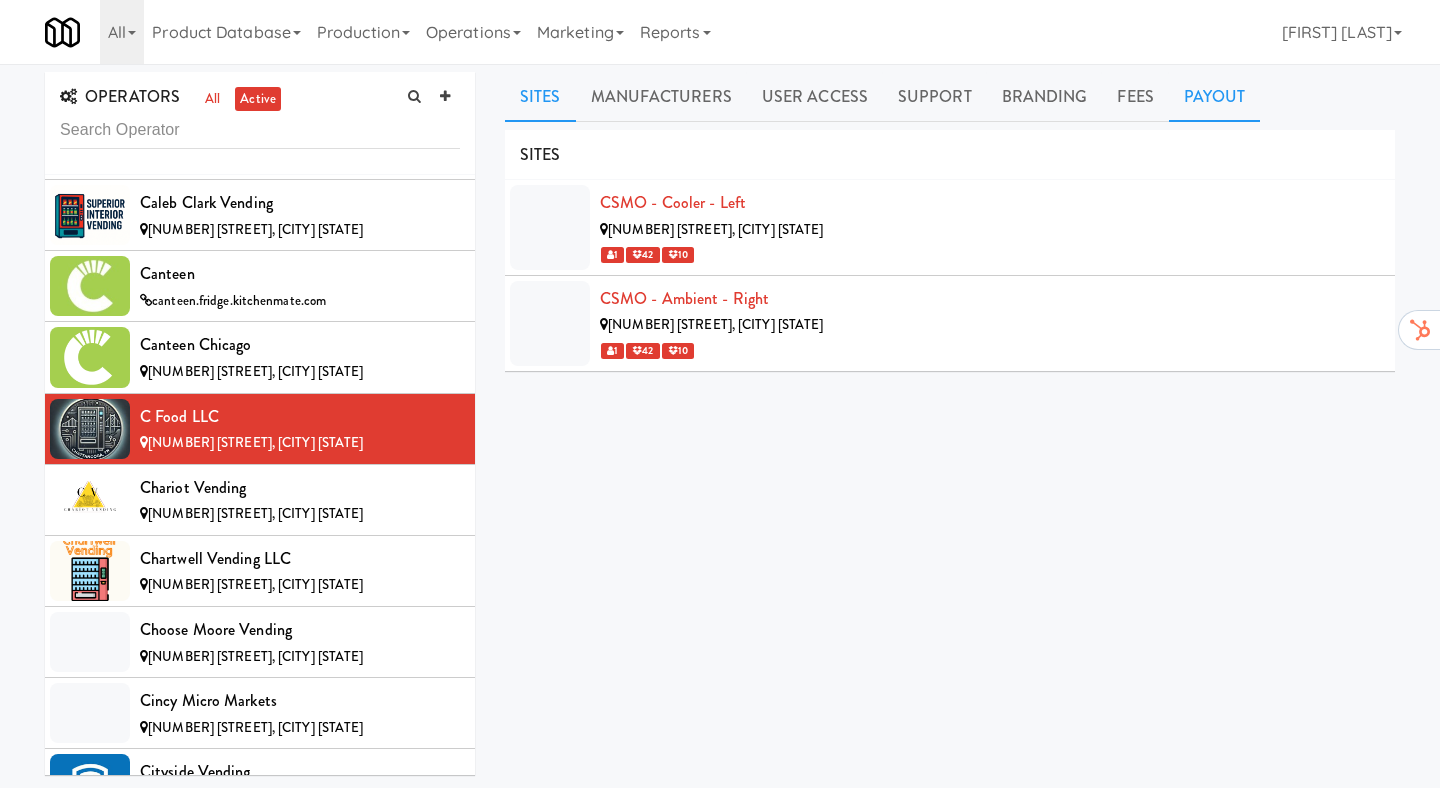 click on "Payout" at bounding box center [1215, 97] 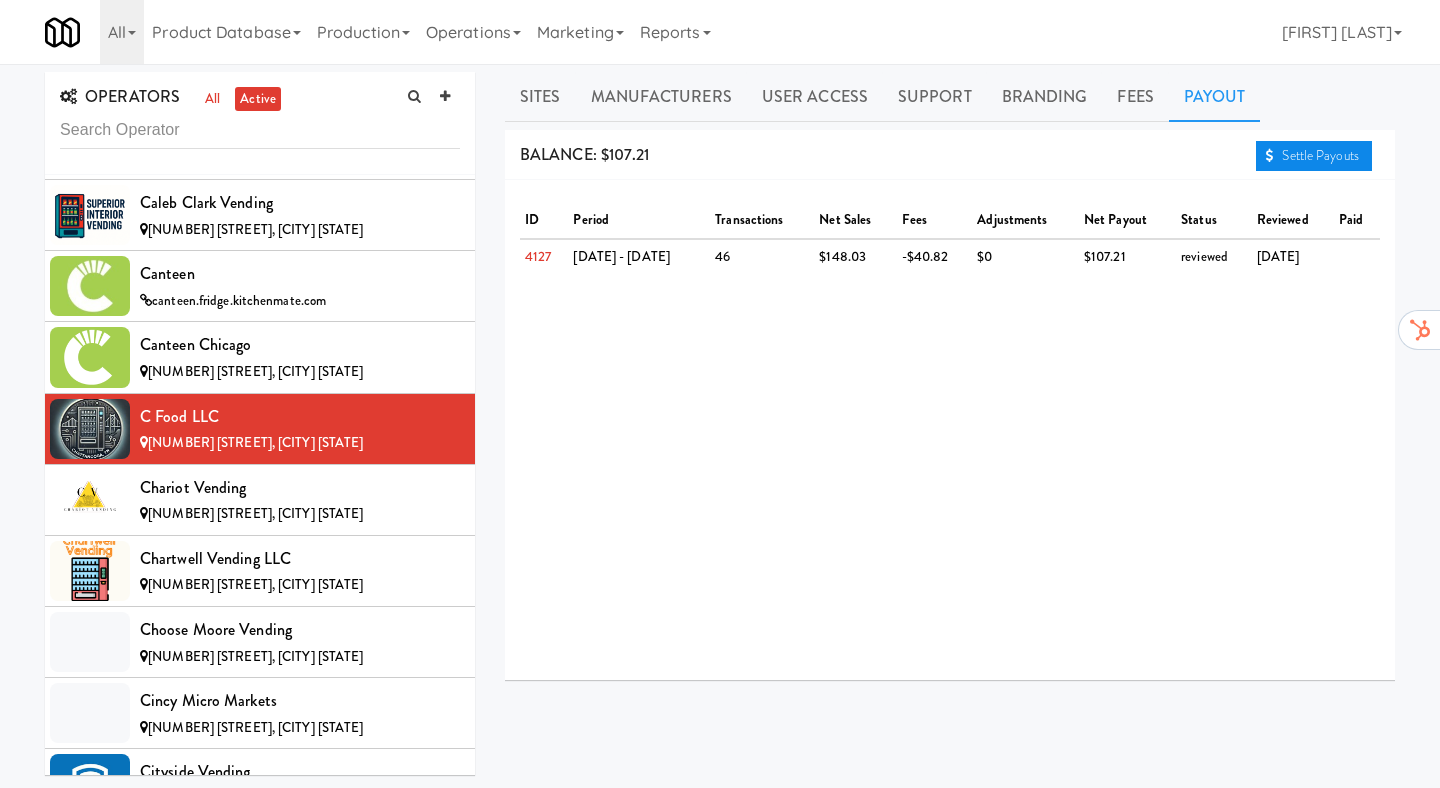click on "Settle Payouts" at bounding box center [1314, 156] 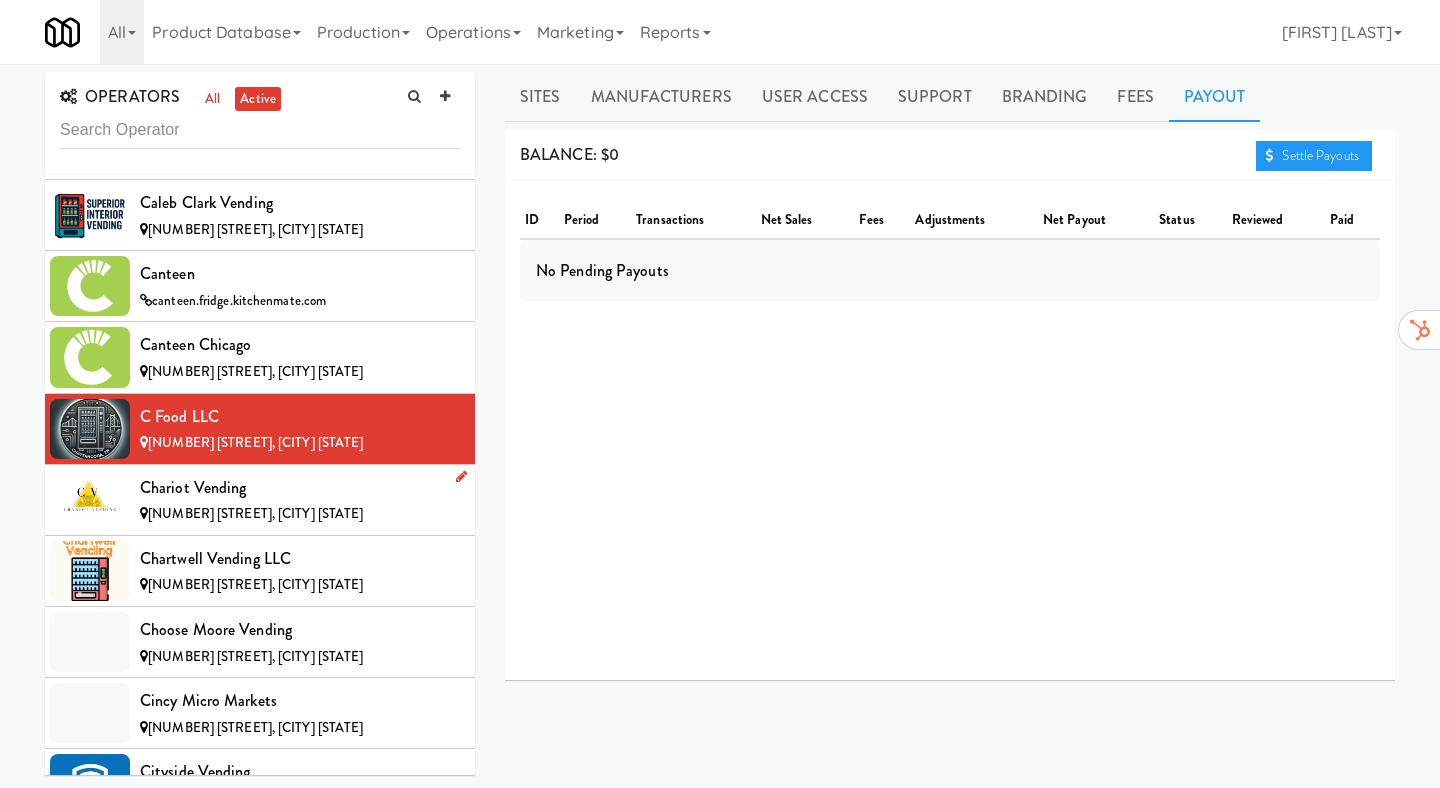 click on "Chariot Vending" at bounding box center (300, 488) 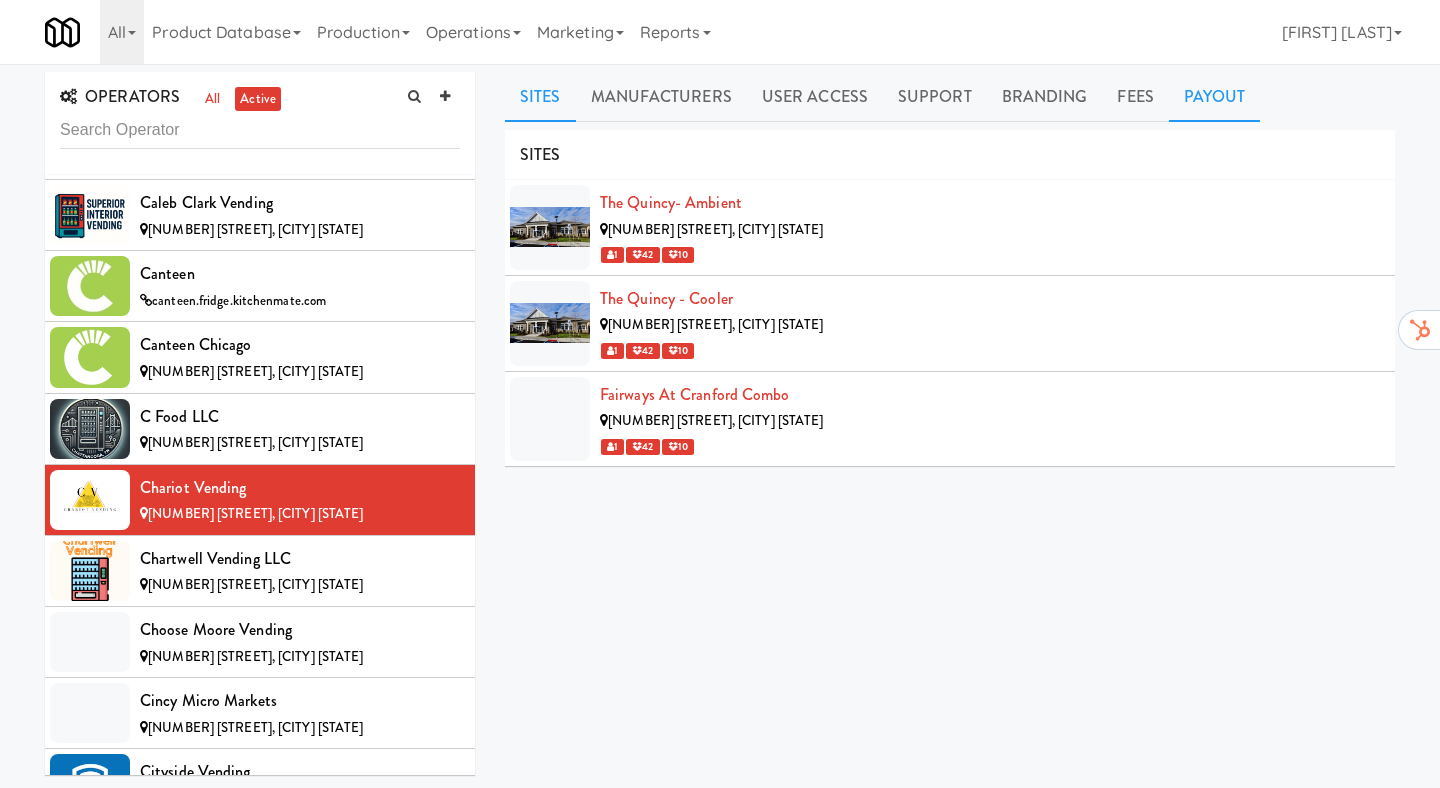 click on "Payout" at bounding box center (1215, 97) 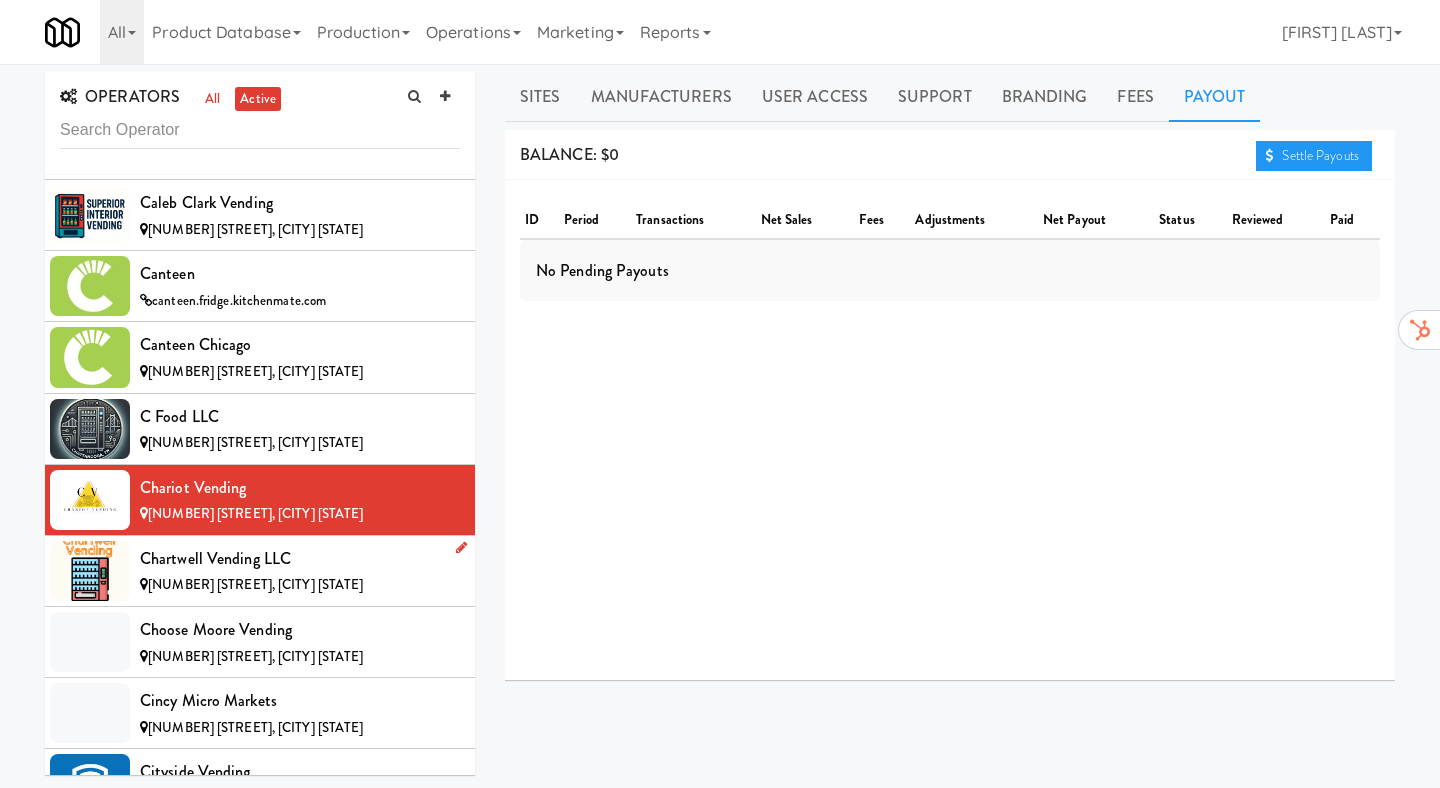 click on "[COMPANY]  [NUMBER] [STREET], [CITY] [STATE]" at bounding box center [260, 571] 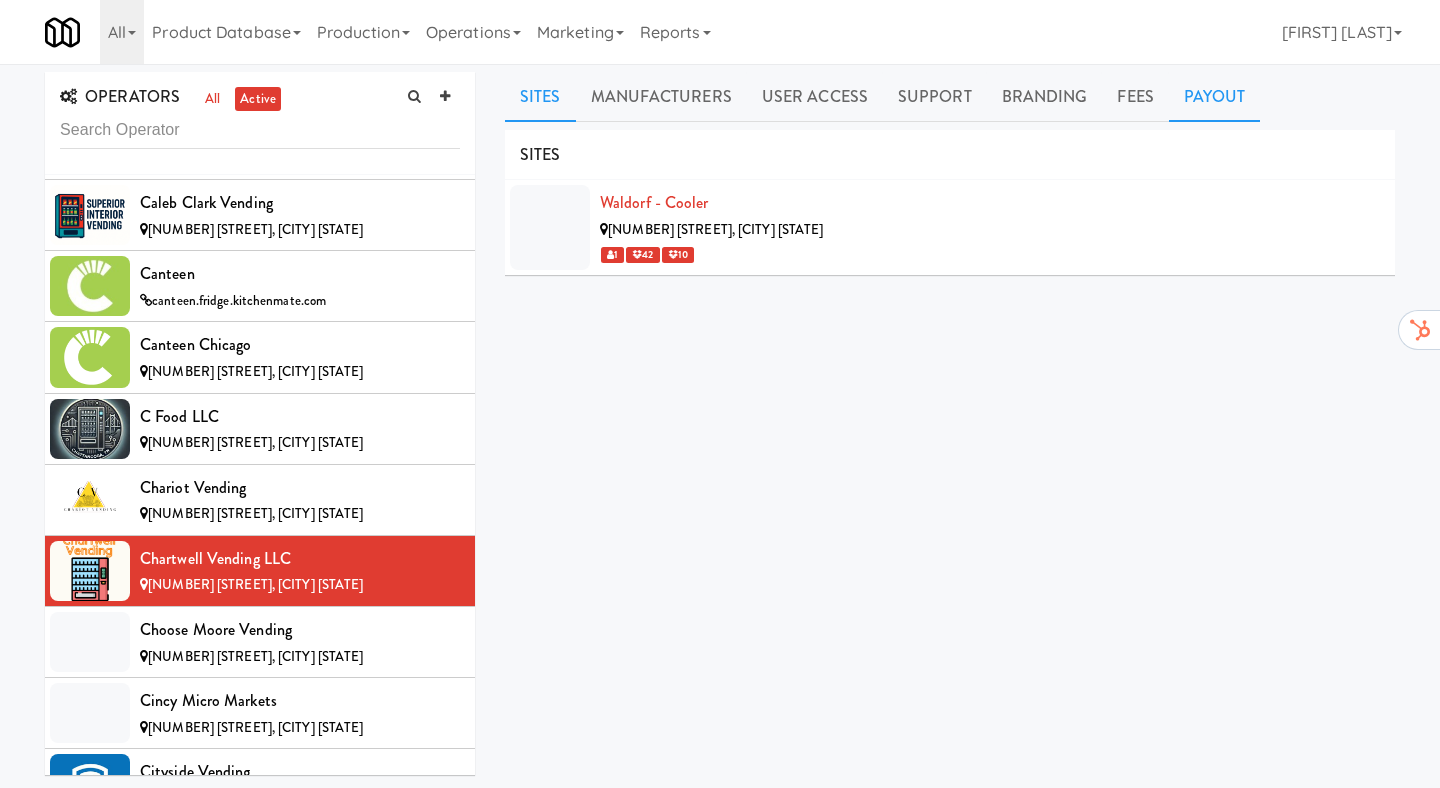 click on "Payout" at bounding box center (1215, 97) 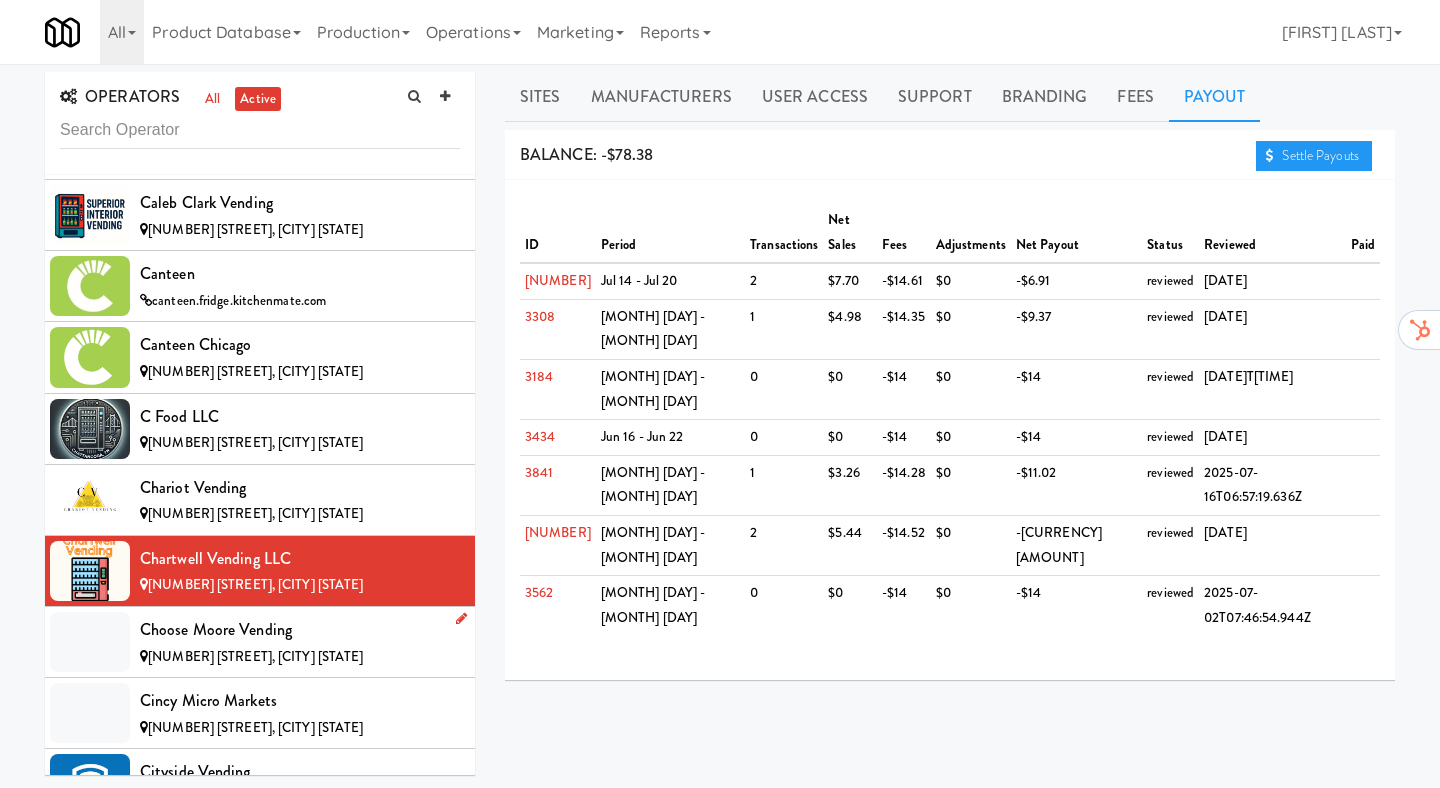 click on "Choose Moore Vending" at bounding box center (300, 630) 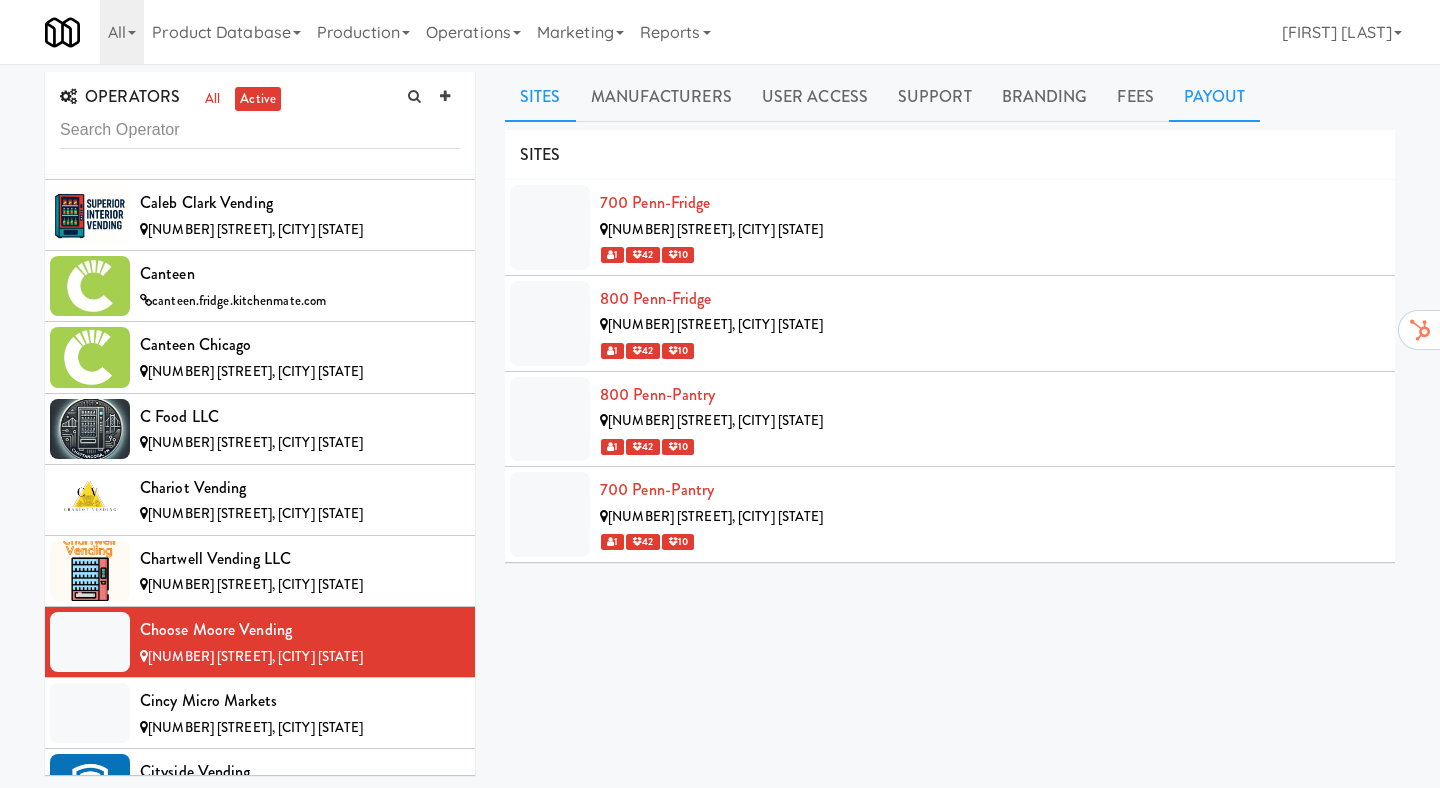 click on "Payout" at bounding box center [1215, 97] 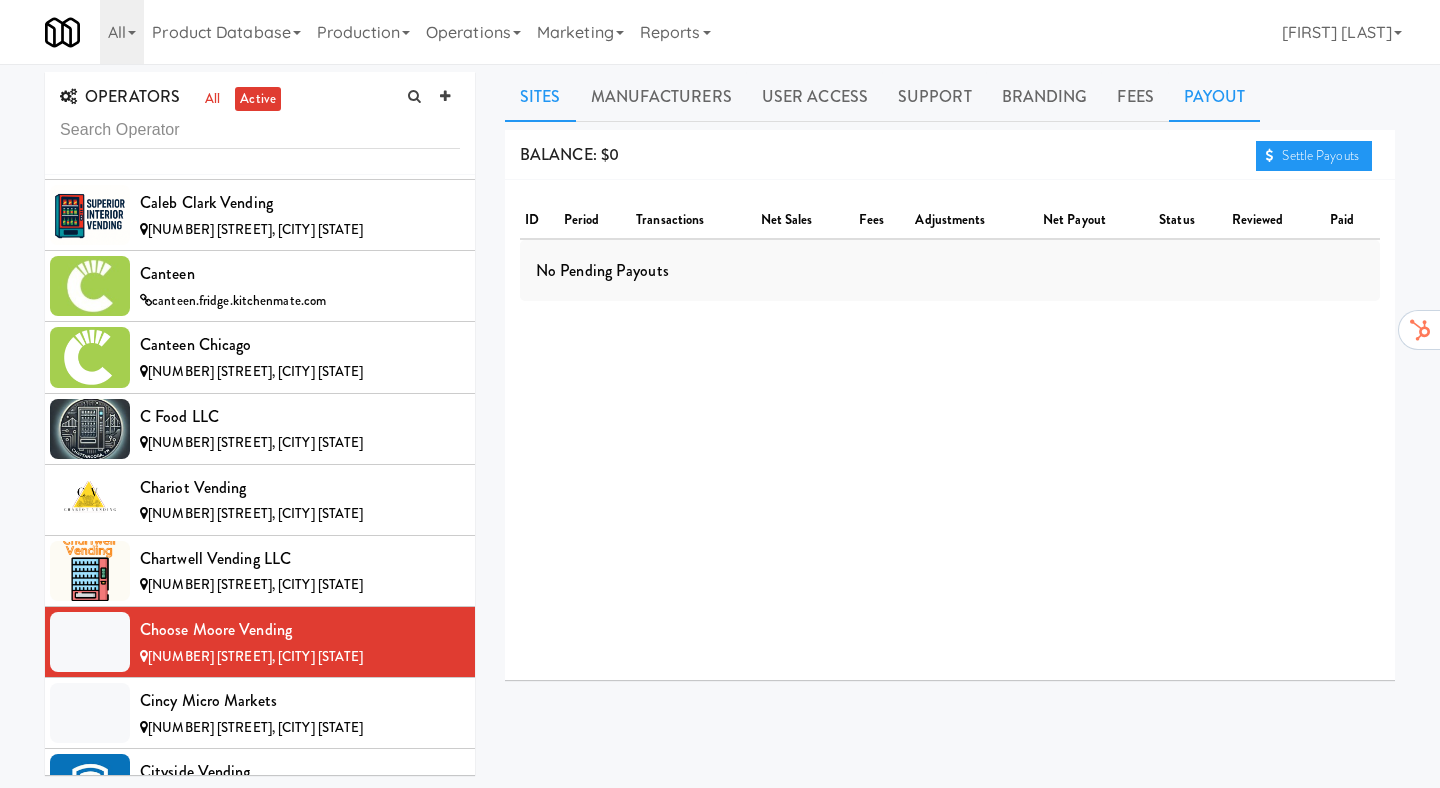 click on "Sites" at bounding box center [540, 97] 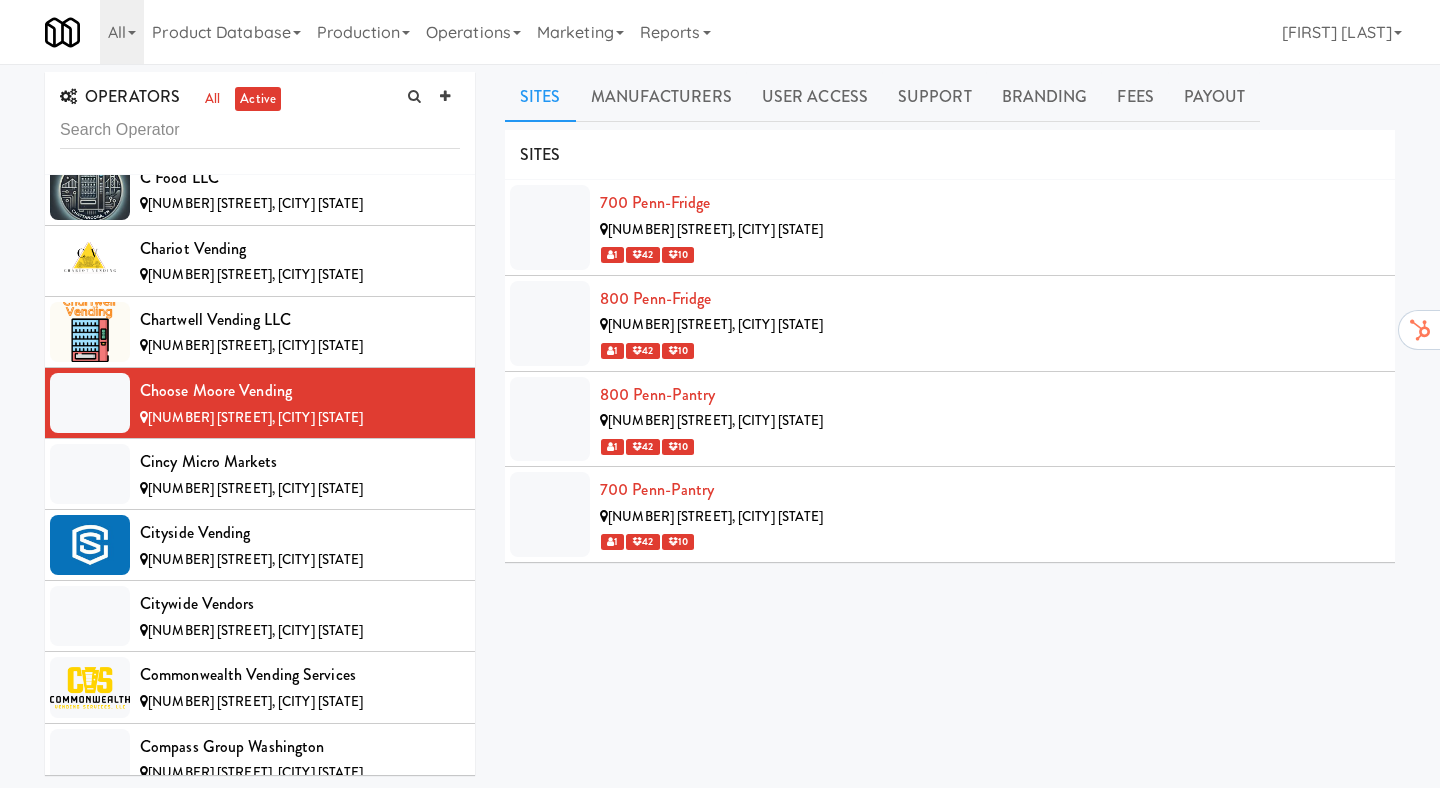 scroll, scrollTop: 2195, scrollLeft: 0, axis: vertical 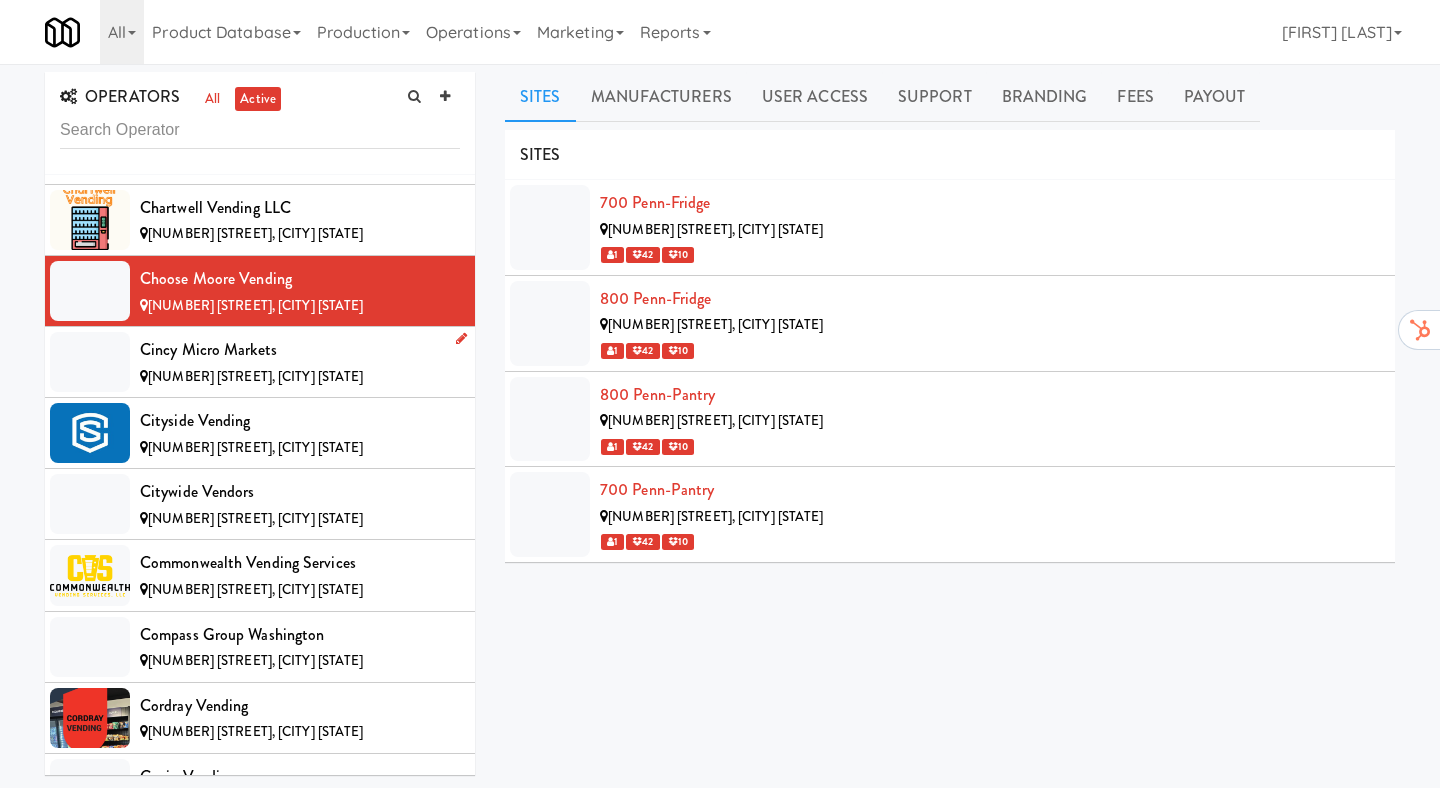 click on "[NUMBER] [STREET], [CITY] [STATE]" at bounding box center [300, 377] 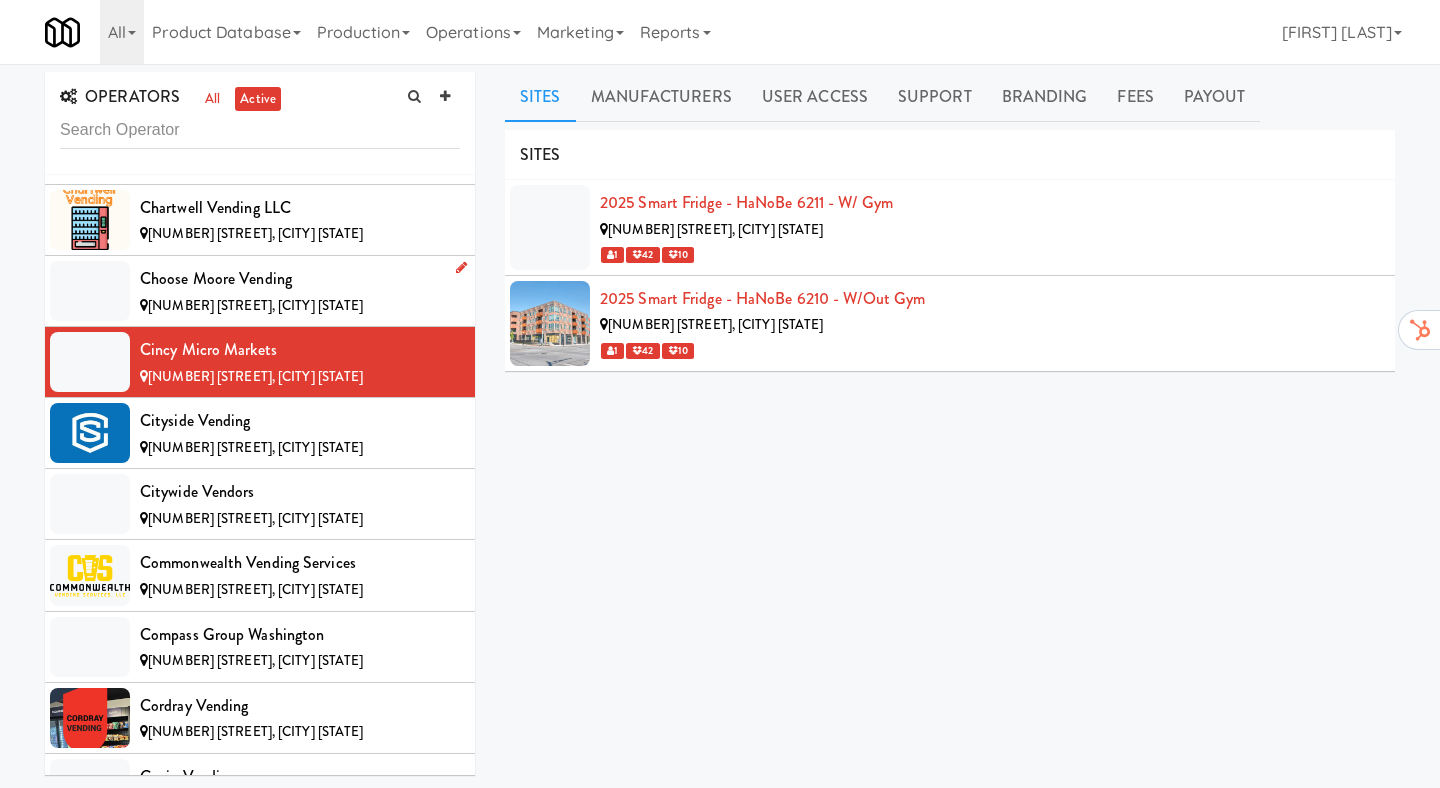 click on "[NUMBER] [STREET], [CITY] [STATE]" at bounding box center [300, 306] 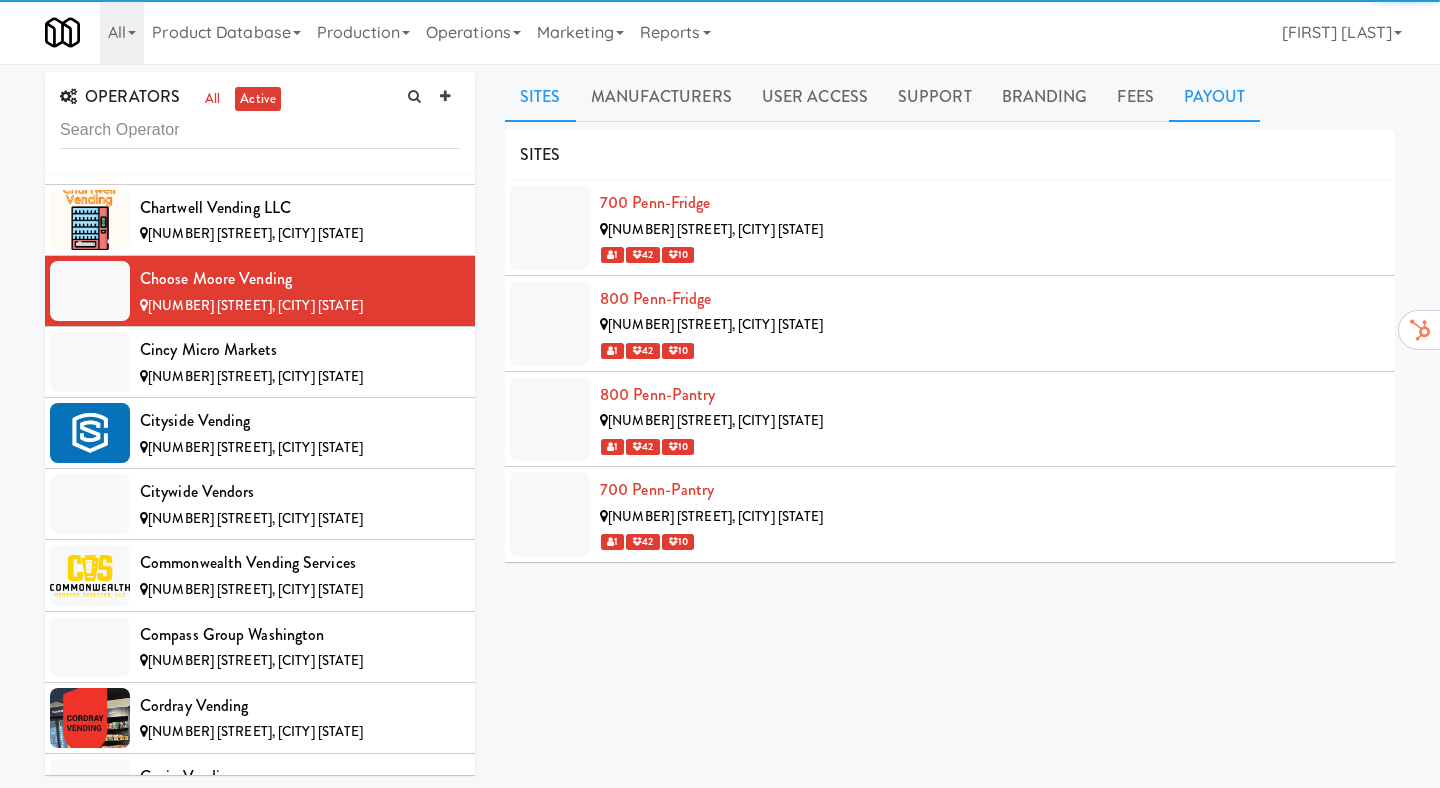 click on "Payout" at bounding box center [1215, 97] 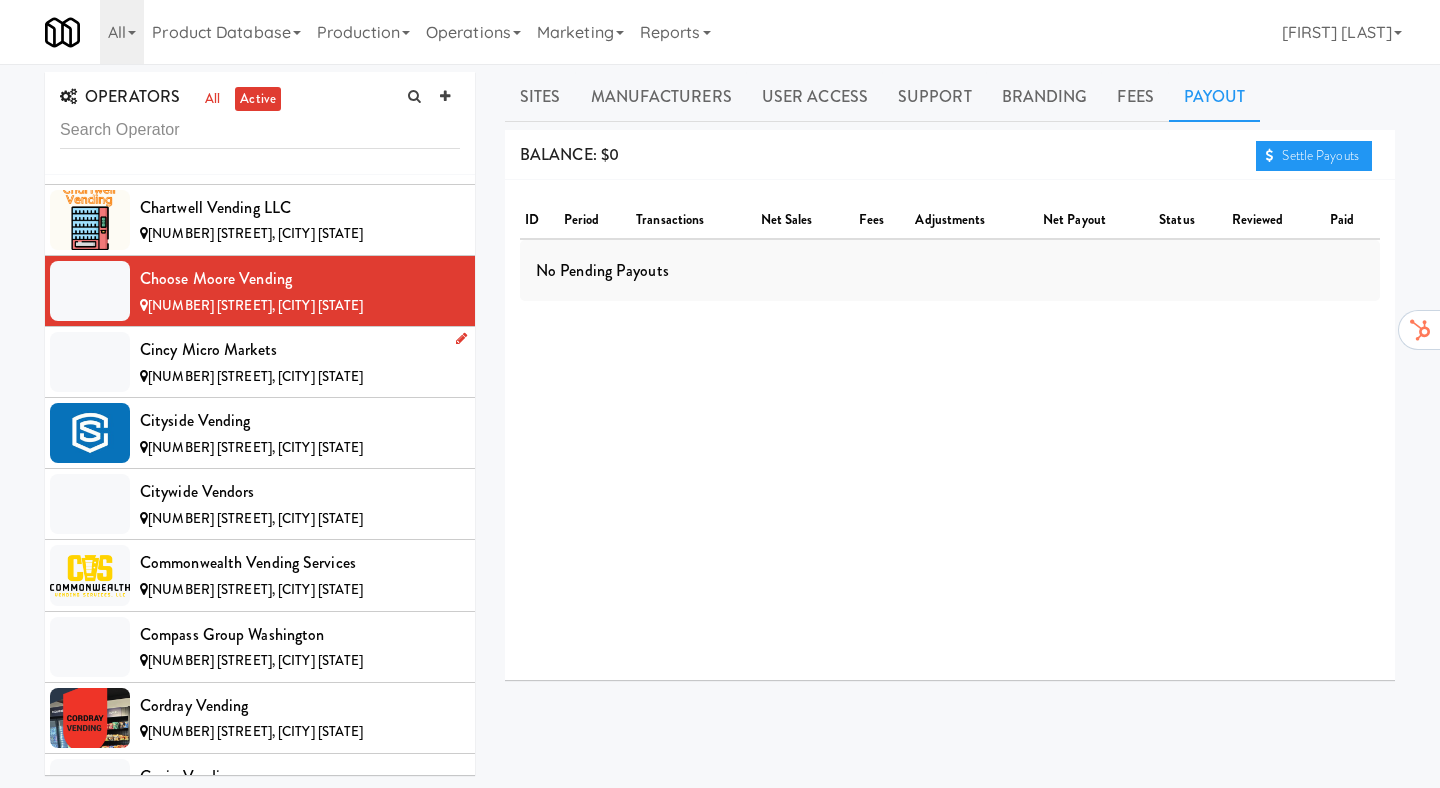 click on "[NUMBER] [STREET], [CITY] [STATE]" at bounding box center [255, 376] 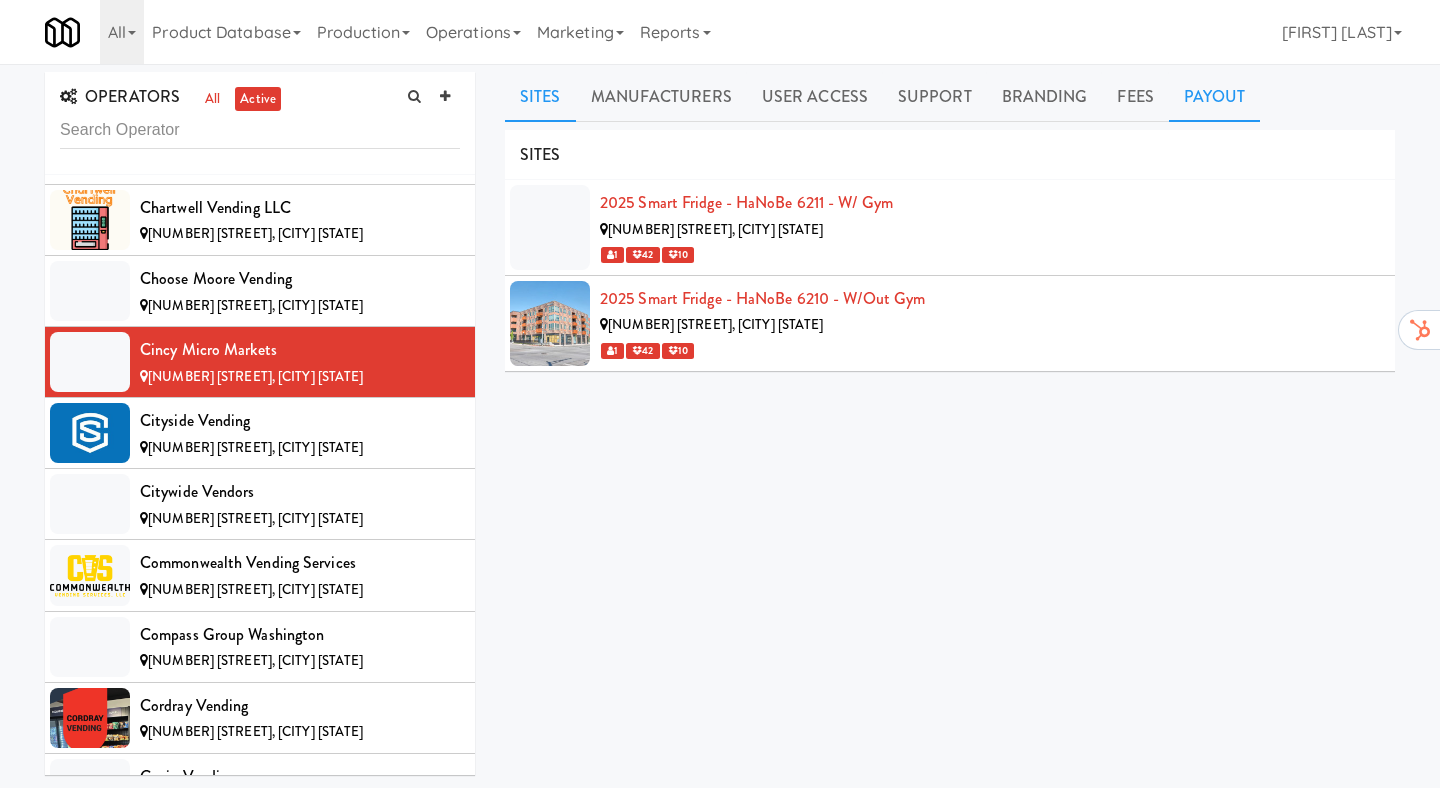 click on "Payout" at bounding box center [1215, 97] 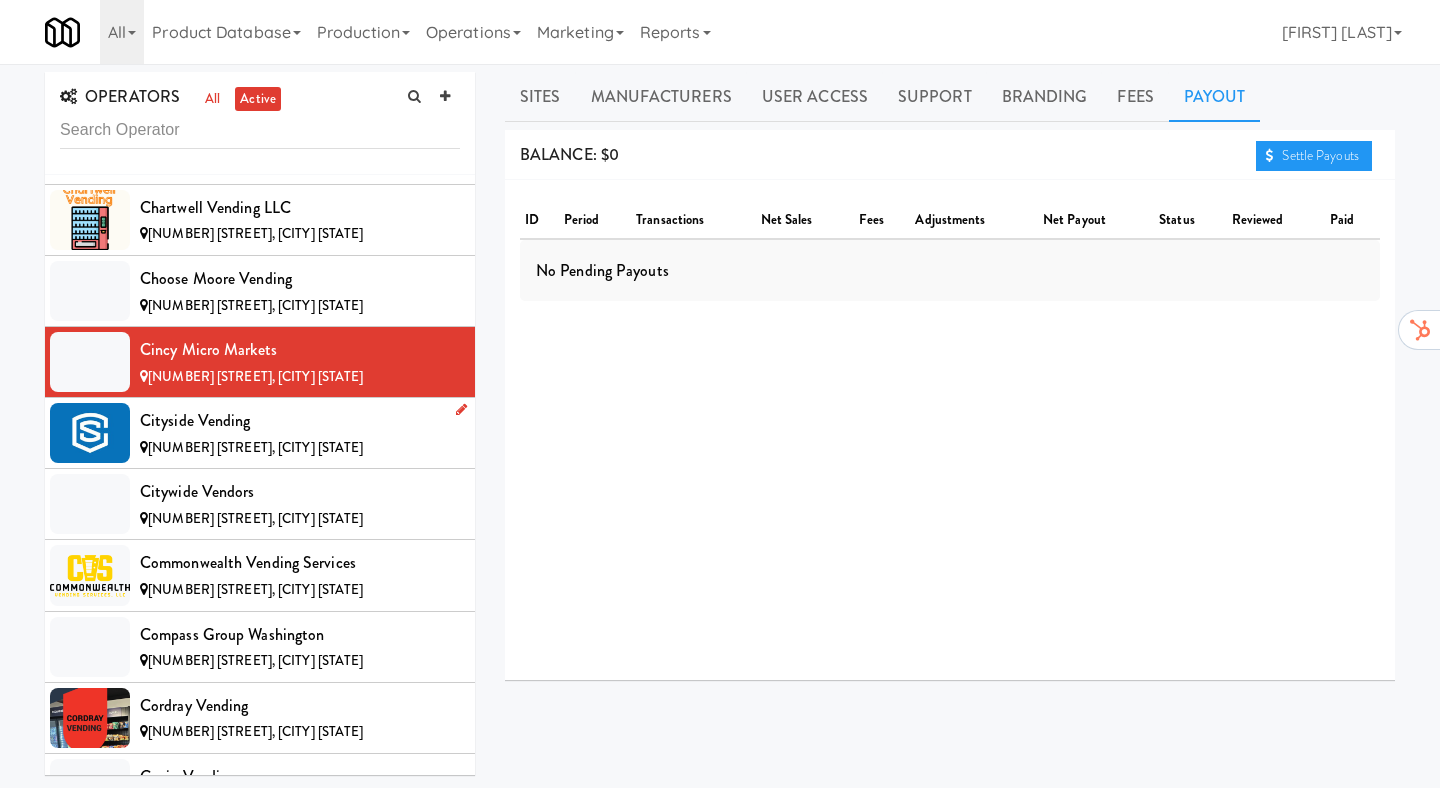 click on "[NUMBER] [STREET], [CITY] [STATE]" at bounding box center [300, 448] 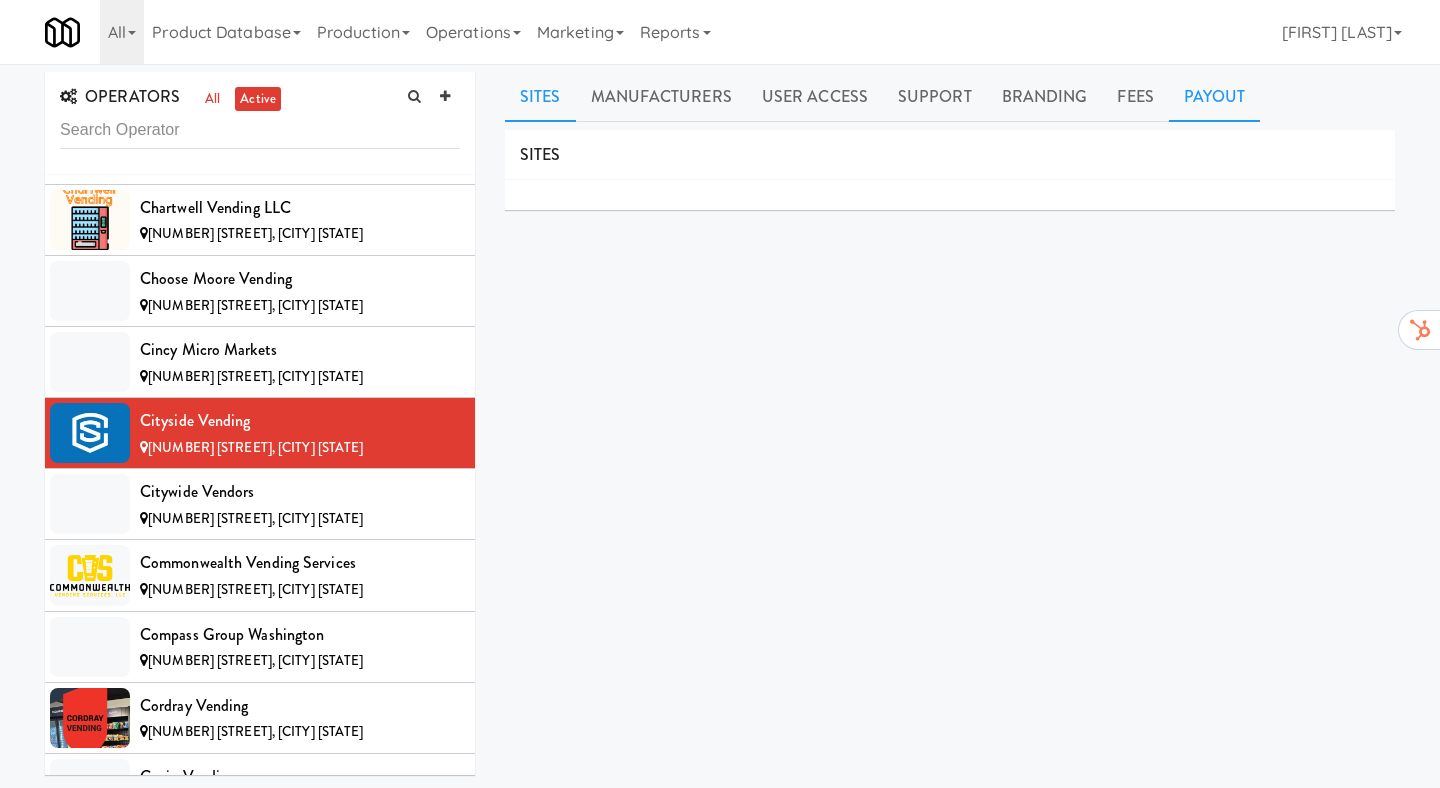click on "Payout" at bounding box center [1215, 97] 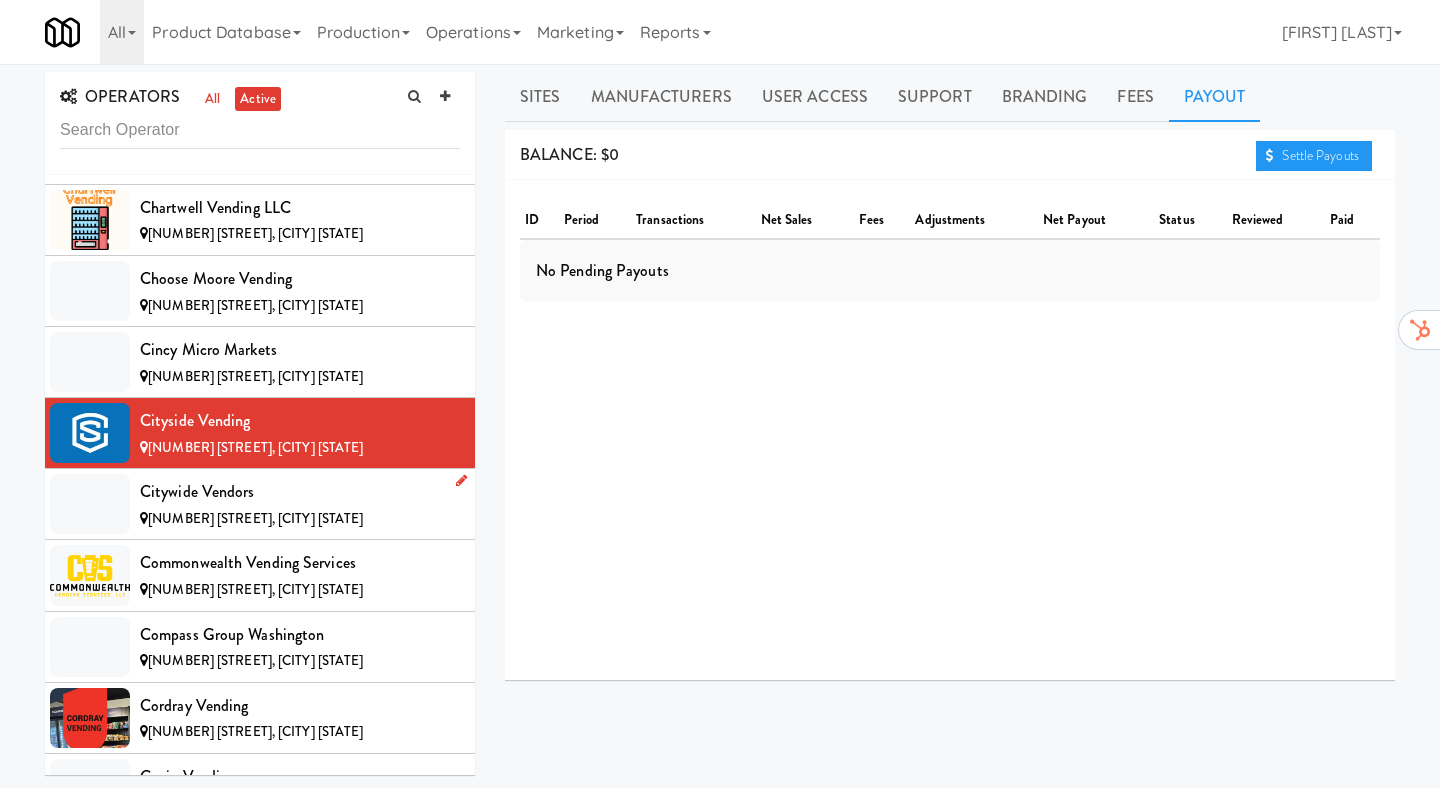 click on "Citywide Vendors" at bounding box center [300, 492] 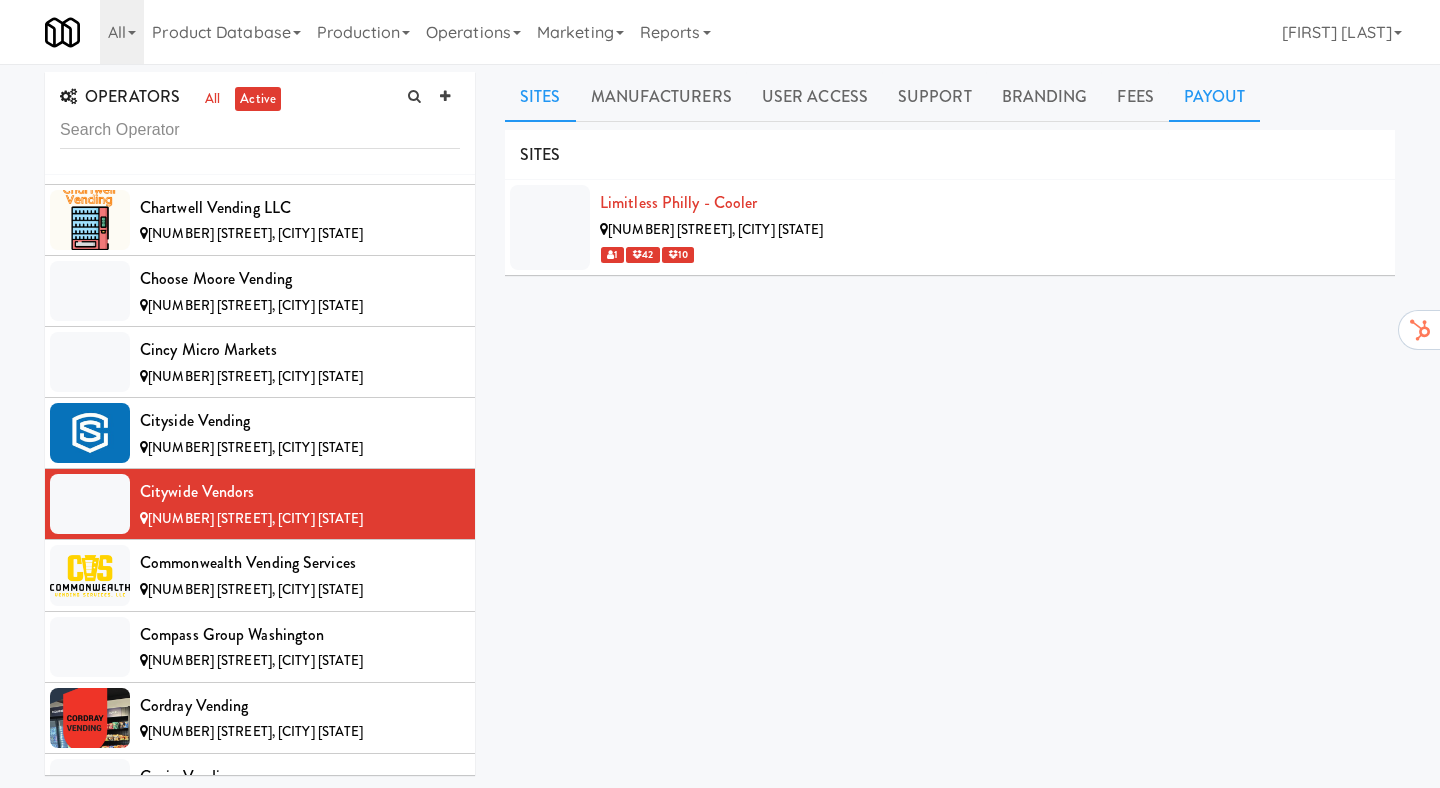 click on "Payout" at bounding box center [1215, 97] 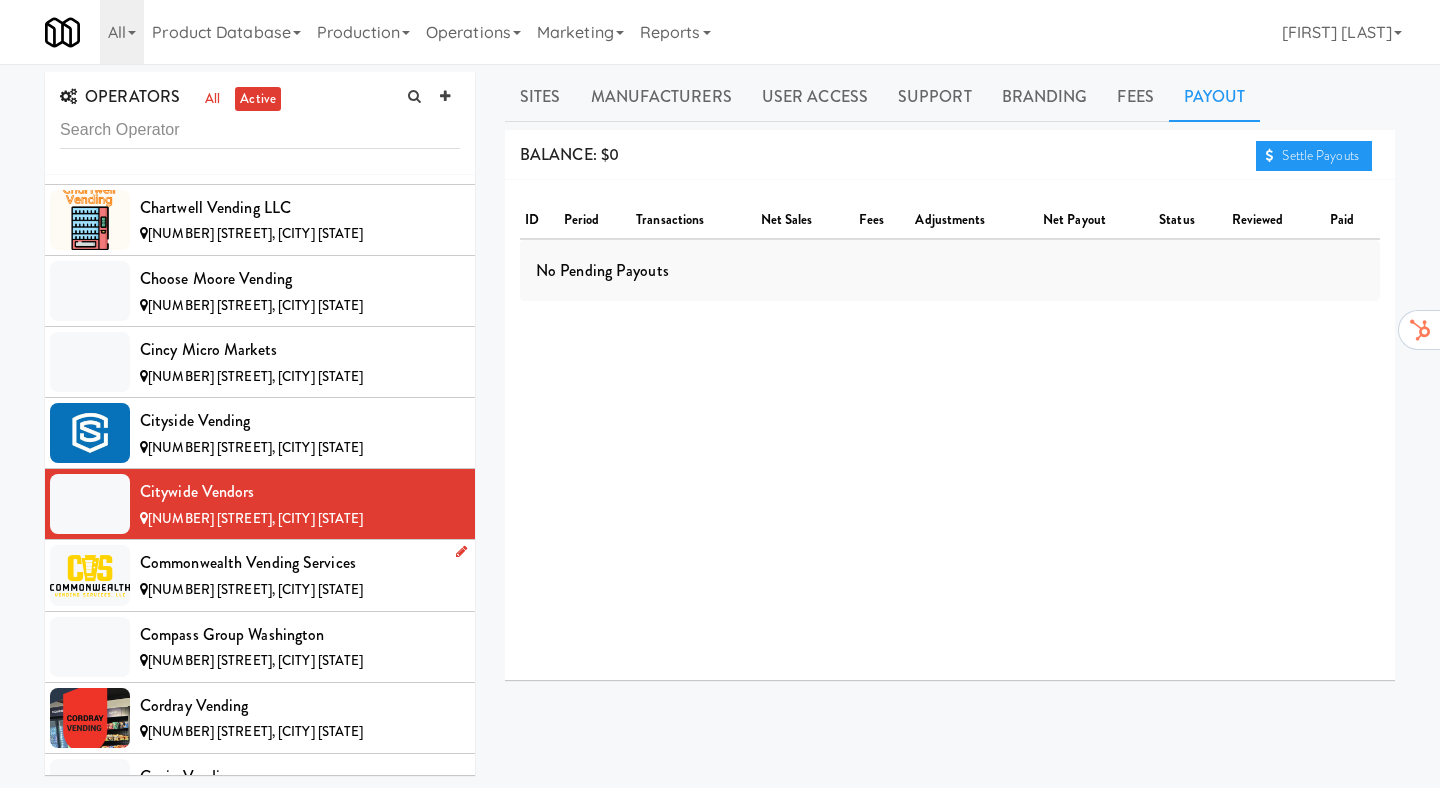 click on "[NUMBER] [STREET], [CITY] [STATE]" at bounding box center [300, 590] 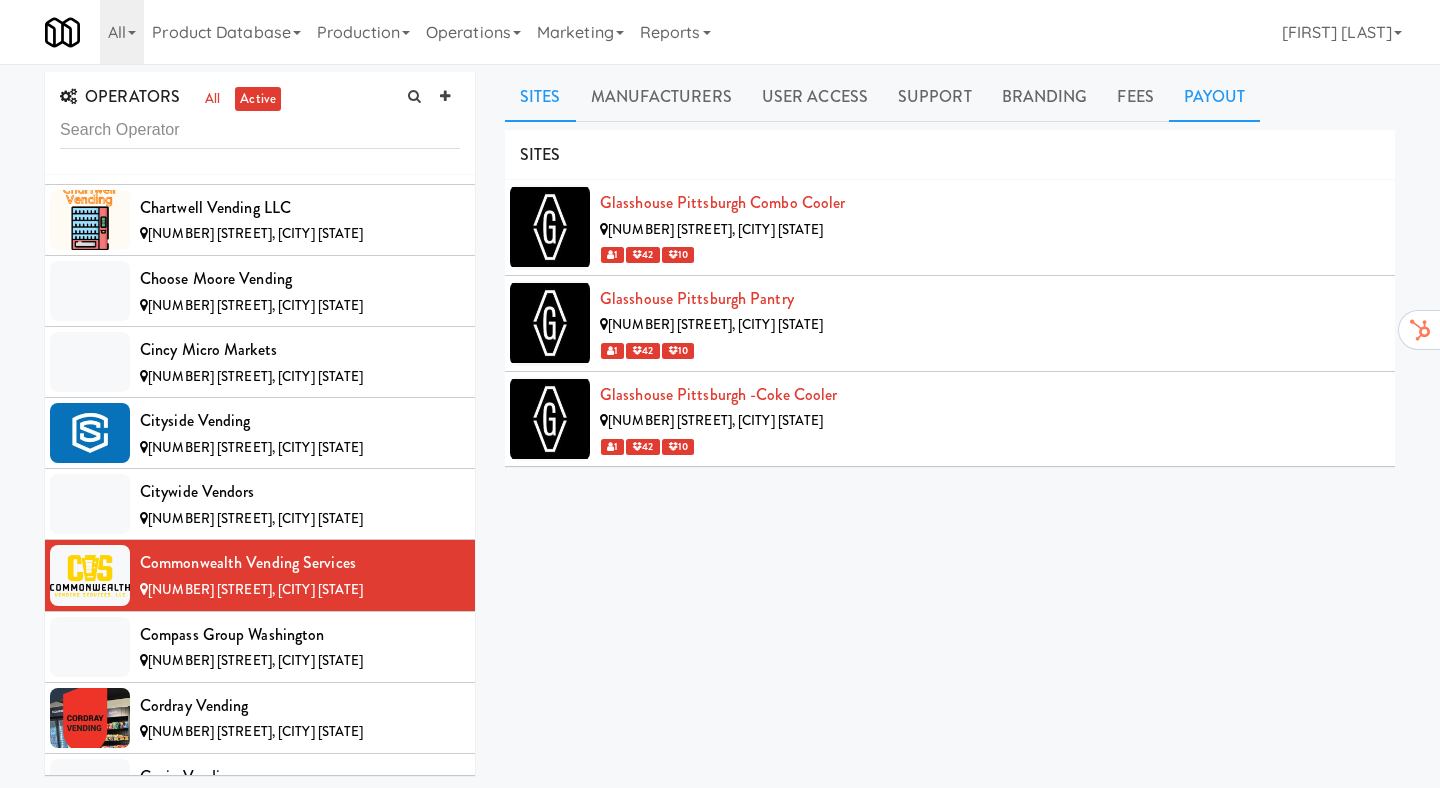 click on "Payout" at bounding box center (1215, 97) 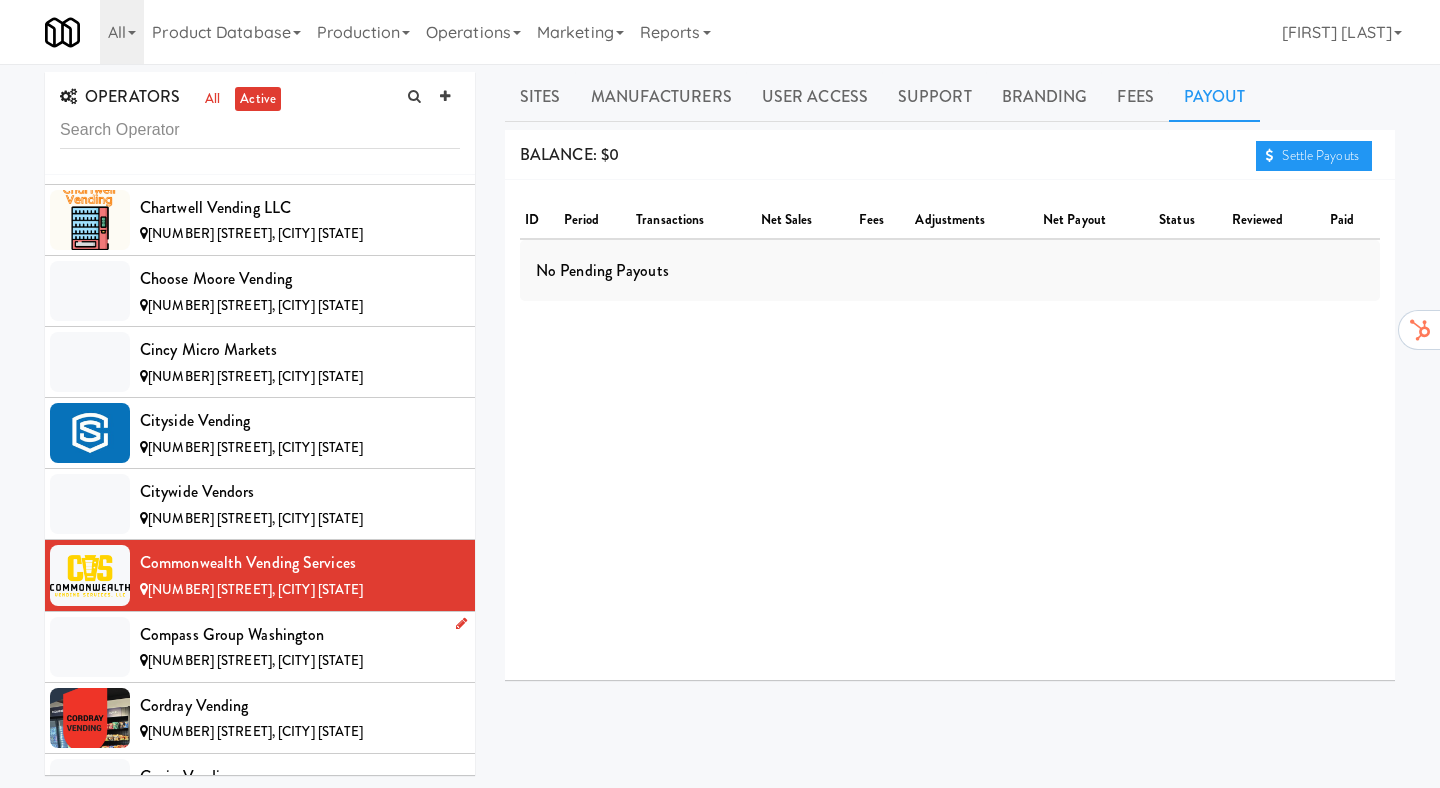 click on "Compass Group Washington" at bounding box center (300, 635) 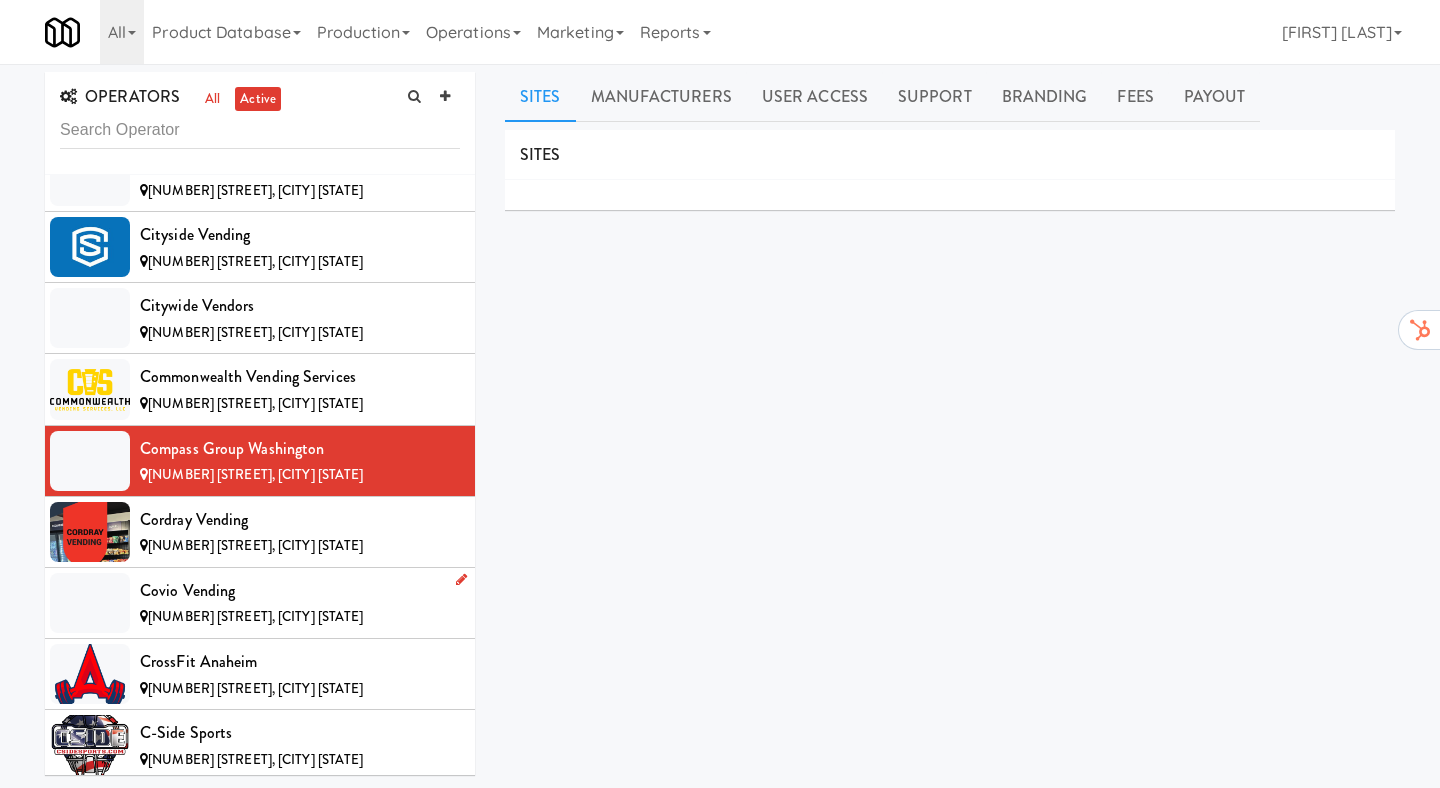 scroll, scrollTop: 2414, scrollLeft: 0, axis: vertical 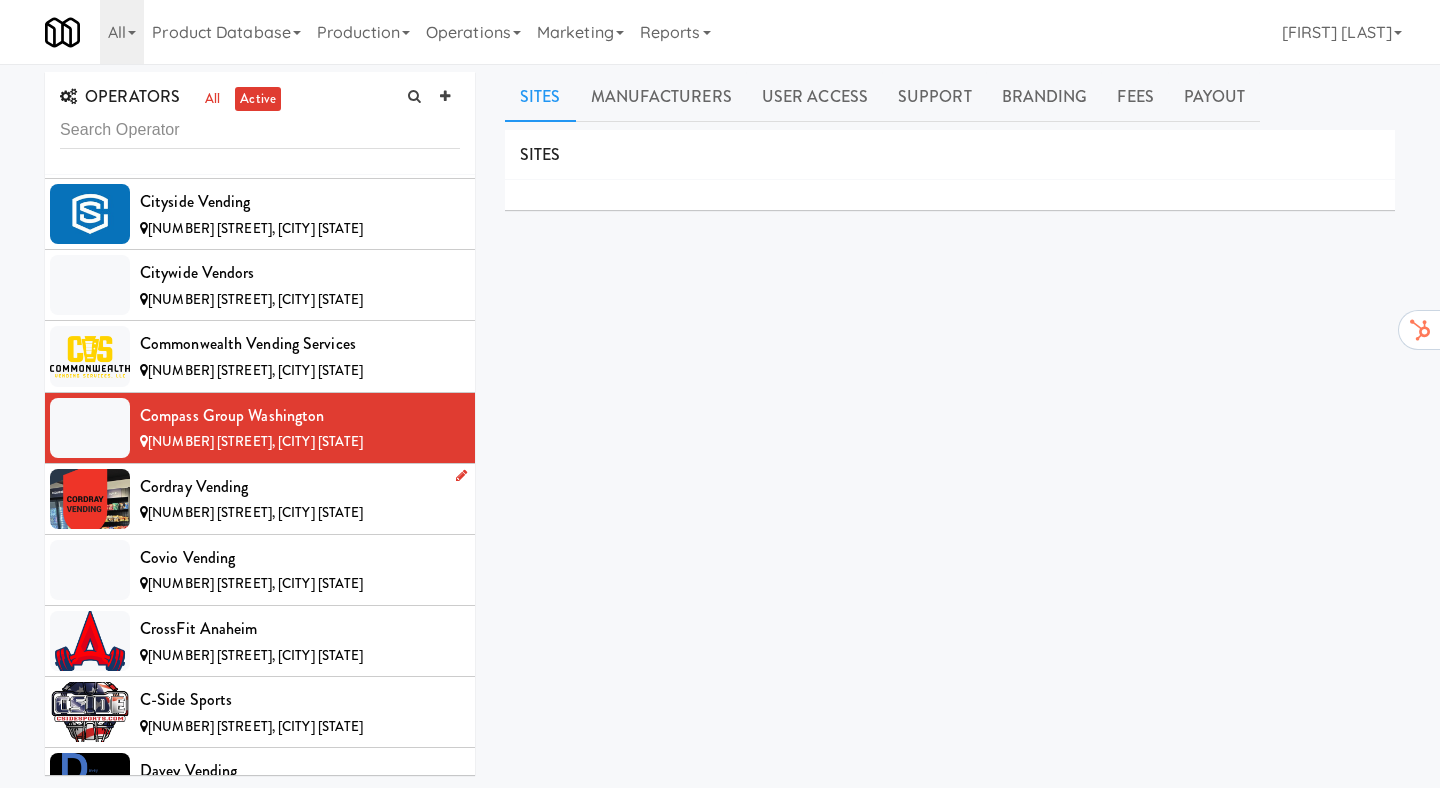 click on "[NUMBER] [STREET], [CITY] [STATE]" at bounding box center (300, 513) 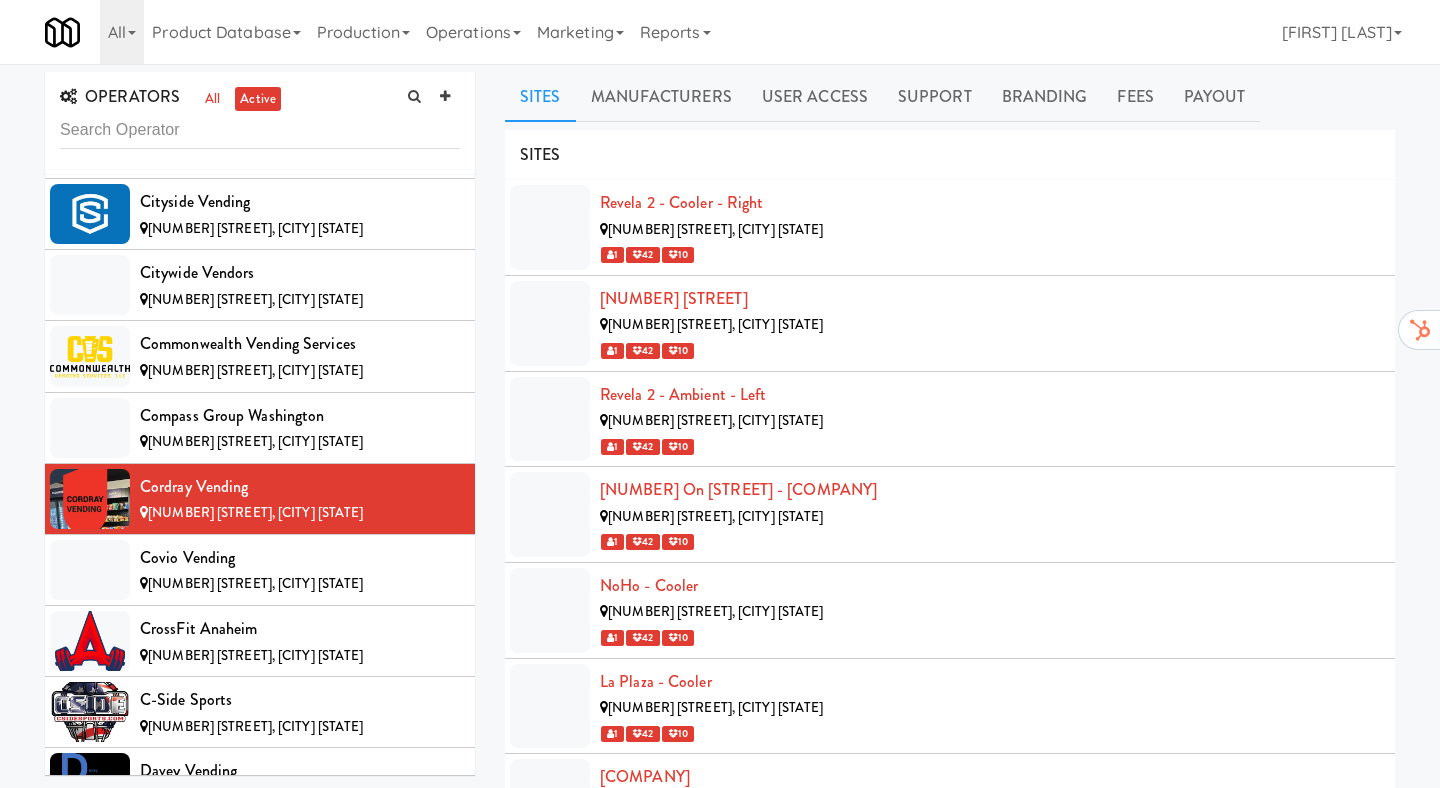 click on "Sites Manufacturers User Access Support Branding Fees Payout" at bounding box center (950, 97) 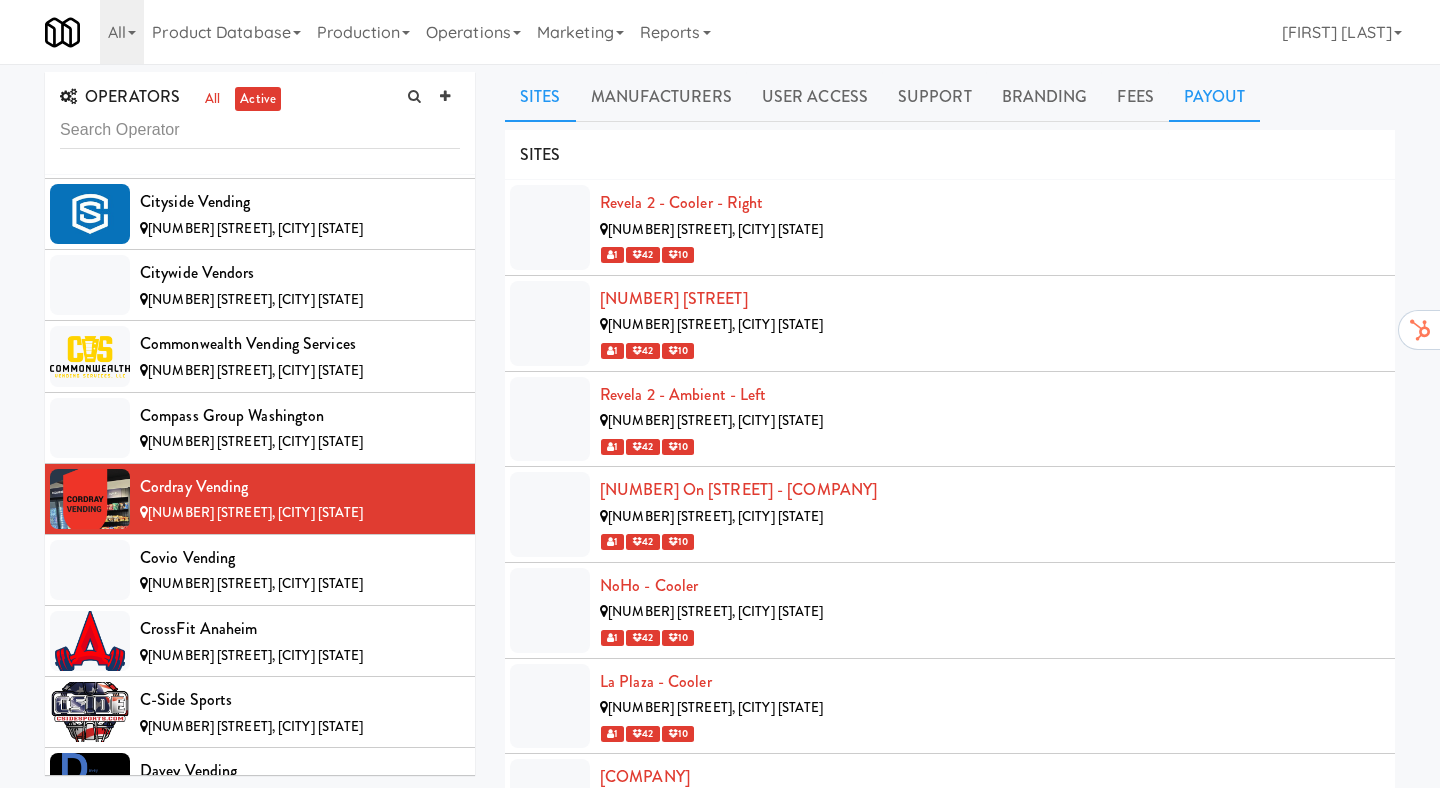 click on "Payout" at bounding box center [1215, 97] 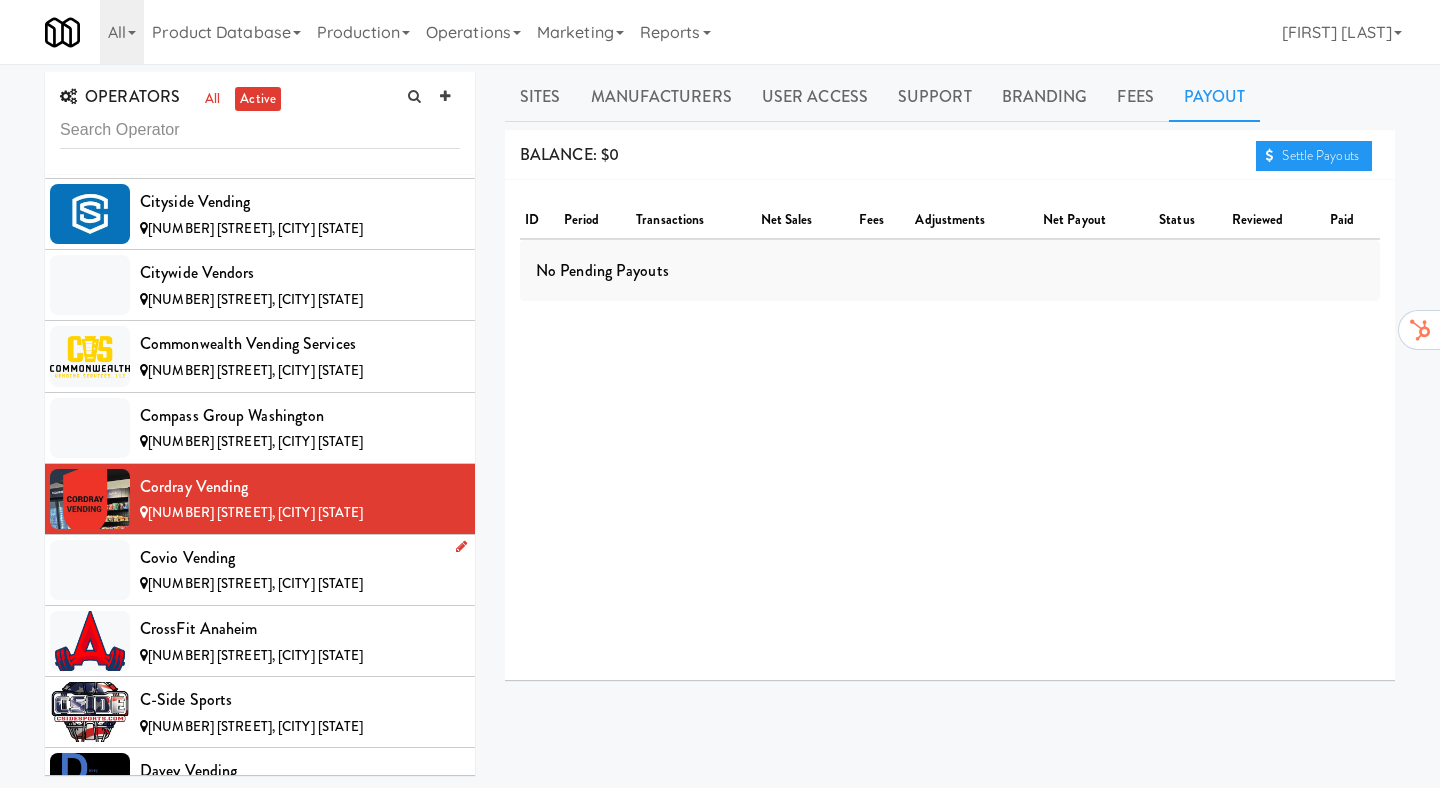 click on "[NUMBER] [STREET], [CITY] [STATE]" at bounding box center [300, 584] 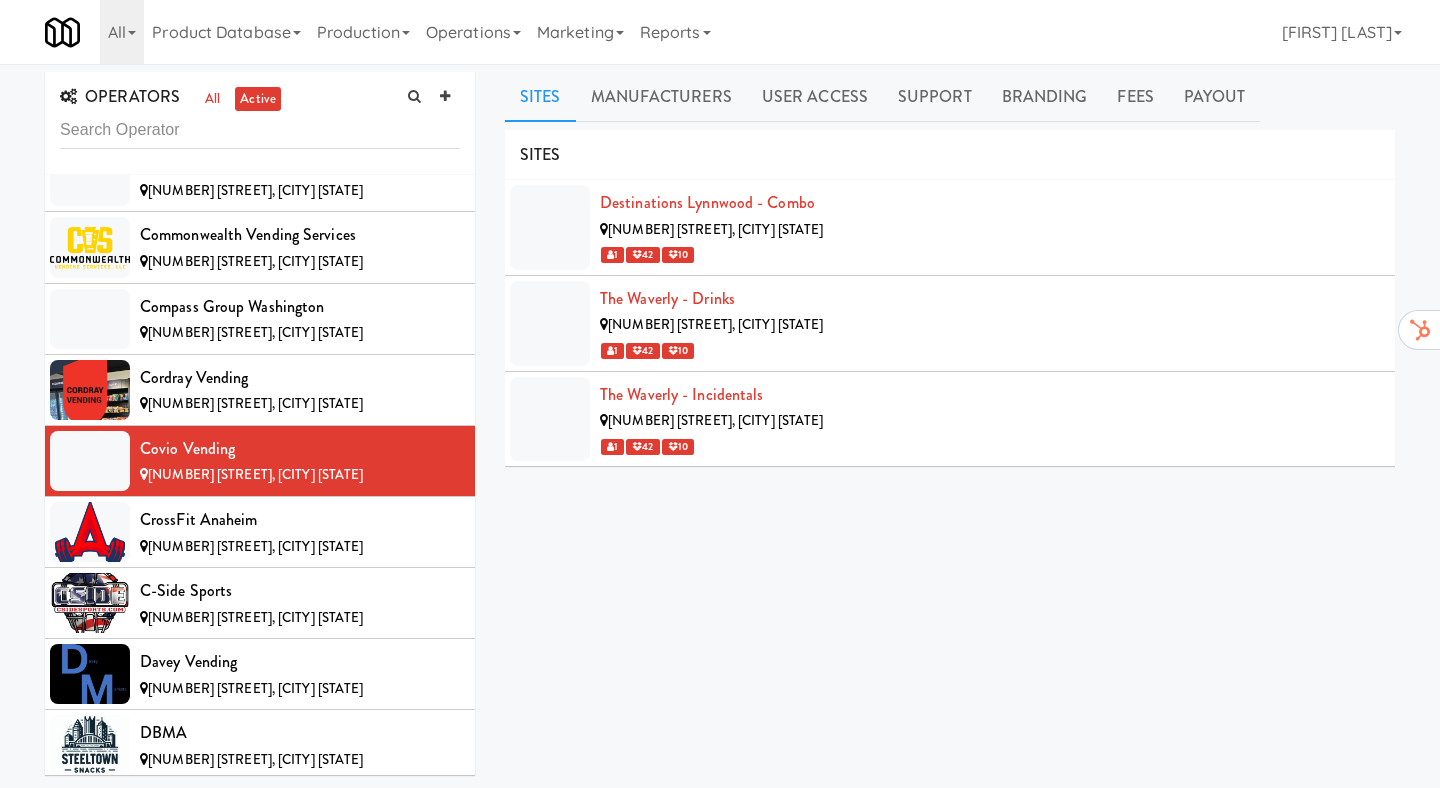 scroll, scrollTop: 2569, scrollLeft: 0, axis: vertical 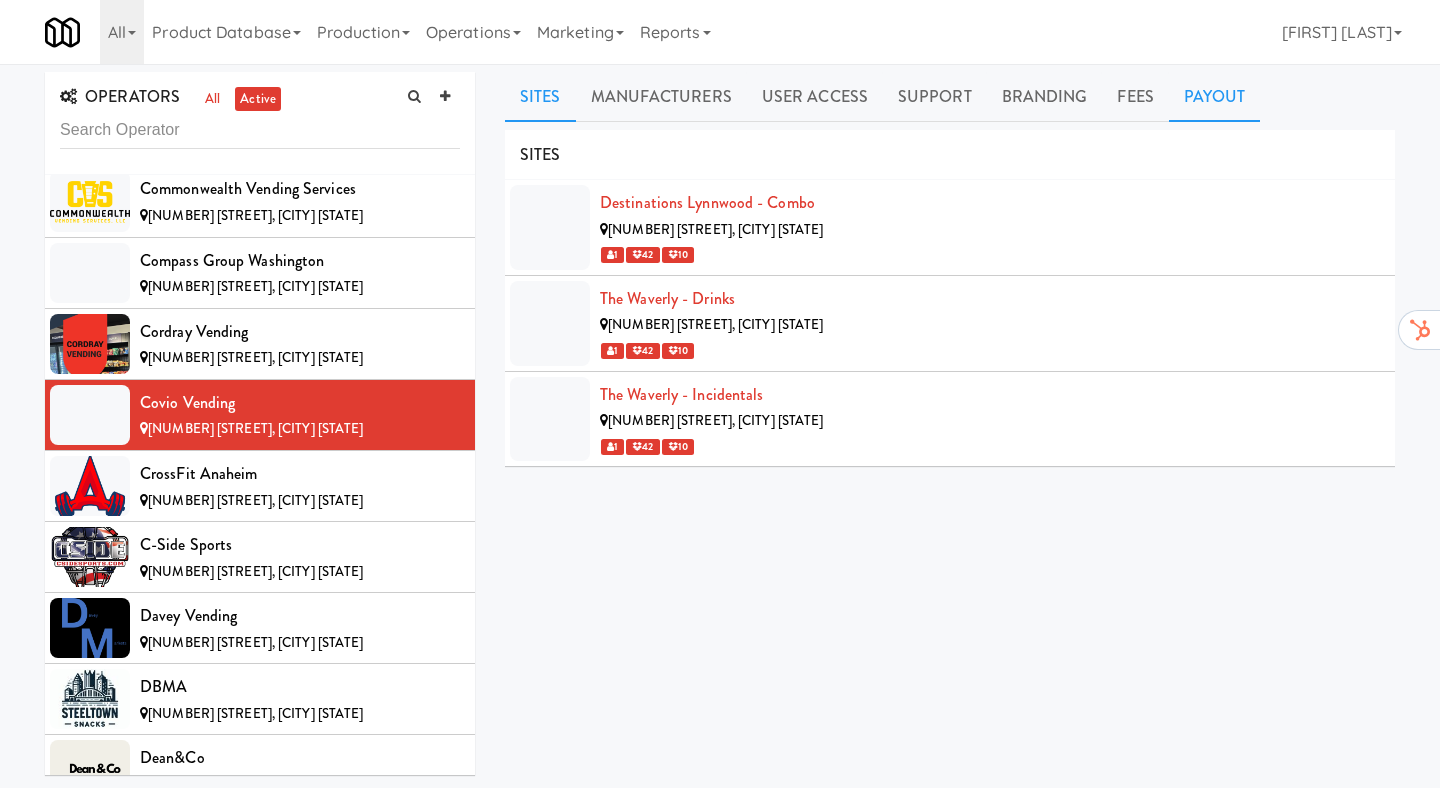 click on "Payout" at bounding box center [1215, 97] 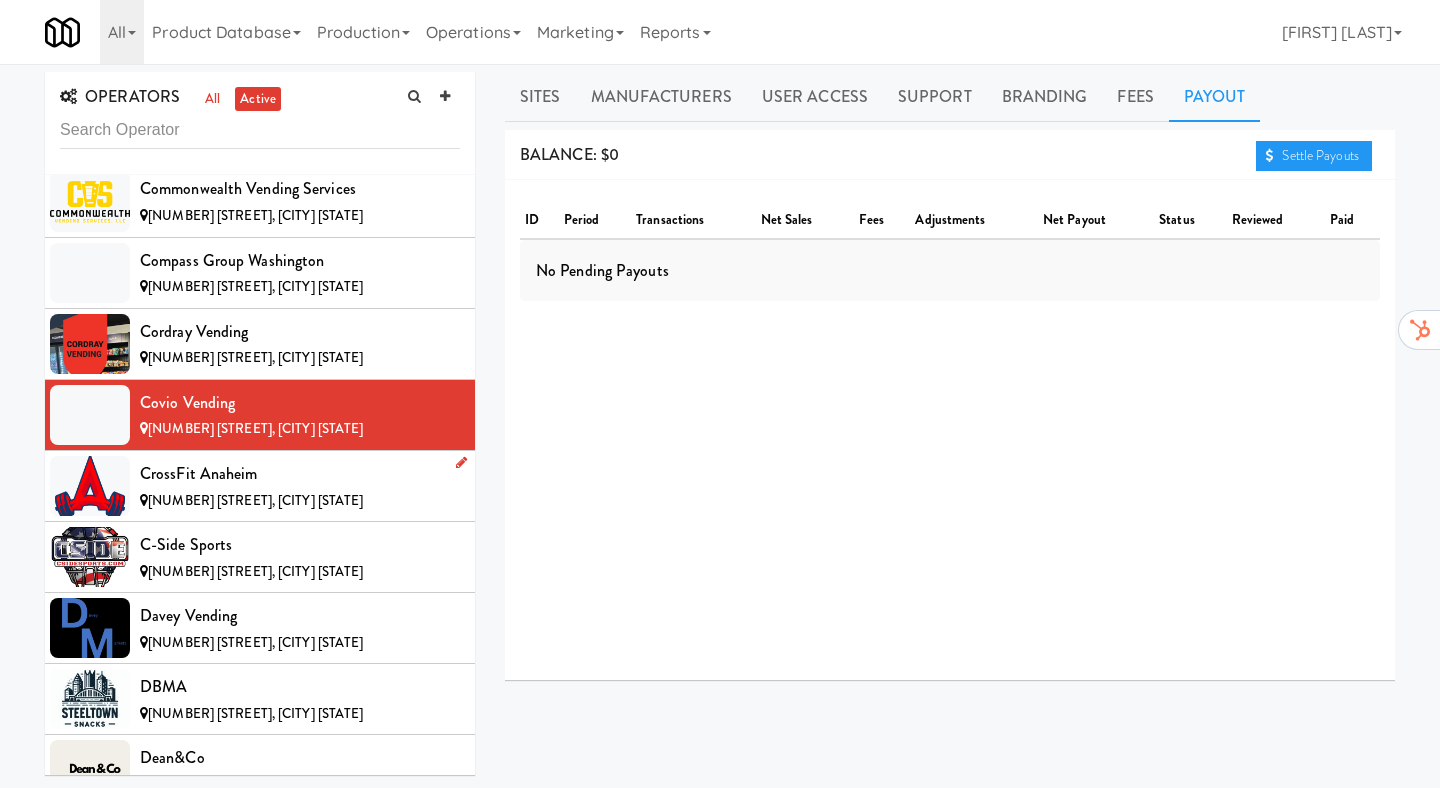 click on "[NUMBER] [STREET], [CITY] [STATE]" at bounding box center [255, 500] 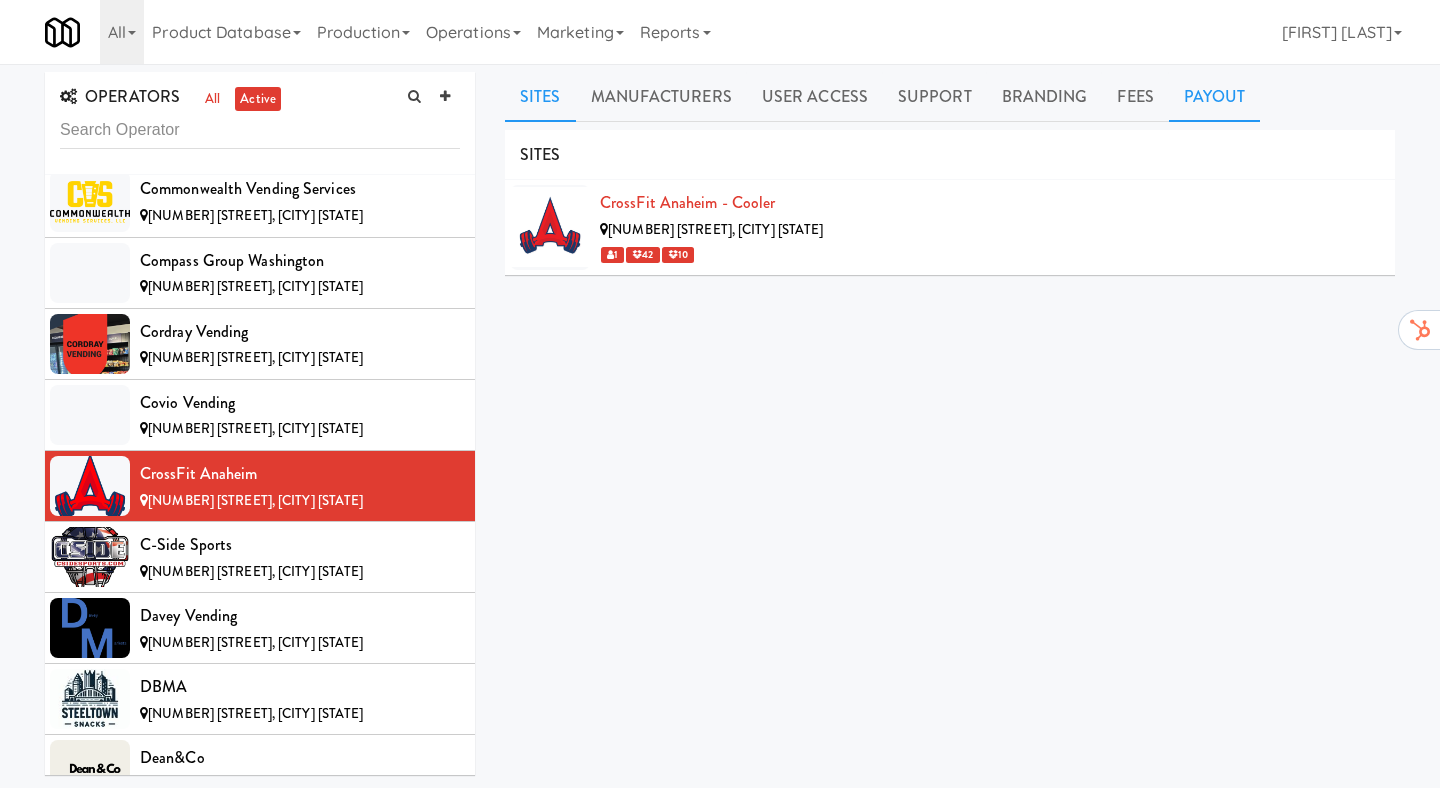 click on "Payout" at bounding box center (1215, 97) 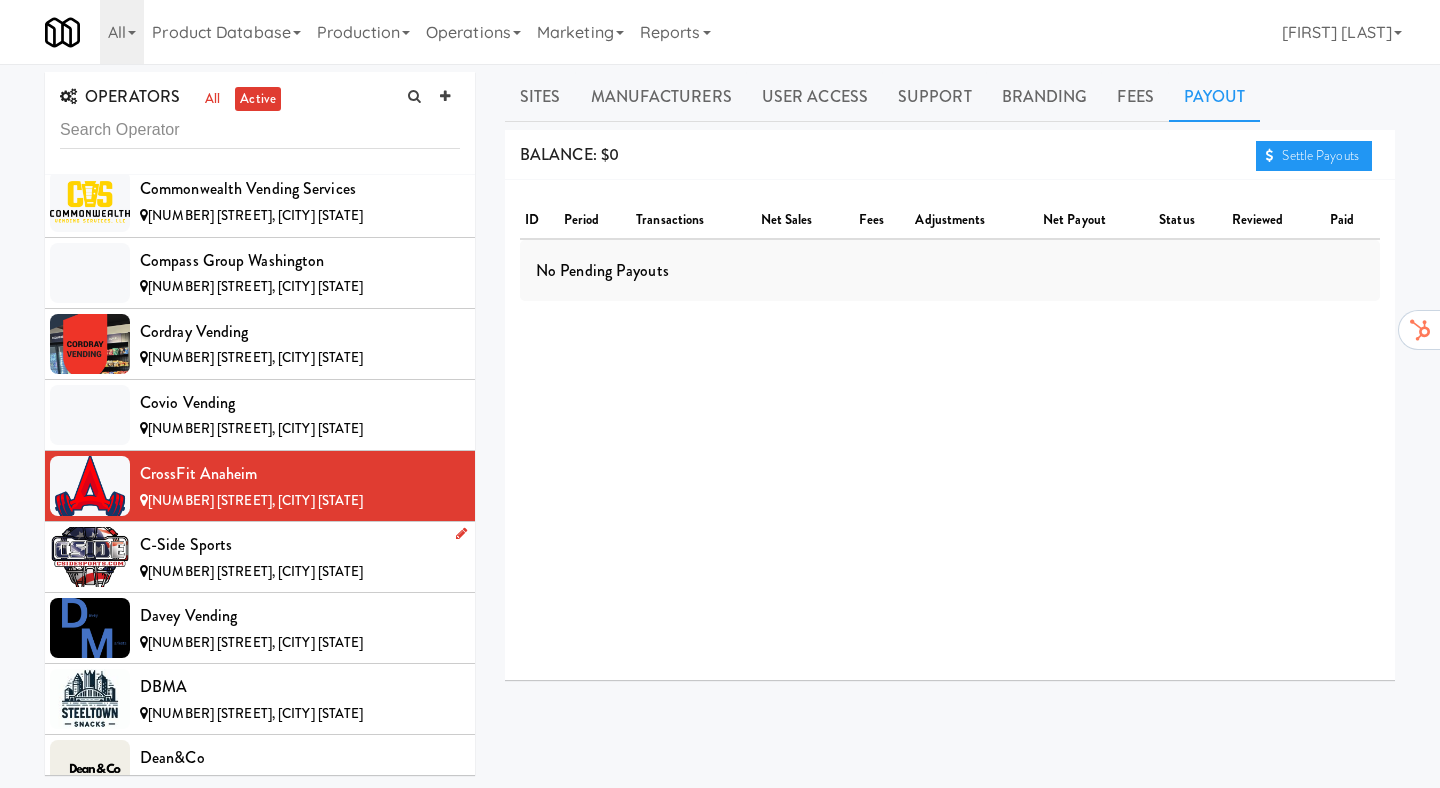 click on "C-Side Sports" at bounding box center (300, 545) 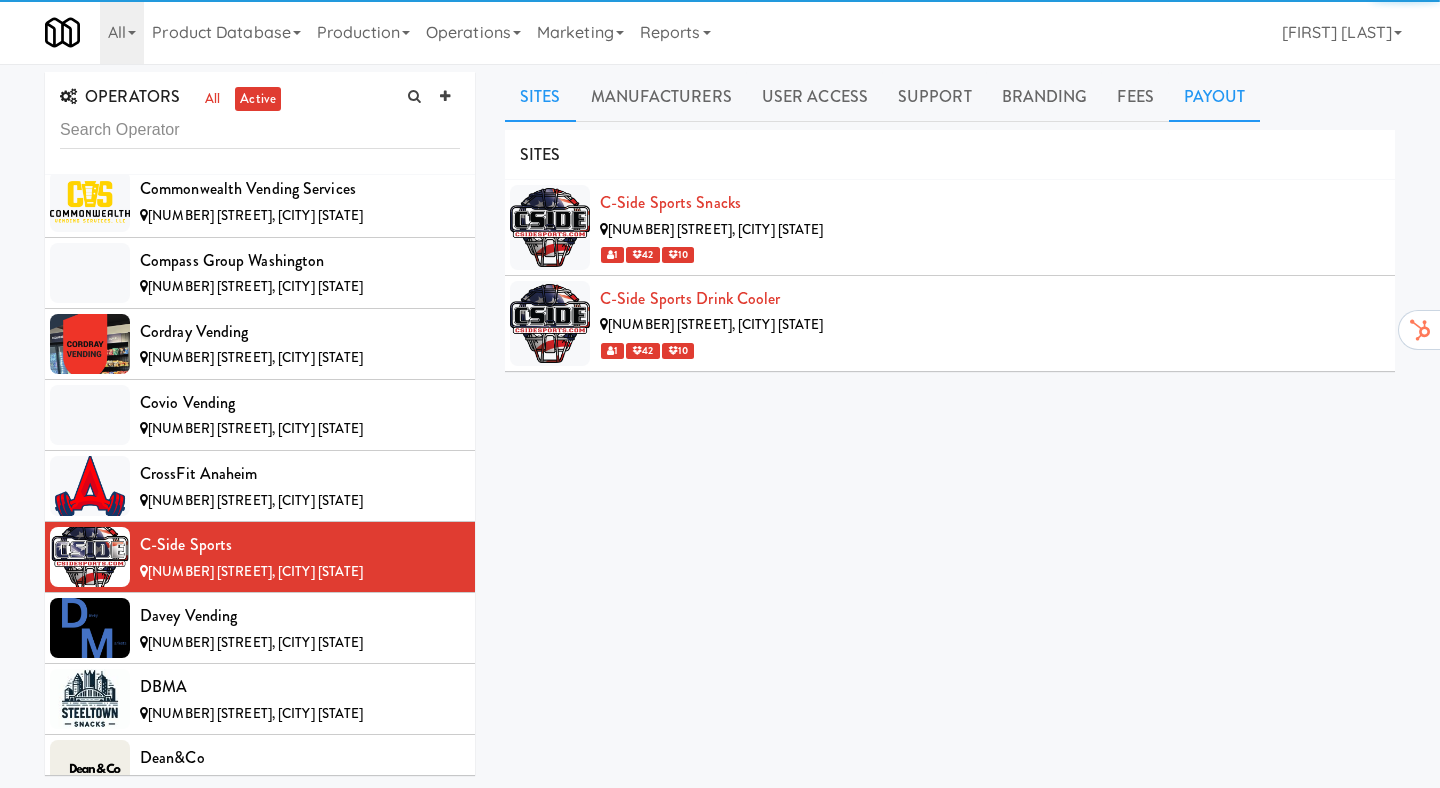 click on "Payout" at bounding box center (1215, 97) 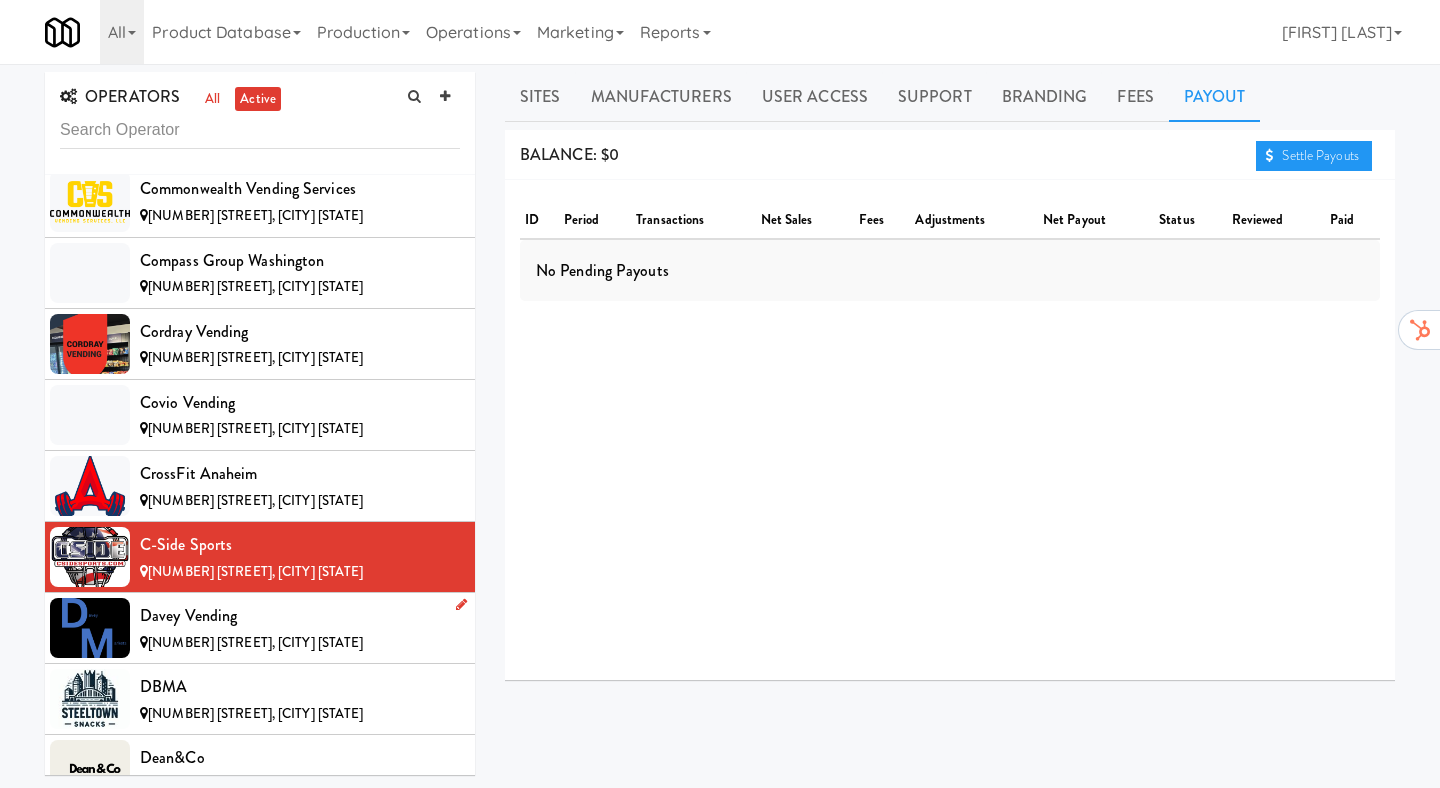 click on "[COMPANY]  [NUMBER] [STREET], [CITY] [STATE]" at bounding box center [260, 628] 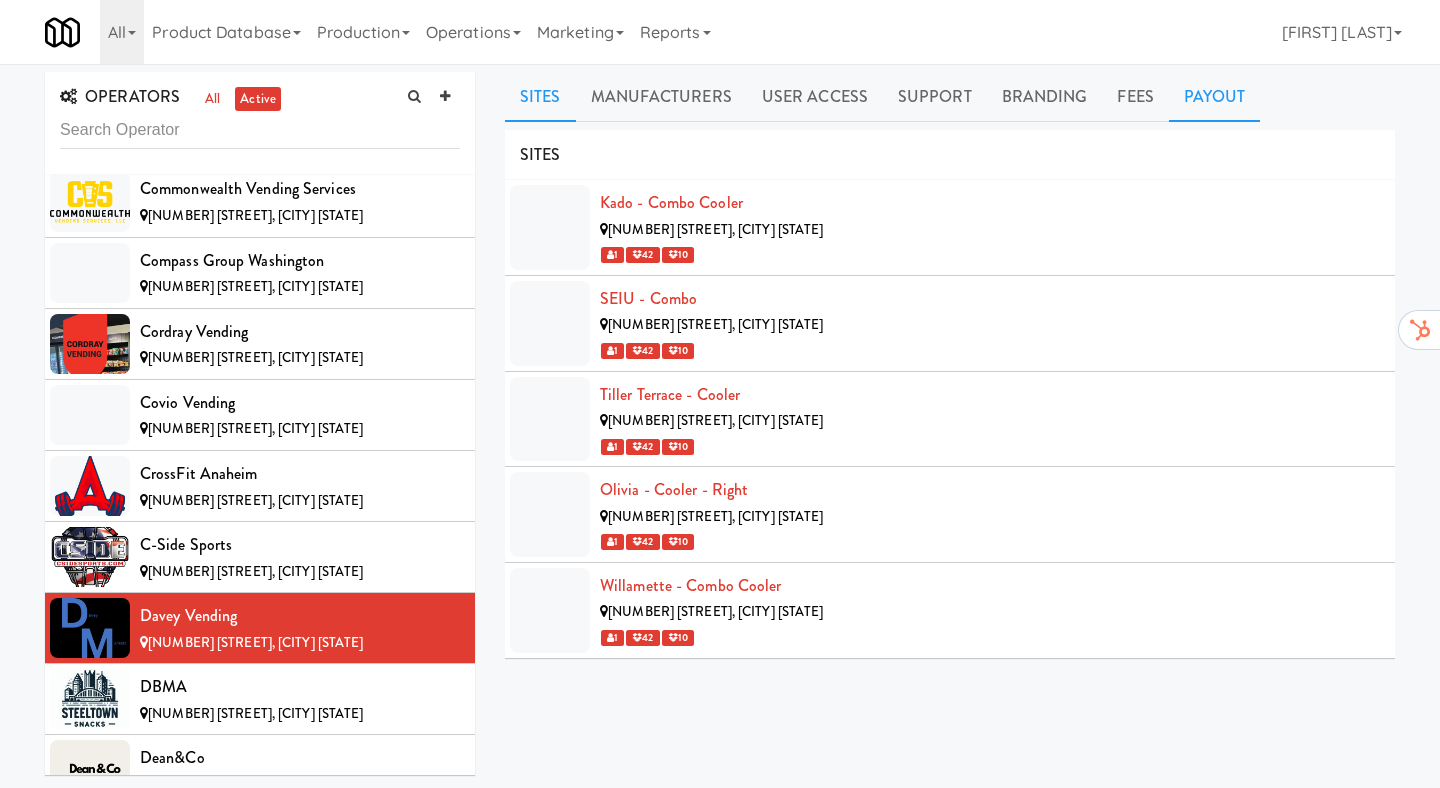 click on "Payout" at bounding box center [1215, 97] 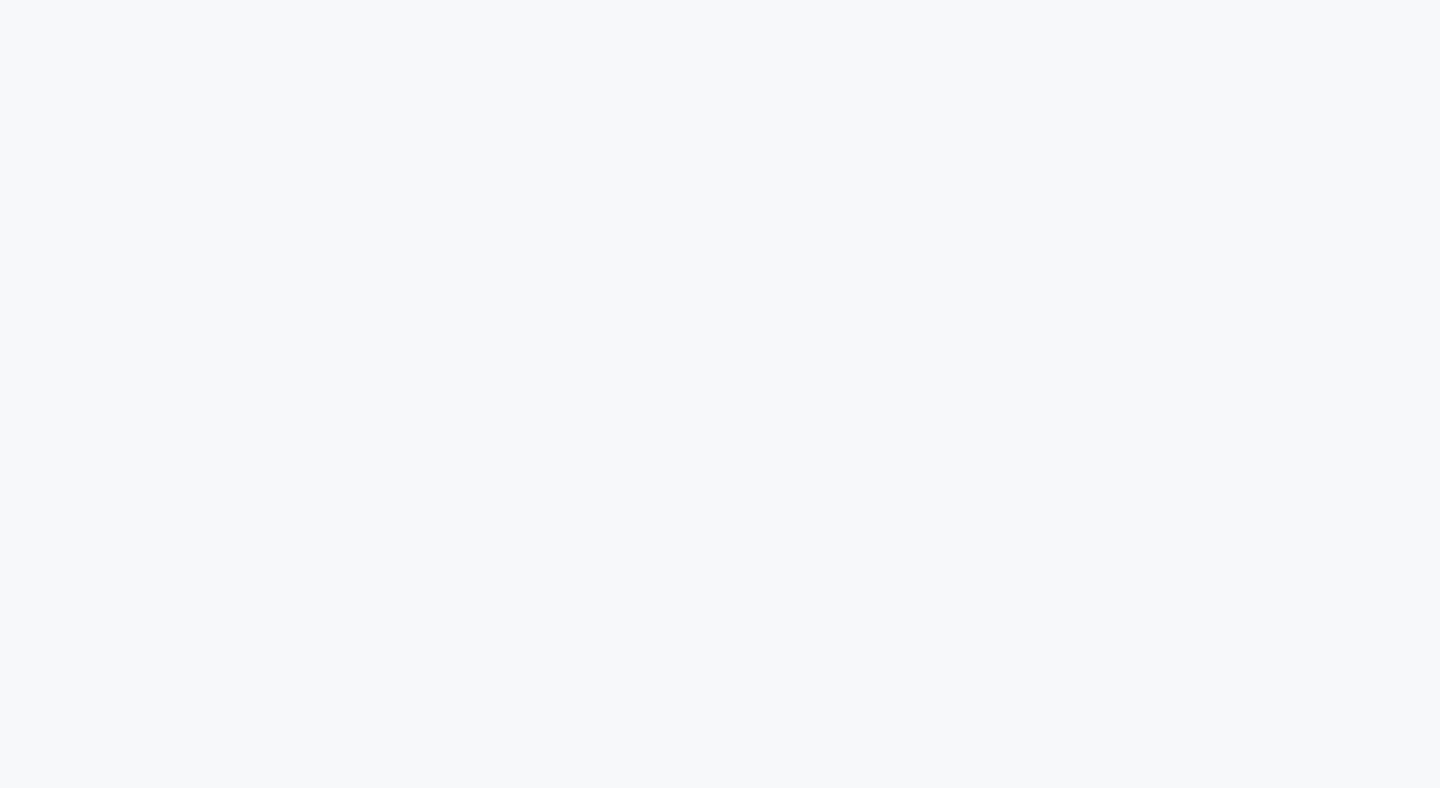 scroll, scrollTop: 0, scrollLeft: 0, axis: both 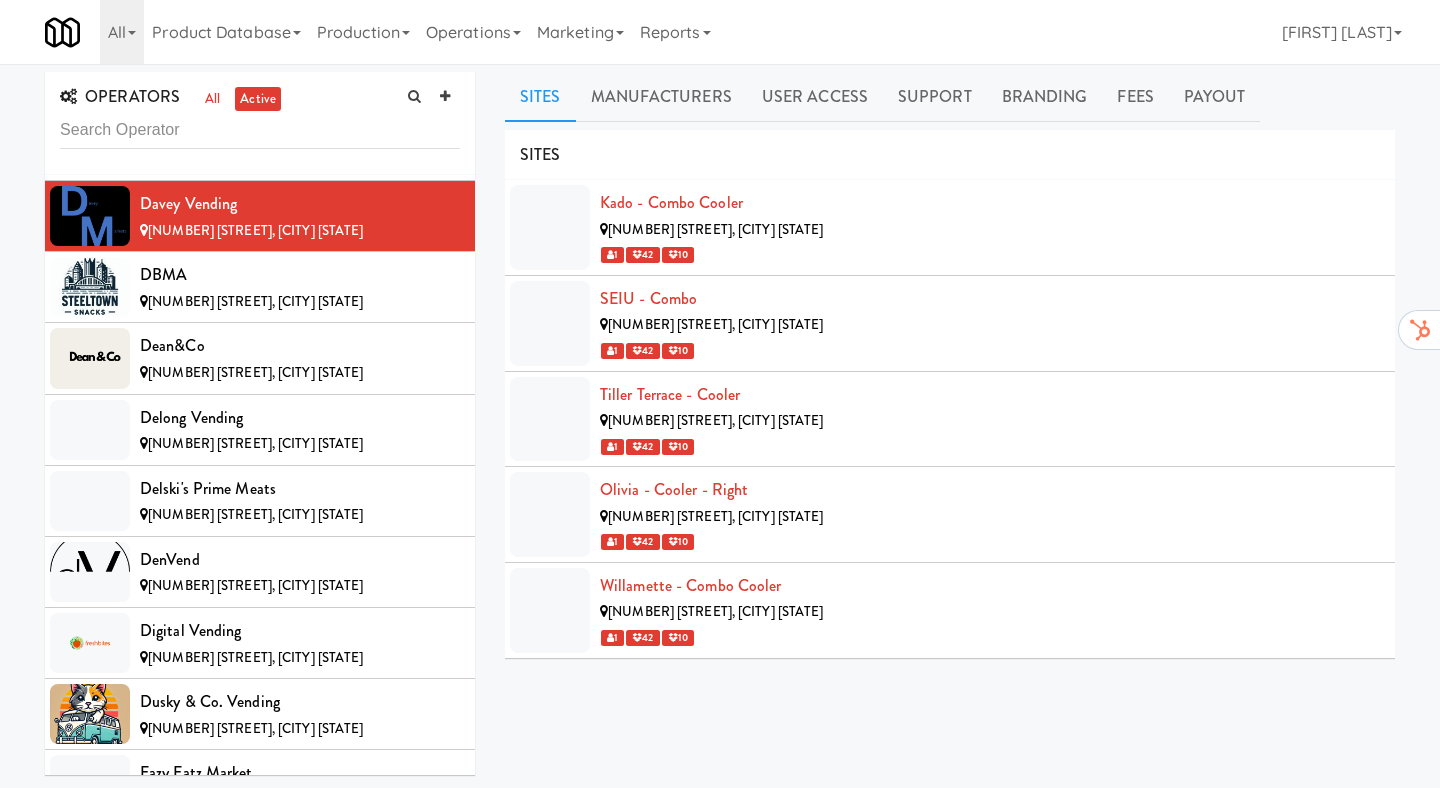 click on "OPERATORS all active 901 Smrt Mrkt [NUMBER] [STREET], [CITY] [STATE] [POSTAL_CODE] [COUNTRY] [NUMBER] [STREET], [CITY] [STATE] [POSTAL_CODE] [COUNTRY] AA Vending [NUMBER] [STREET], [CITY] [STATE] Abrom Vending [NUMBER] [STREET], [CITY] [STATE] Access Amenities [NUMBER] [STREET], [CITY] [STATE] Ace Plus Vending [NUMBER] [STREET], [CITY] [STATE] AetherTek, Inc. [NUMBER] [STREET], [CITY] [STATE] AI Vending [NUMBER] [STREET], [CITY] [STATE] Allgood Provisions [NUMBER] [STREET], [CITY] [STATE] Alligator Arms Vending [NUMBER] [STREET], [CITY] [STATE] All Things Vending [NUMBER] [STREET], [CITY] [STATE] Alpine Modern Vending [NUMBER] [STREET], [CITY] [STATE] Amenity Advocates [NUMBER] [STREET], [CITY] [STATE] AsRight Ventures [NUMBER] [STREET], [CITY] [STATE] AVI Foodsystems [NUMBER] [STREET], [CITY] [STATE] Ayoba Vending [NUMBER] [STREET], [CITY] [STATE] Backcountry Vending LLC [NUMBER] [STREET], [CITY] [STATE] Bay to Bay Vending [NUMBER] [STREET], [CITY] [STATE] BiteCraft Markets [NUMBER] [STREET], [CITY] [STATE] Bite - Food & Beverage BiteHub Blum Brothers DBMA" at bounding box center [720, 472] 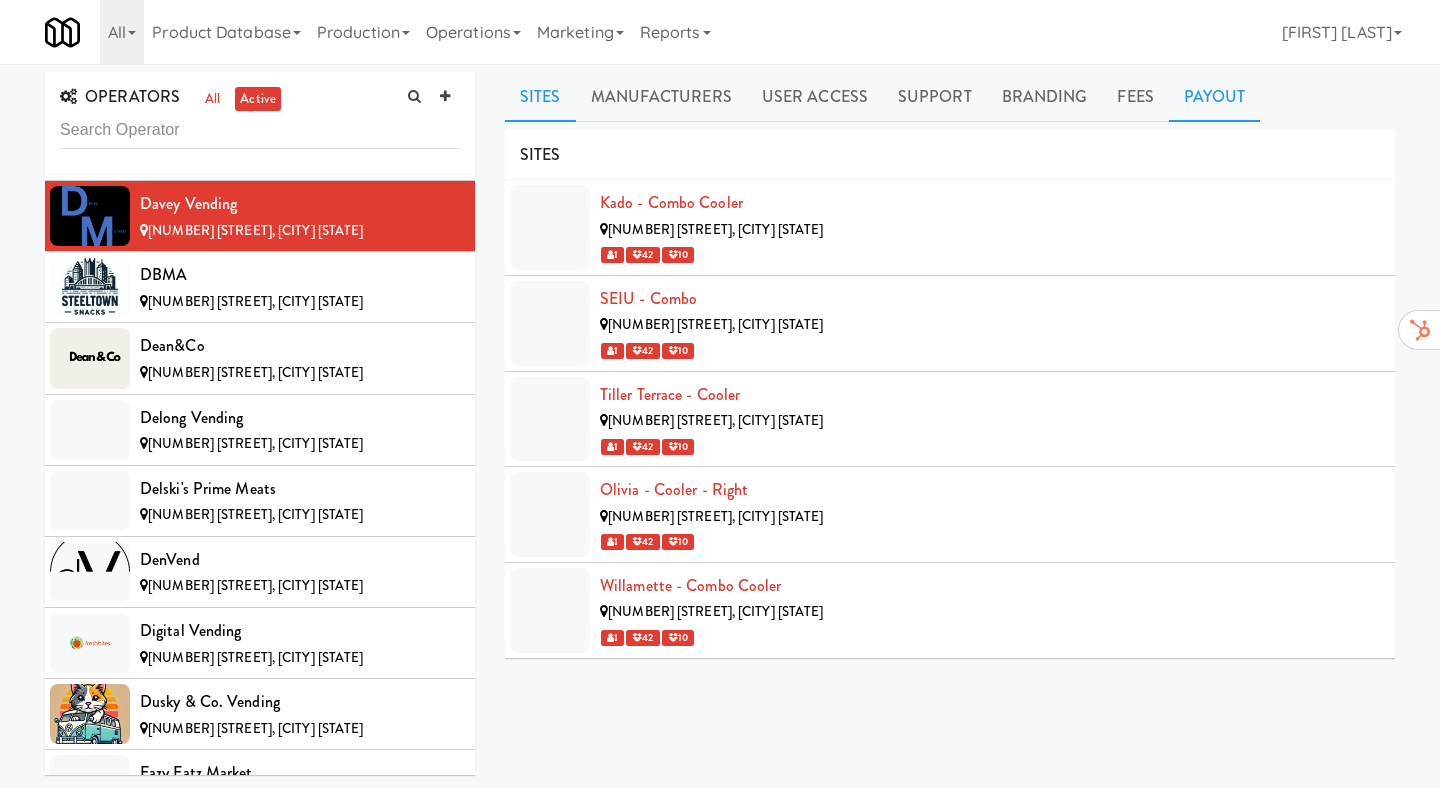 click on "Payout" at bounding box center (1215, 97) 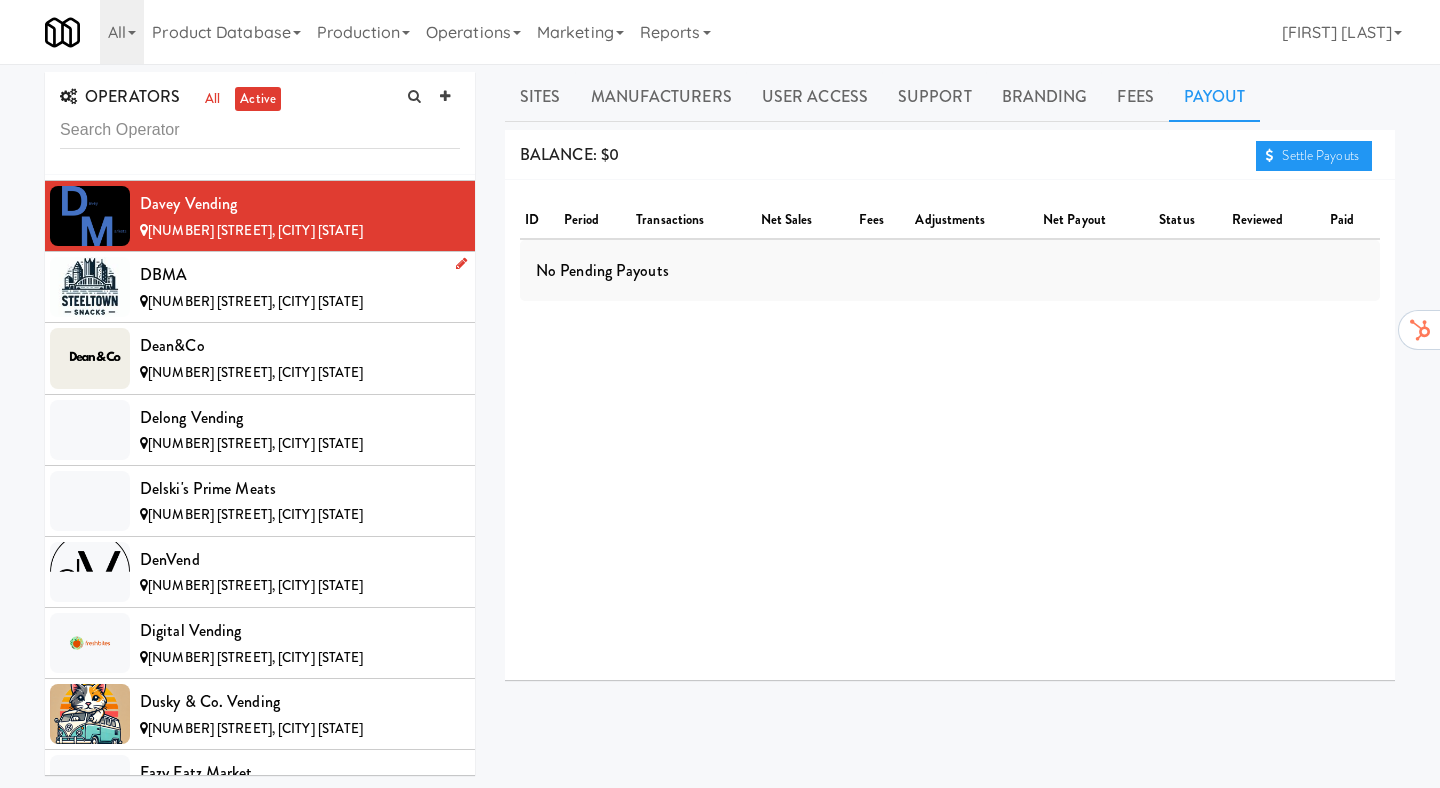 click on "[NUMBER] [STREET], [CITY] [STATE]" at bounding box center [300, 302] 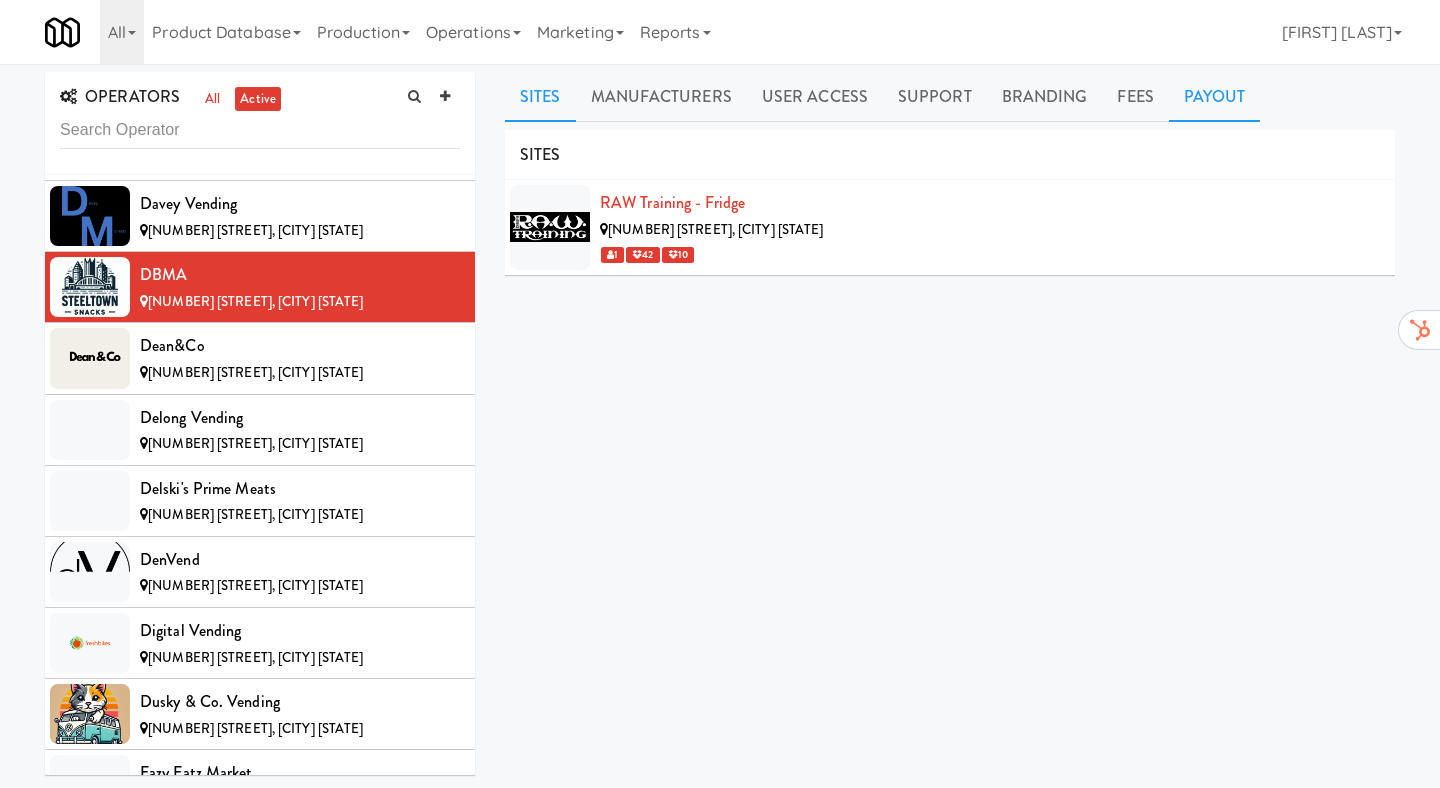click on "Payout" at bounding box center (1215, 97) 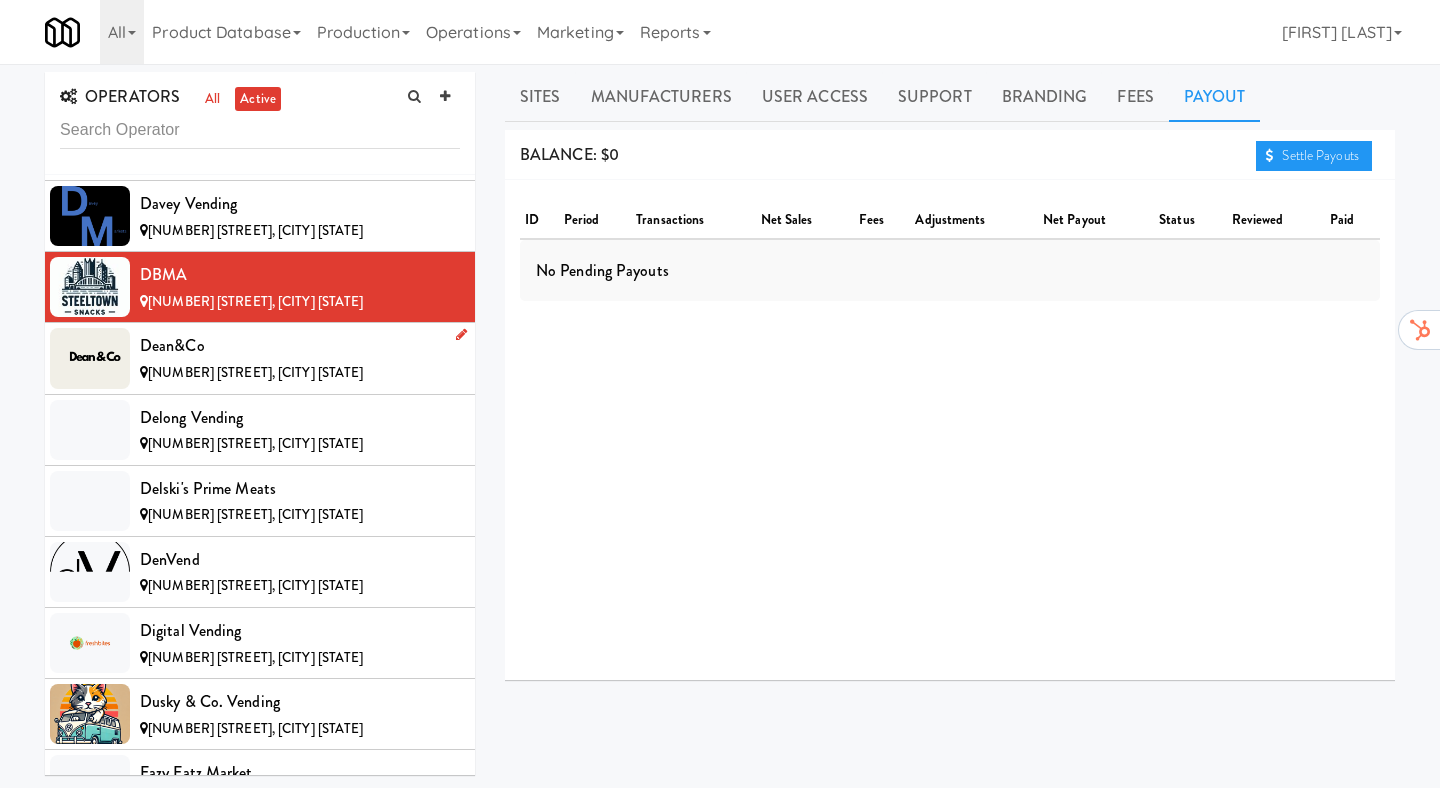 click on "805 SW Caldew Dr, Portland OR" at bounding box center [255, 372] 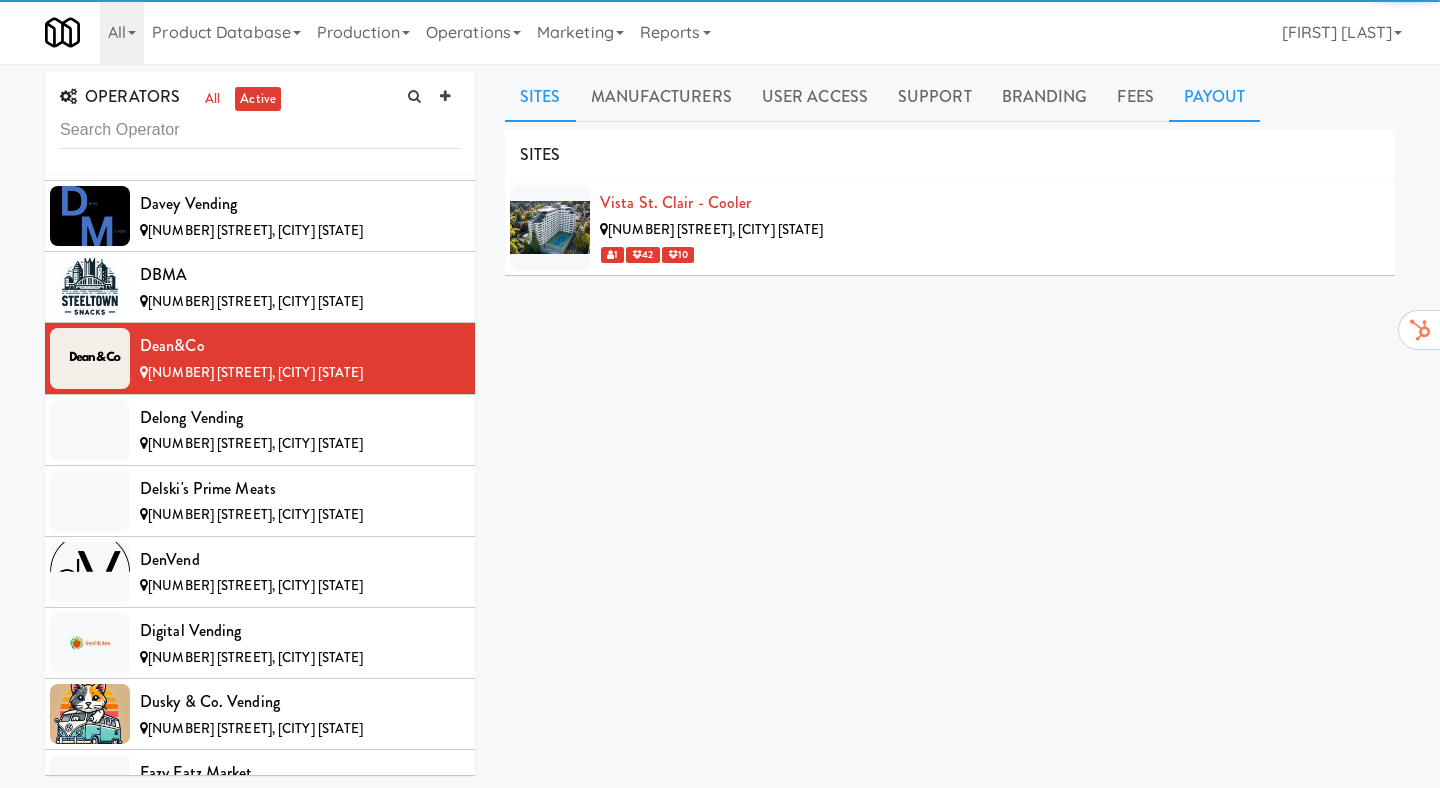 click on "Payout" at bounding box center (1215, 97) 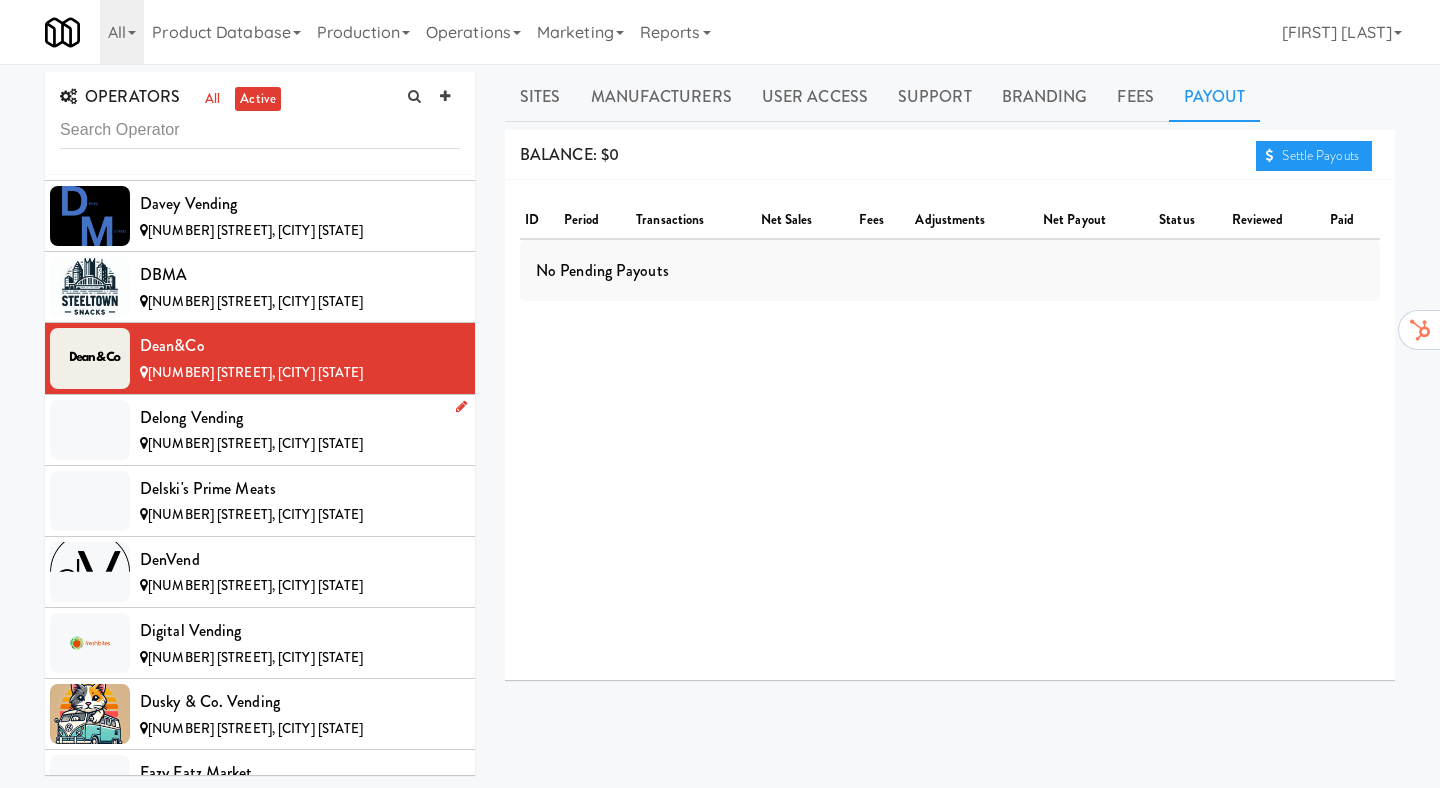 click on "8 The Green, Dover DE" at bounding box center (255, 443) 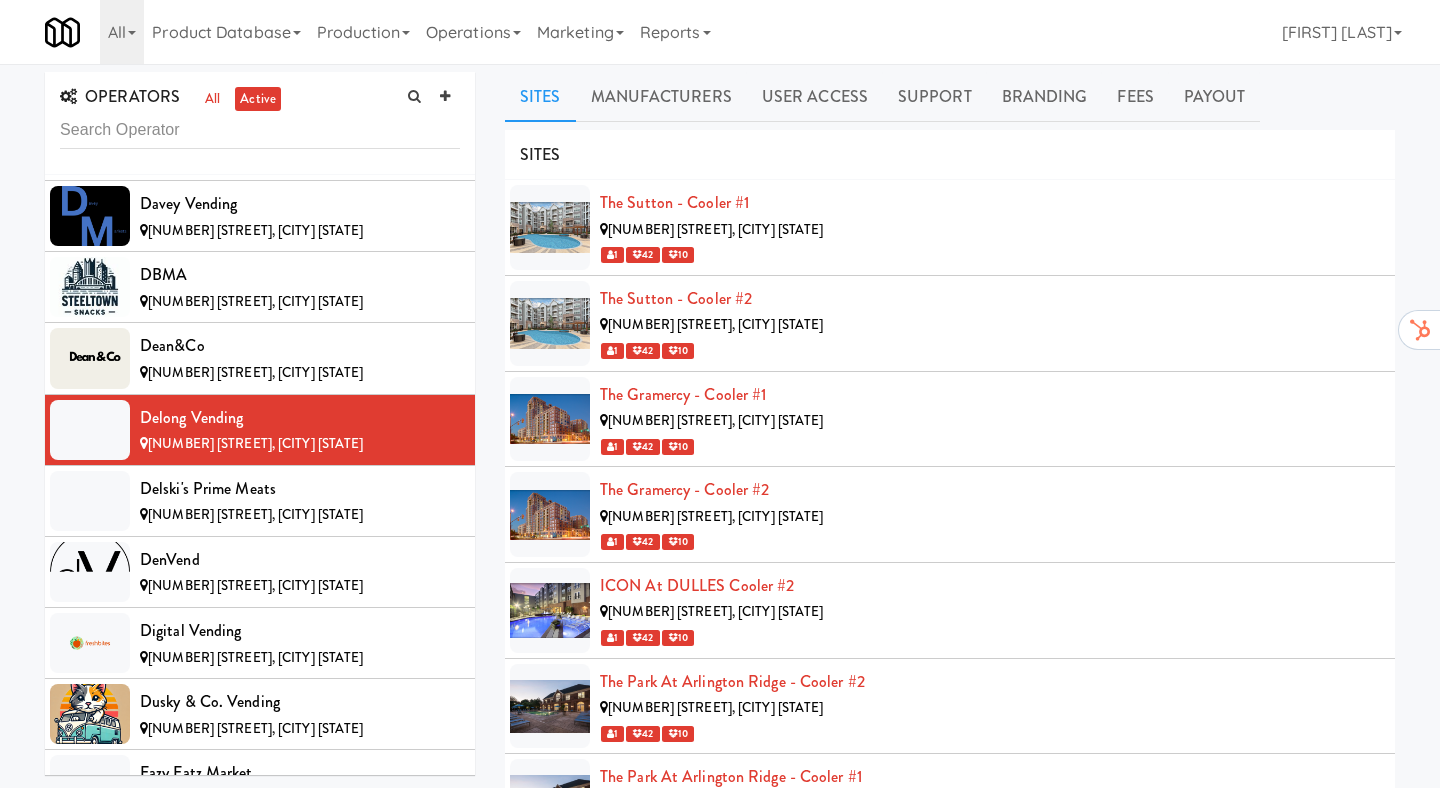 click on "All   901 Smrt Mrkt https://classic.micromart.com/operators/76?operator_id=142   9518002 Canada https://classic.micromart.com/operators/76?operator_id=259   AA Vending https://classic.micromart.com/operators/76?operator_id=374   Abrom Vending https://classic.micromart.com/operators/76?operator_id=294   Access Amenities https://classic.micromart.com/operators/76?operator_id=194   Ace Plus Vending https://classic.micromart.com/operators/76?operator_id=300   AetherTek, Inc. https://classic.micromart.com/operators/76?operator_id=183   AI Vending https://classic.micromart.com/operators/76?operator_id=276   Allgood Provisions https://classic.micromart.com/operators/76?operator_id=309   Alligator Arms Vending https://classic.micromart.com/operators/76?operator_id=159   All Things Vending https://classic.micromart.com/operators/76?operator_id=178   Alpine Modern Vending https://classic.micromart.com/operators/76?operator_id=80   Amenity Advocates https://classic.micromart.com/operators/76?operator_id=279" at bounding box center (720, 32) 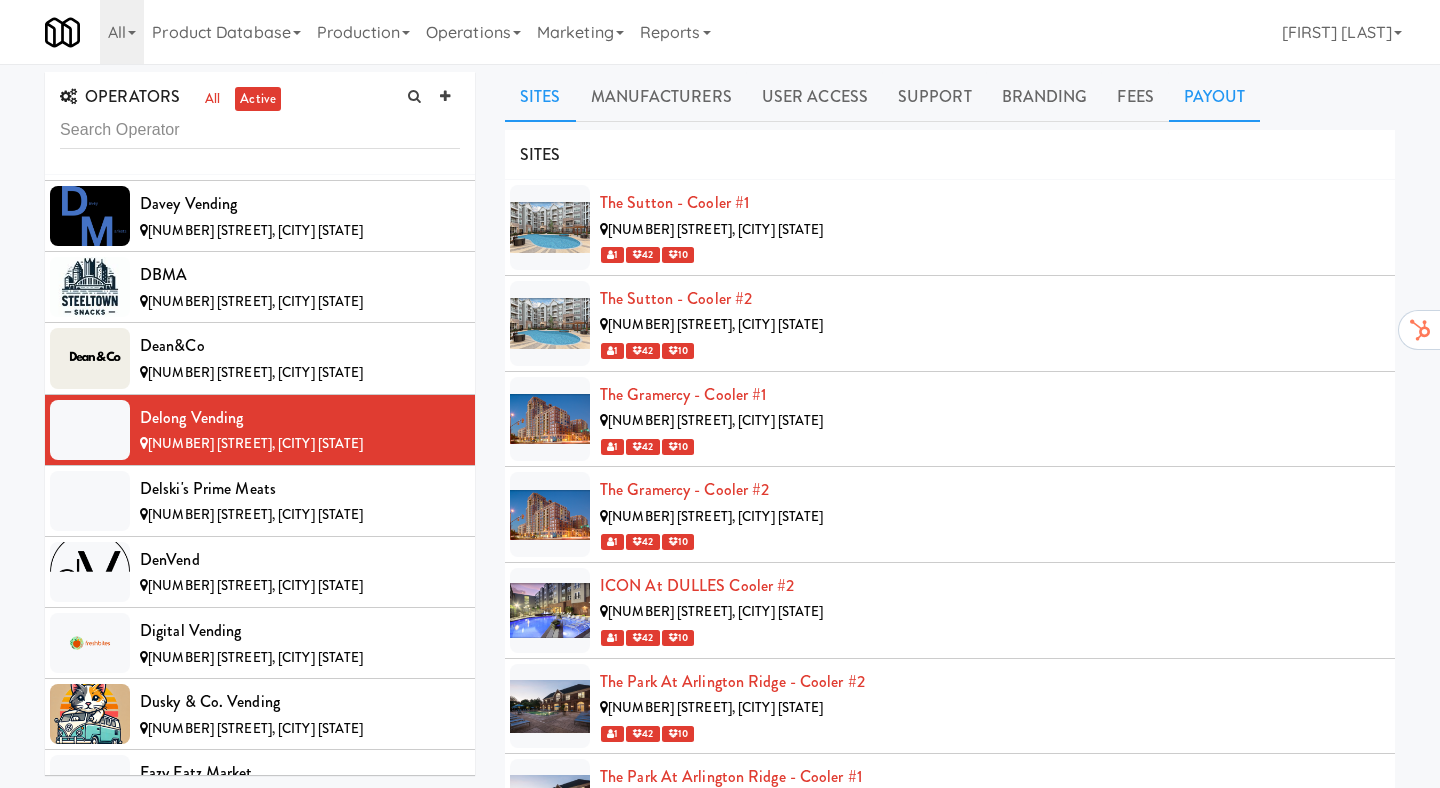 click on "Payout" at bounding box center (1215, 97) 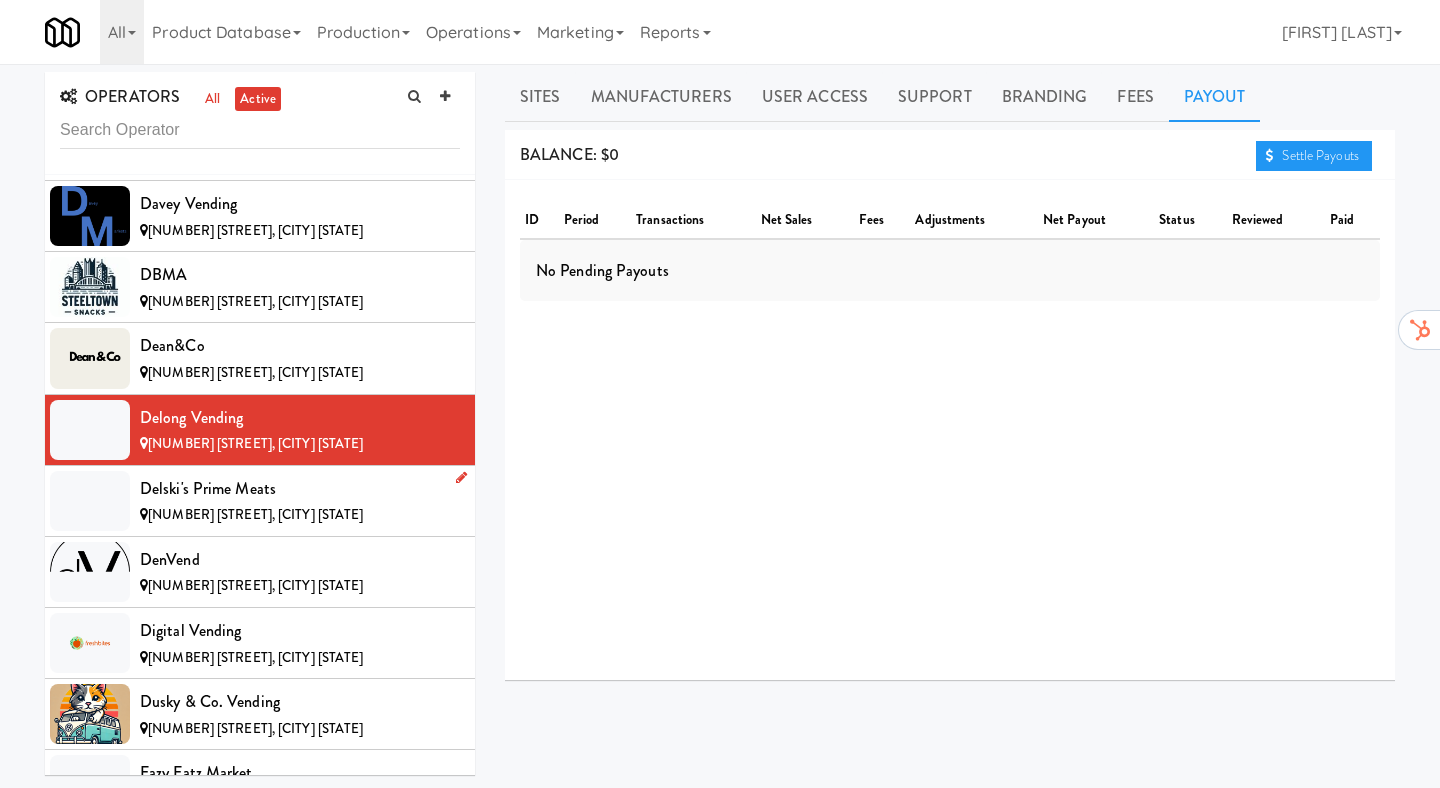click on "Delski's Prime Meats" at bounding box center [300, 489] 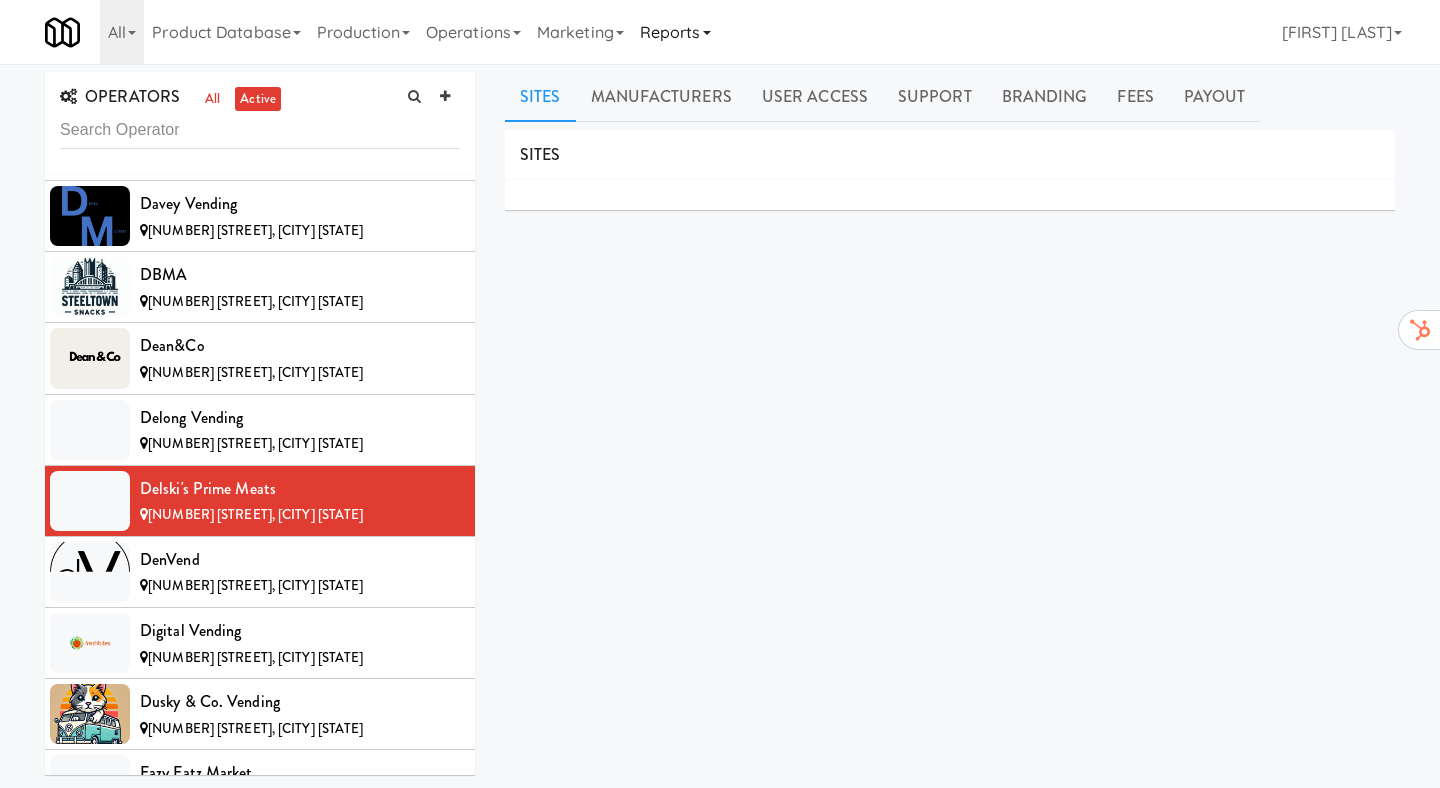 click on "Reports" at bounding box center (675, 32) 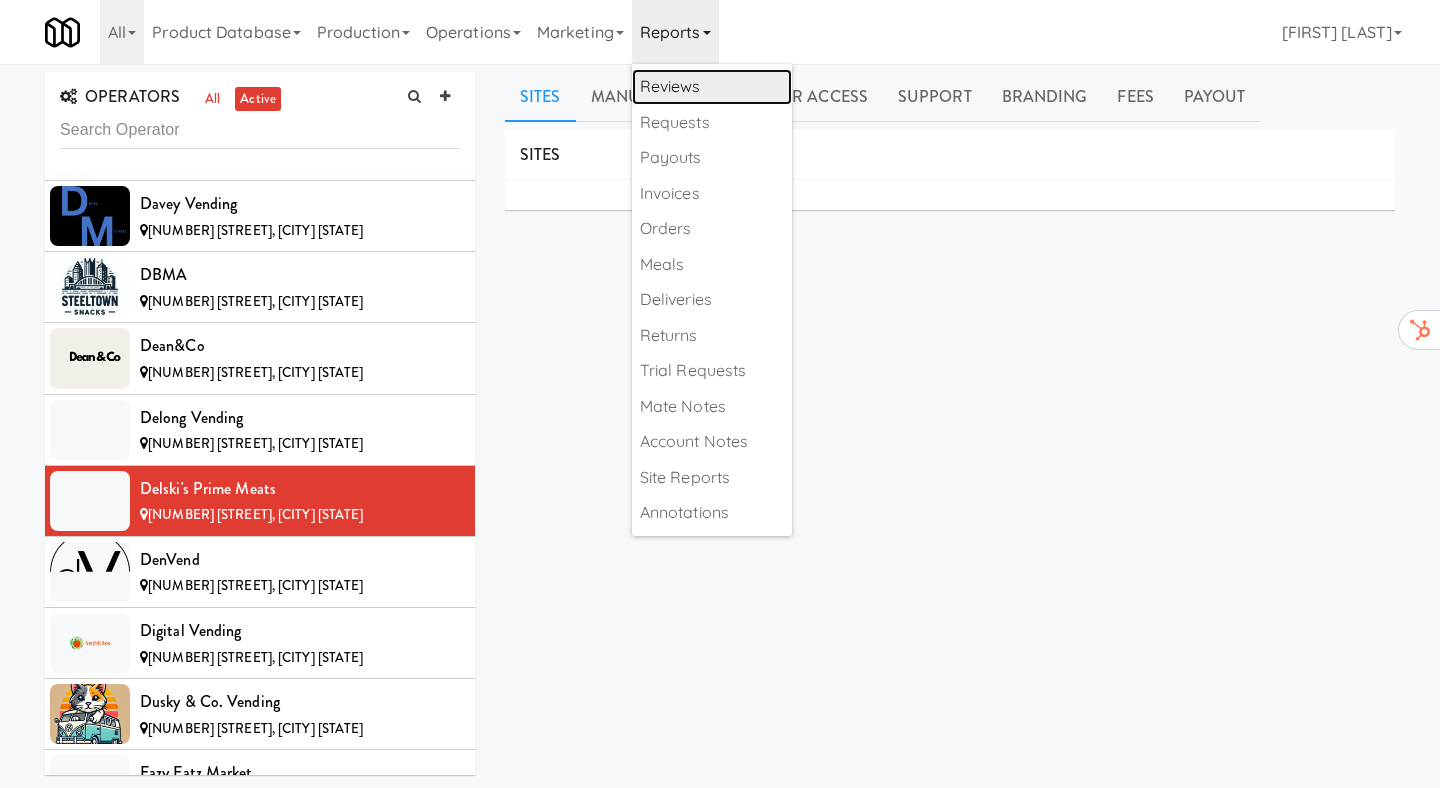 click on "Reviews" at bounding box center [712, 87] 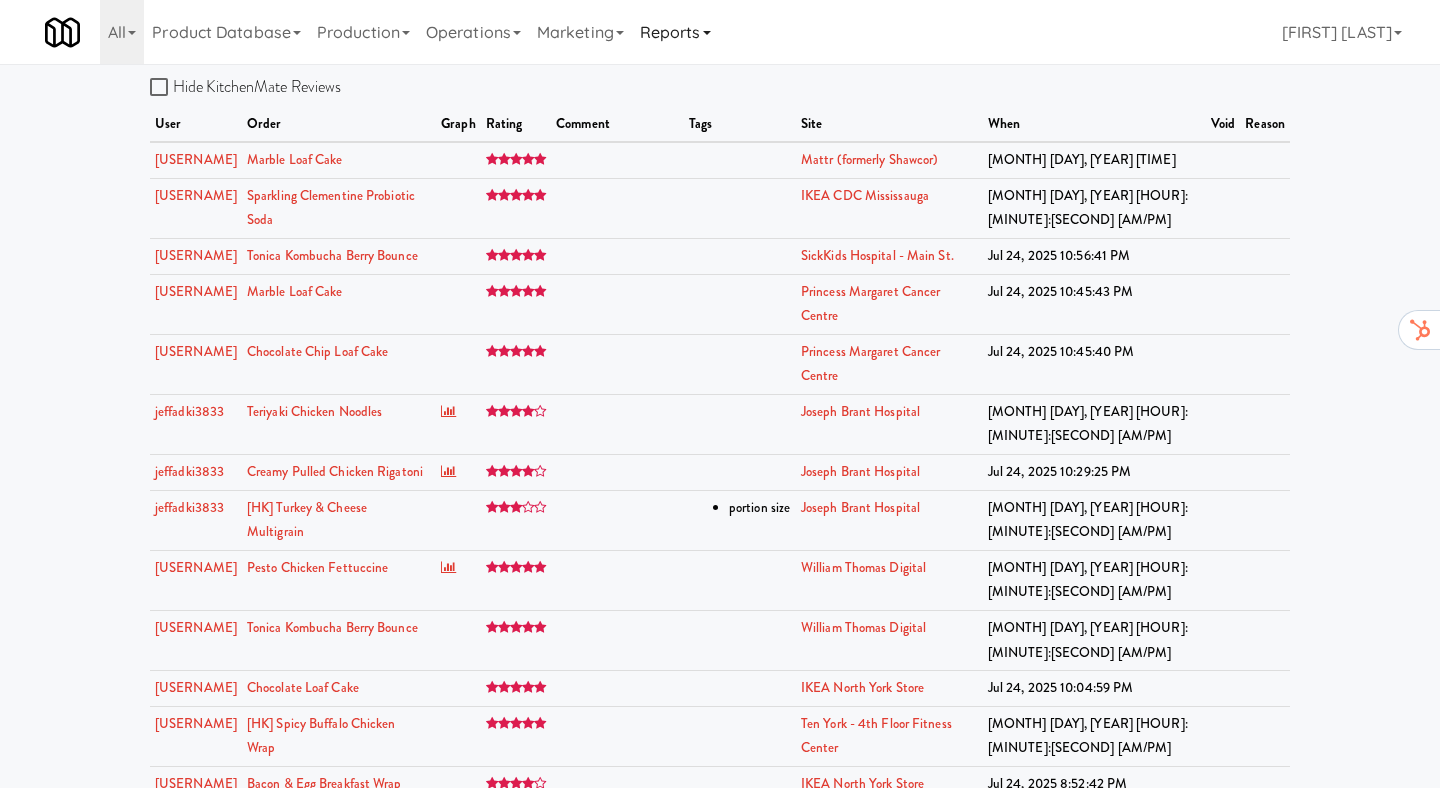click on "Reports" at bounding box center (675, 32) 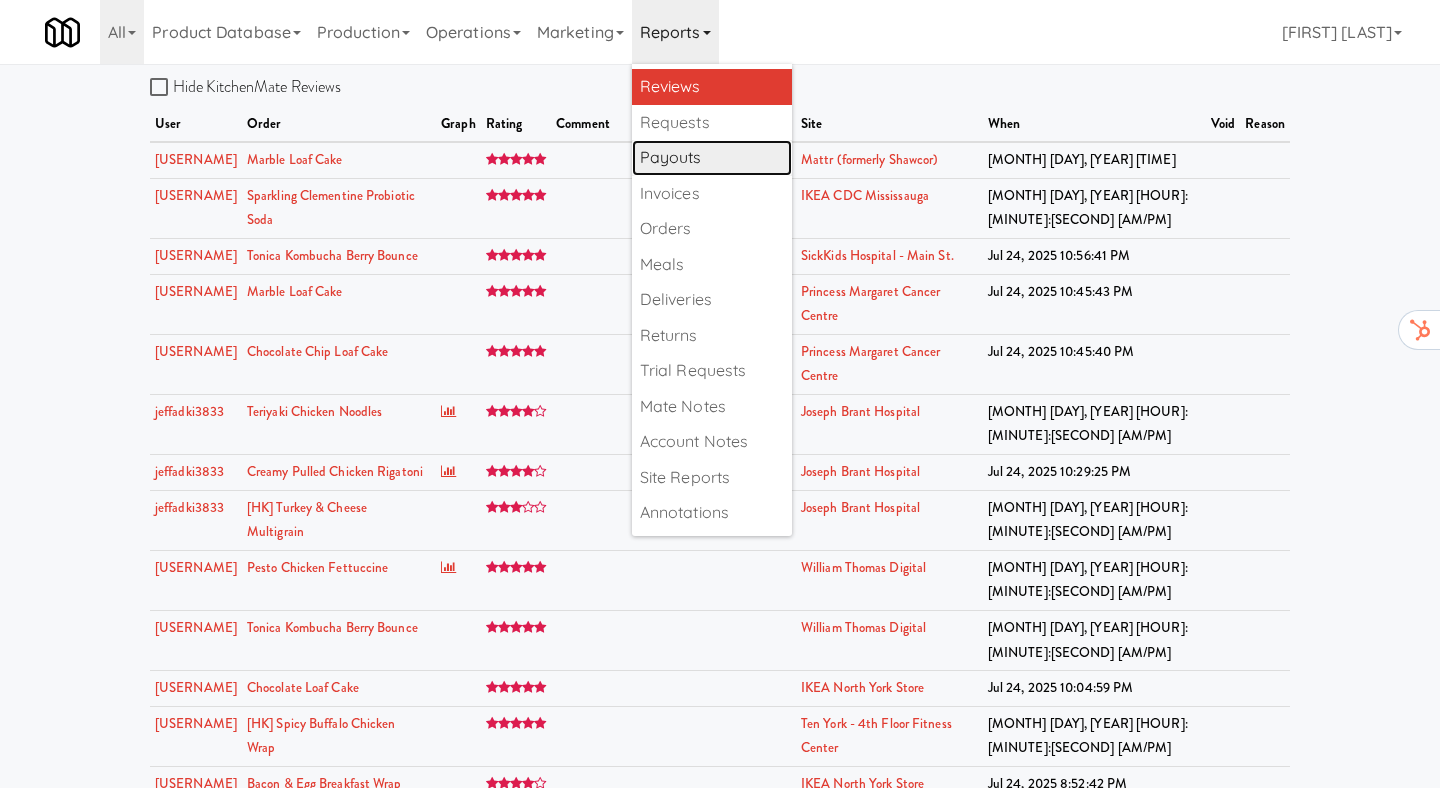 click on "Payouts" at bounding box center [712, 158] 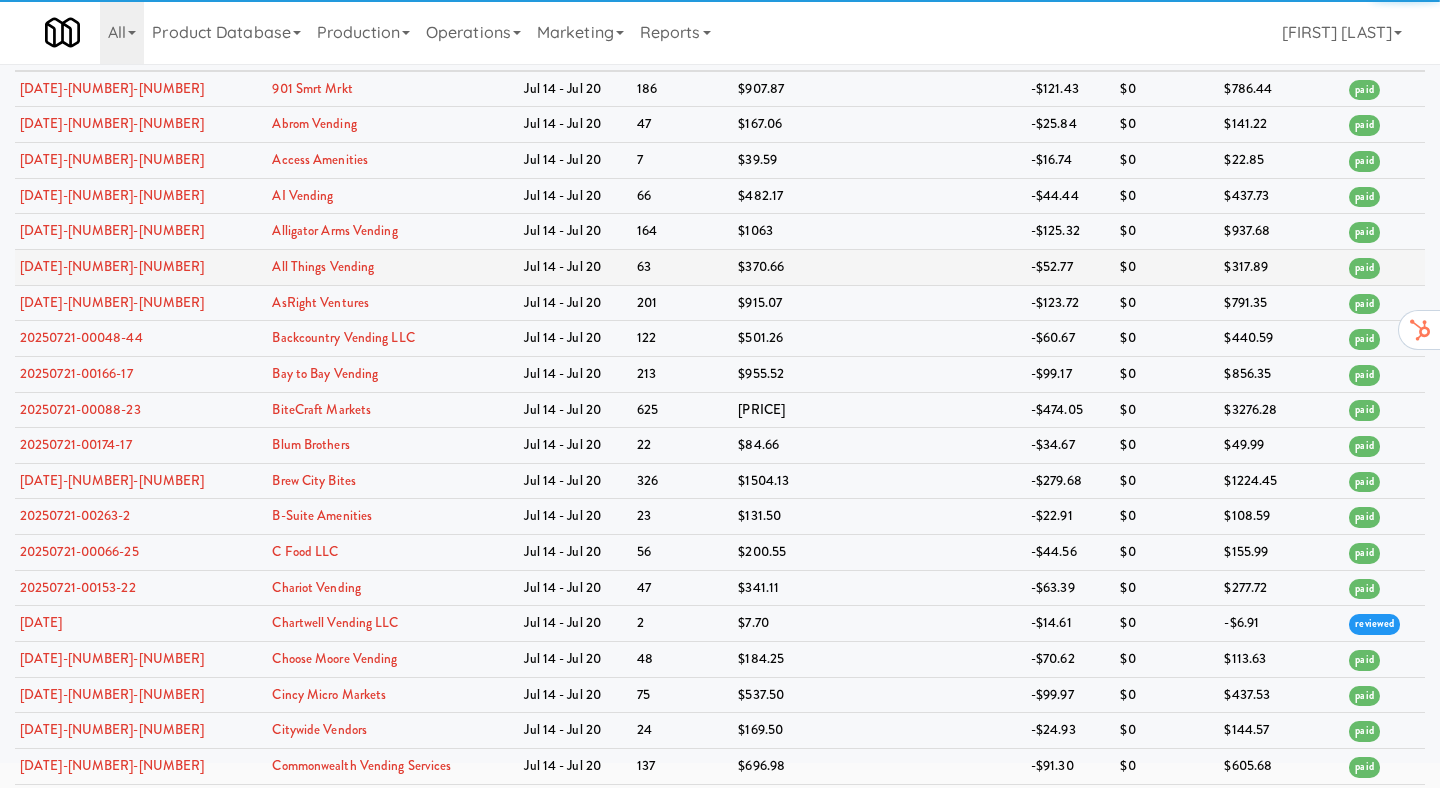 scroll, scrollTop: 0, scrollLeft: 0, axis: both 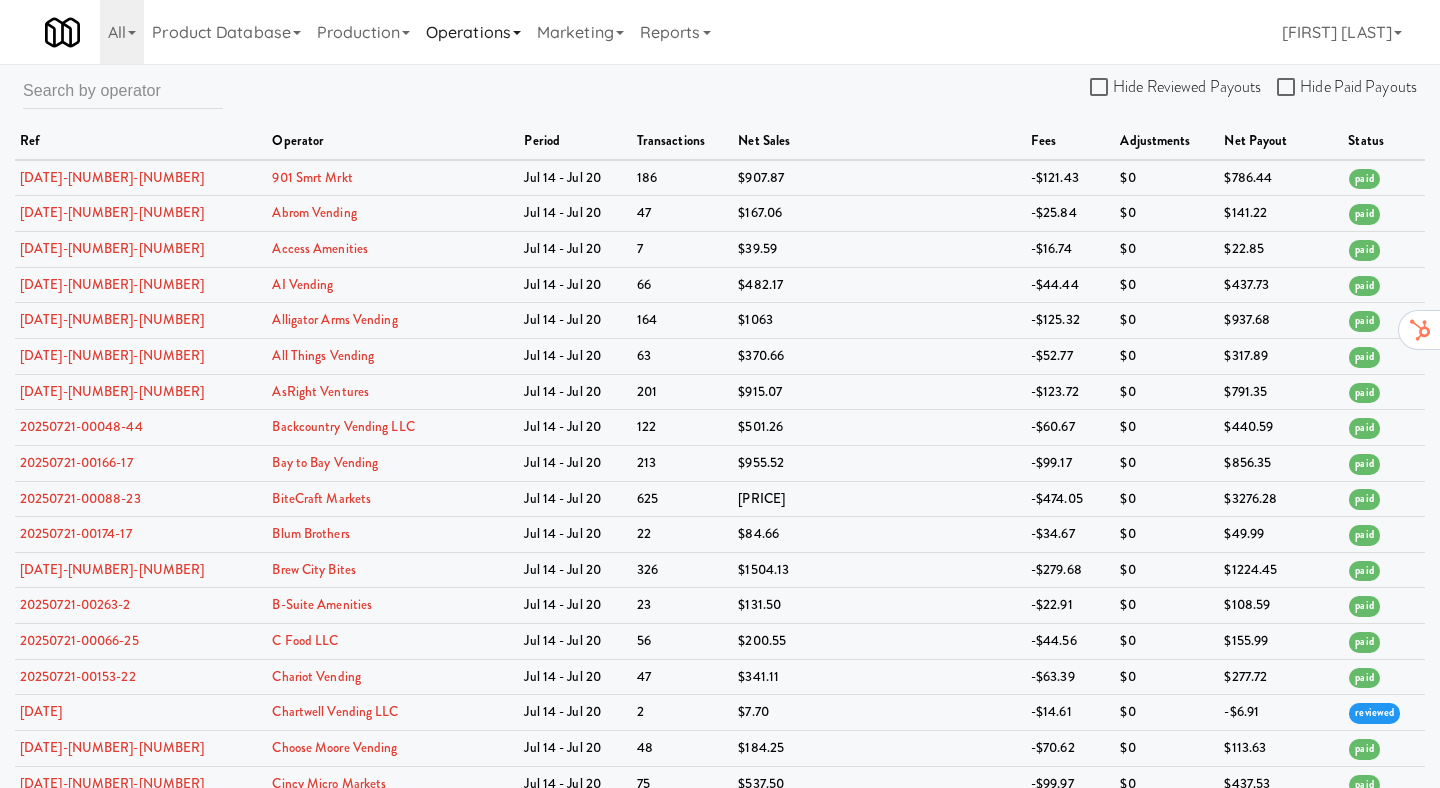 click on "Operations" at bounding box center [473, 32] 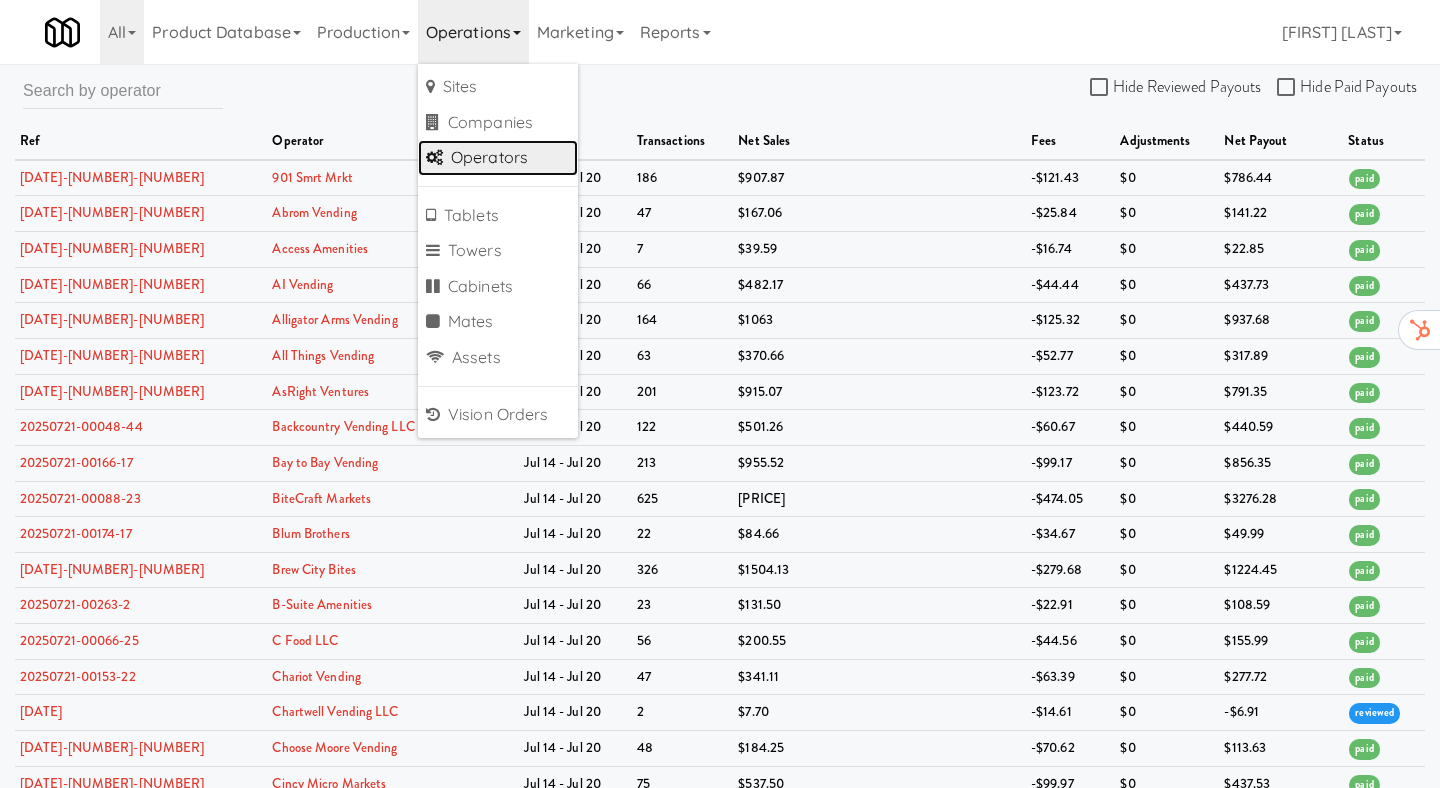 click on "Operators" at bounding box center [498, 158] 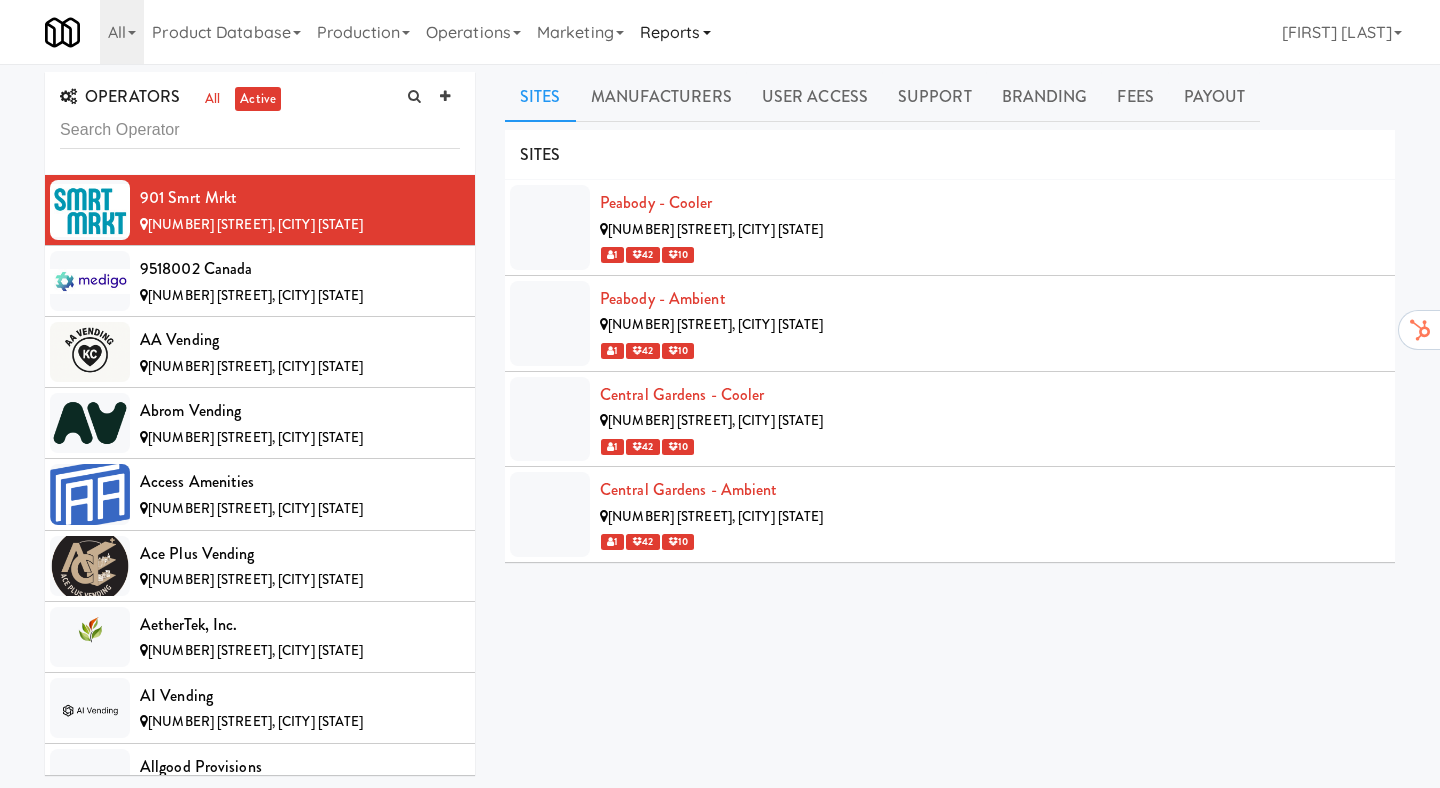 click on "Reports" at bounding box center (675, 32) 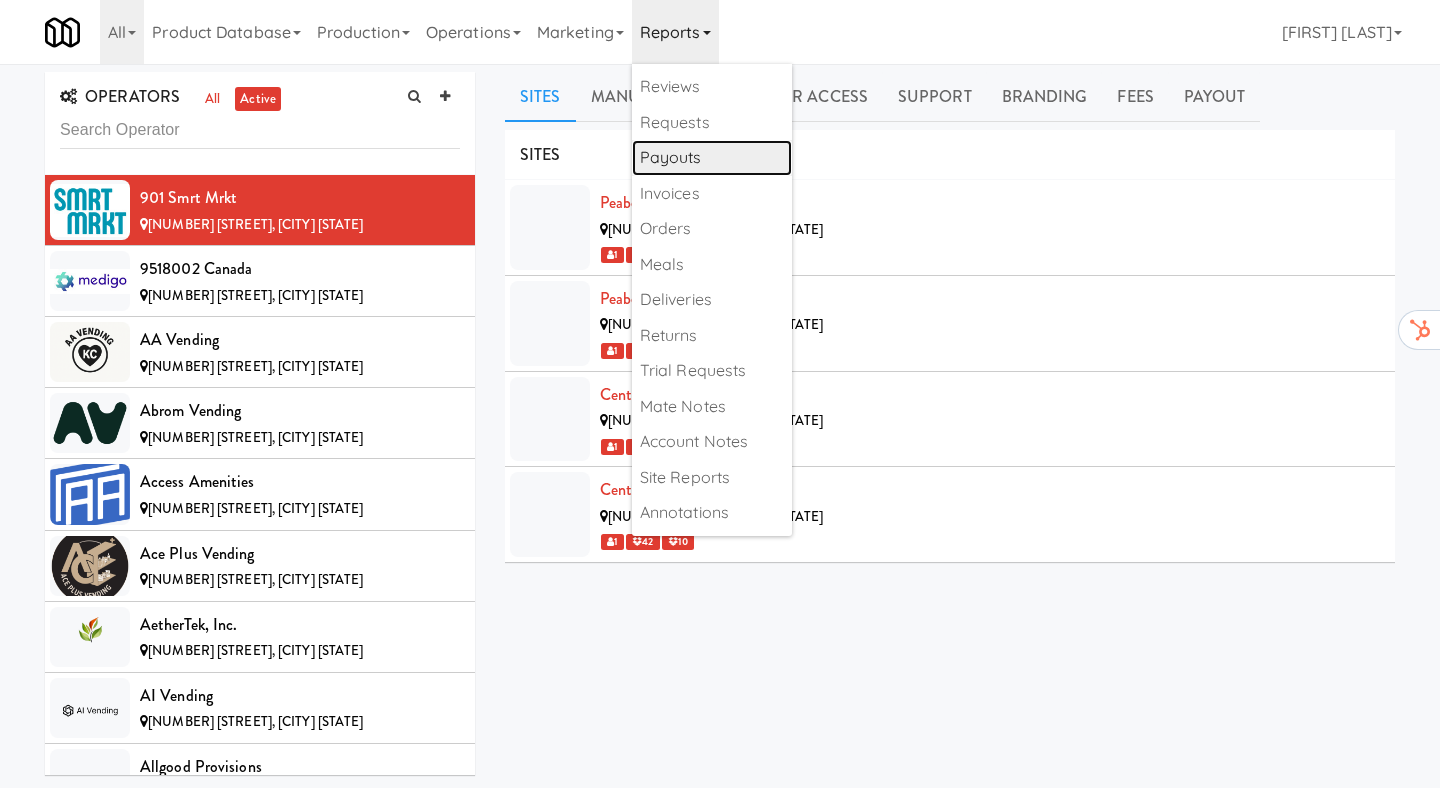 click on "Payouts" at bounding box center (712, 158) 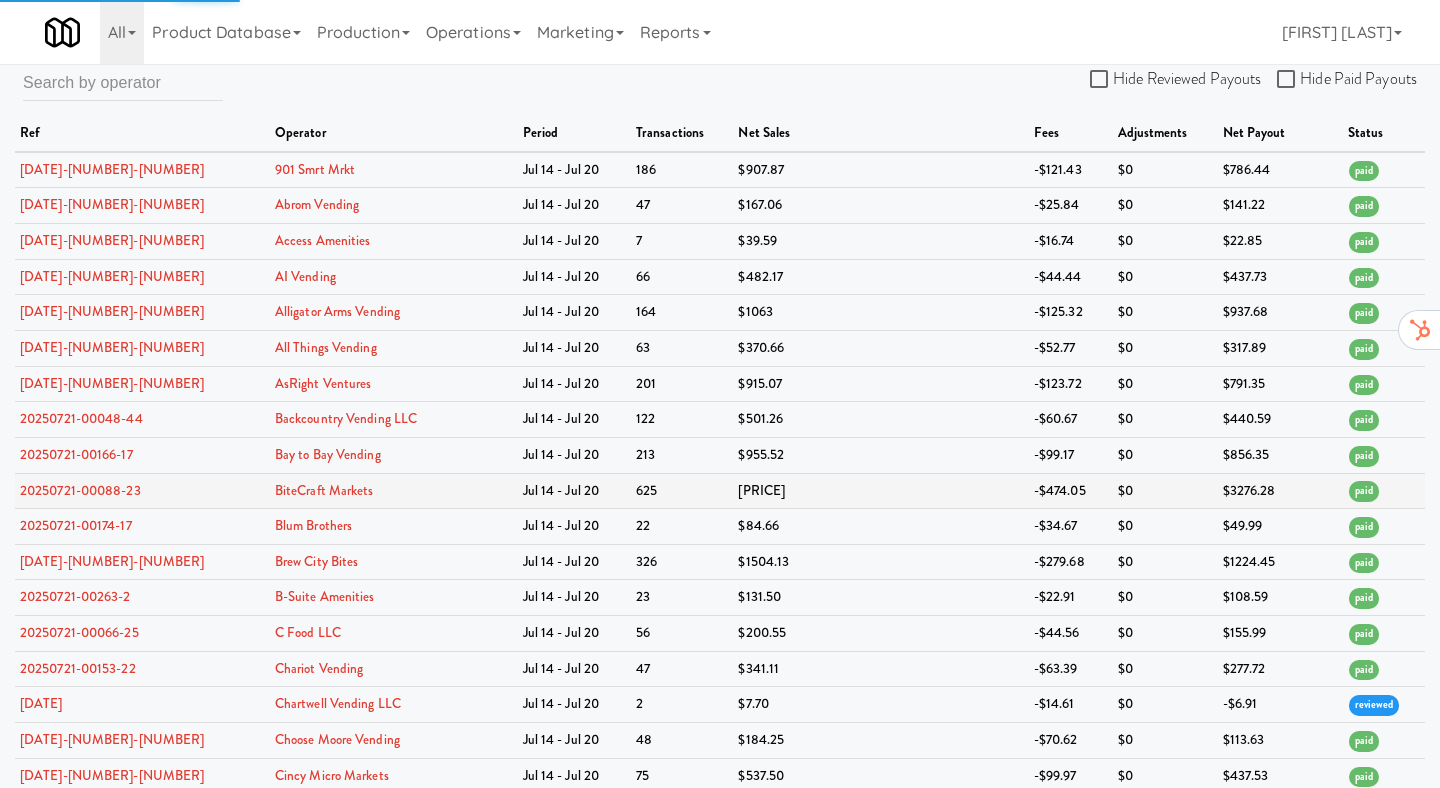 scroll, scrollTop: 3, scrollLeft: 0, axis: vertical 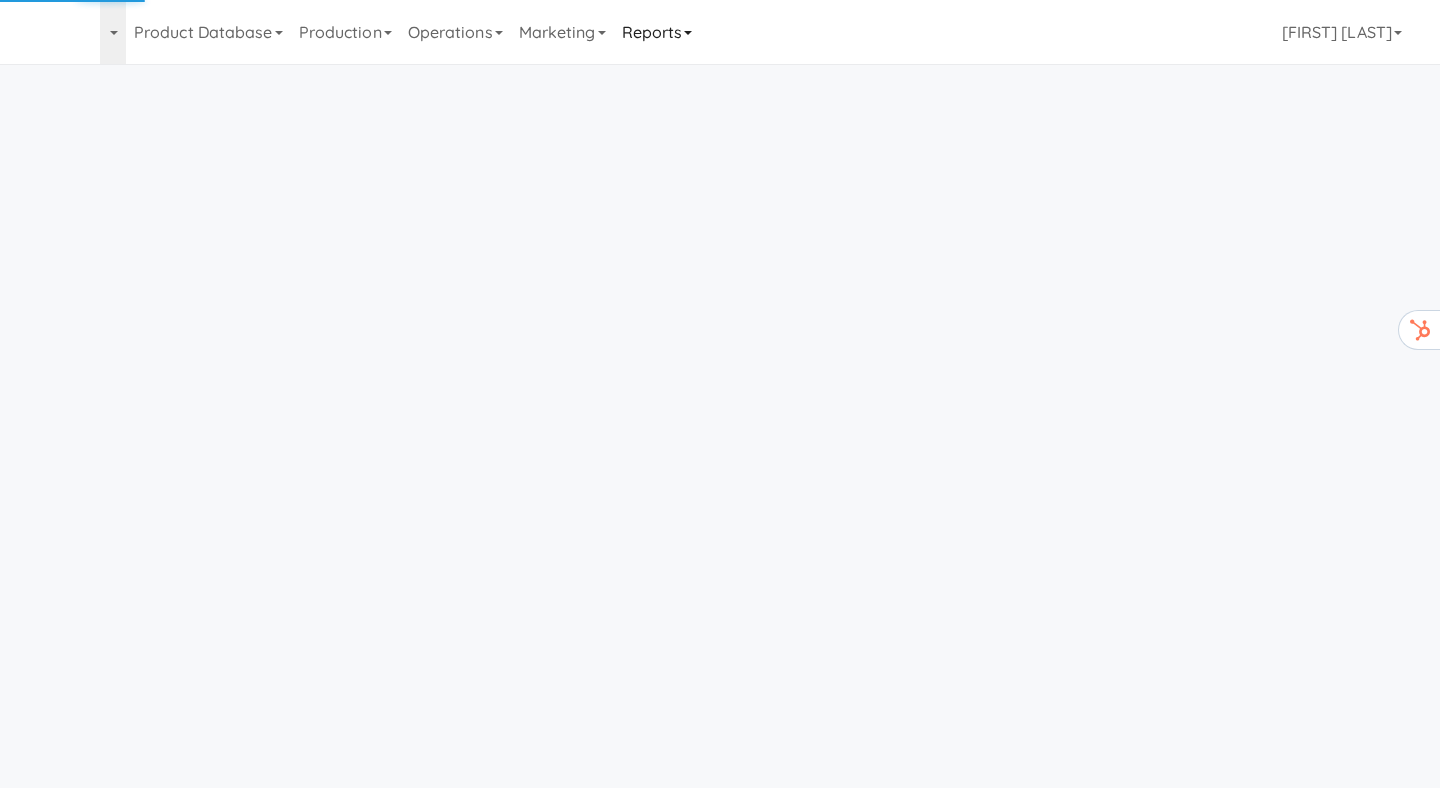 click on "Reports" at bounding box center (657, 32) 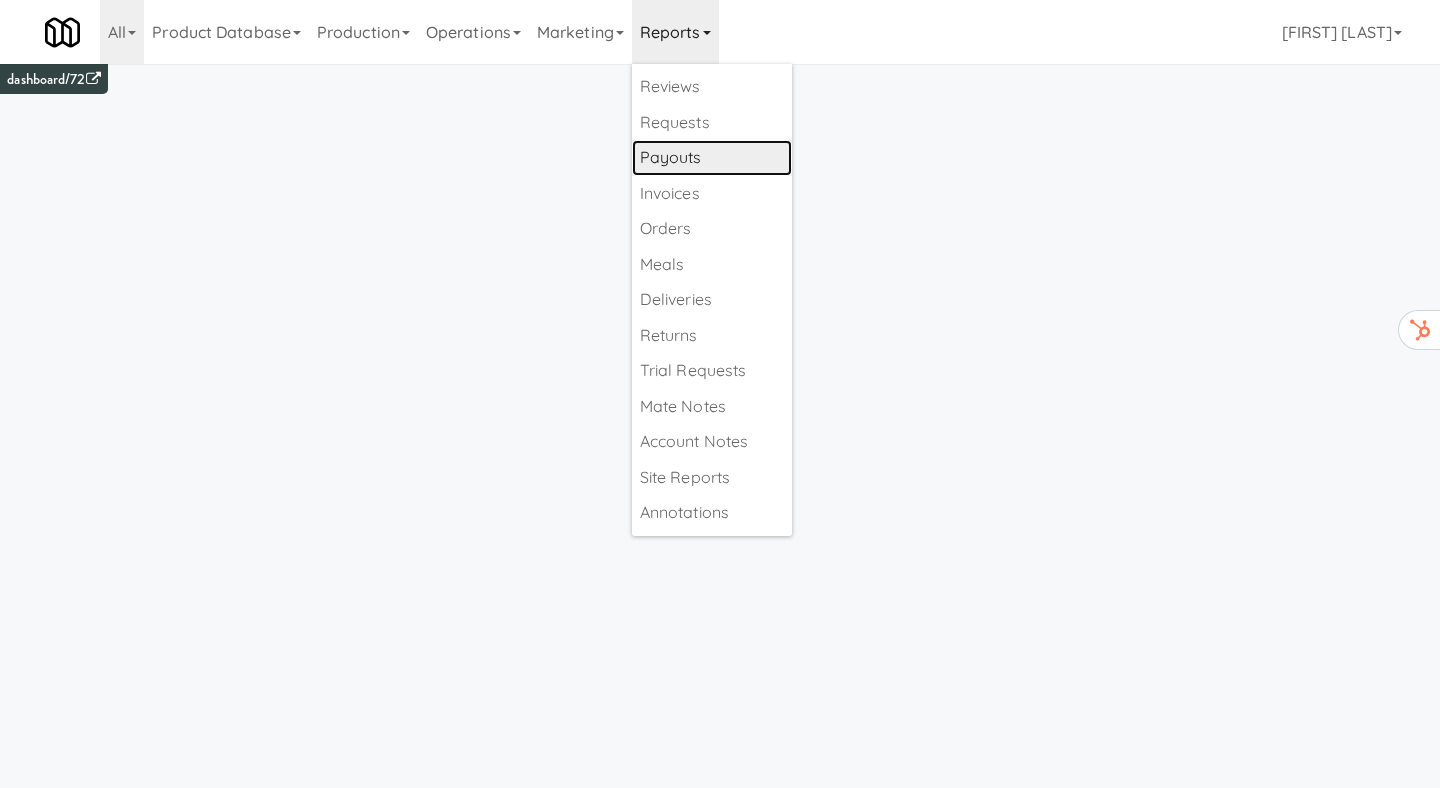click on "Payouts" at bounding box center (712, 158) 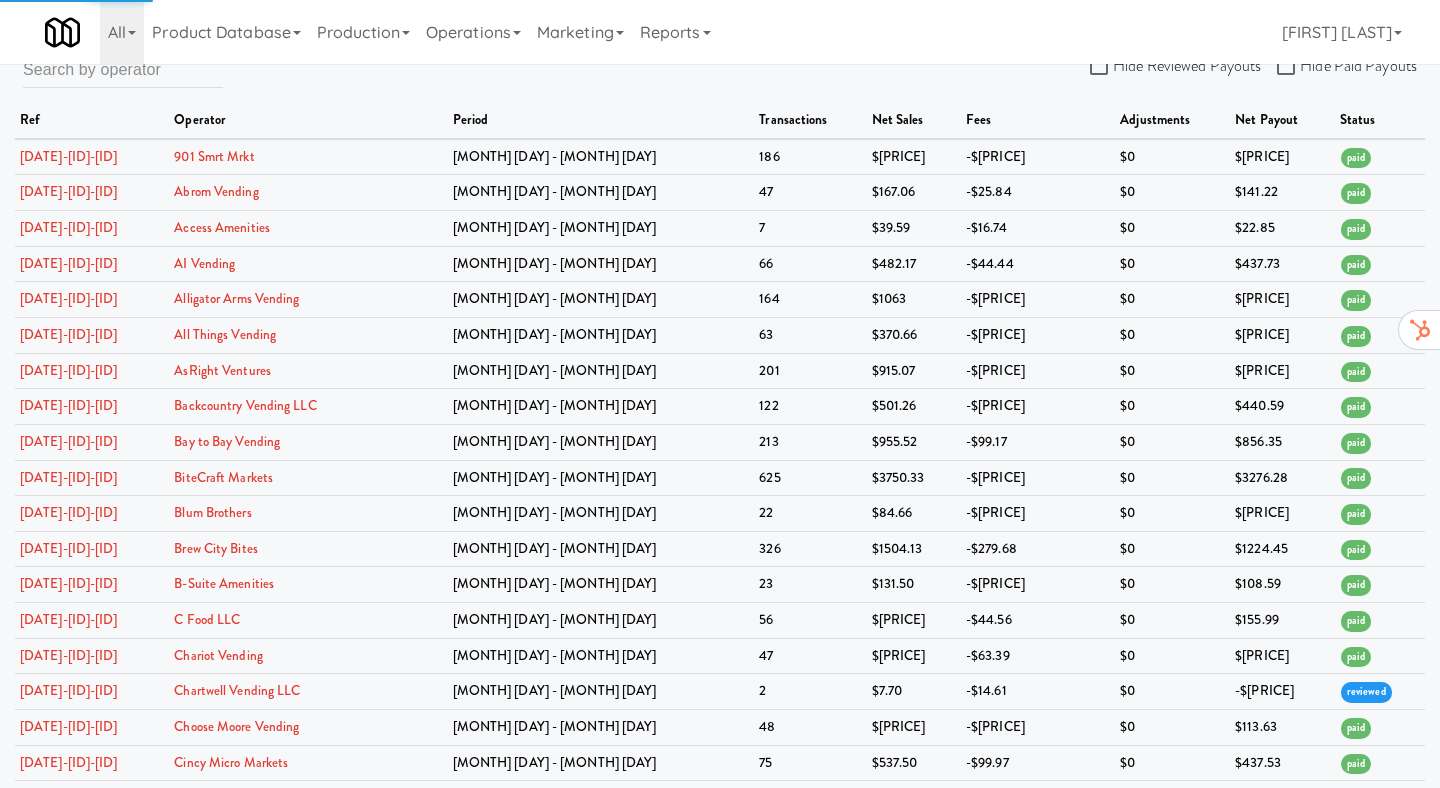 scroll, scrollTop: 0, scrollLeft: 0, axis: both 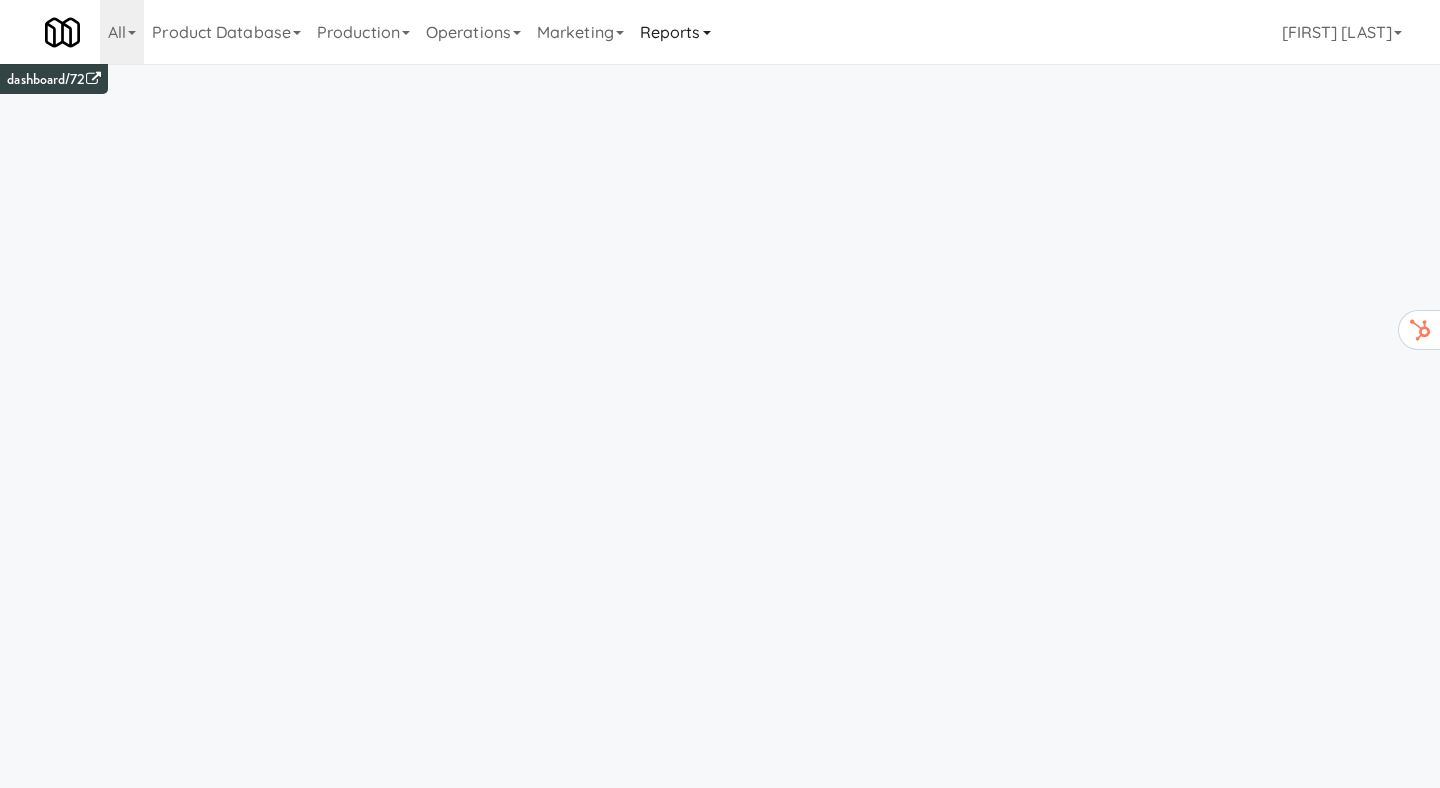 click on "Reports" at bounding box center [675, 32] 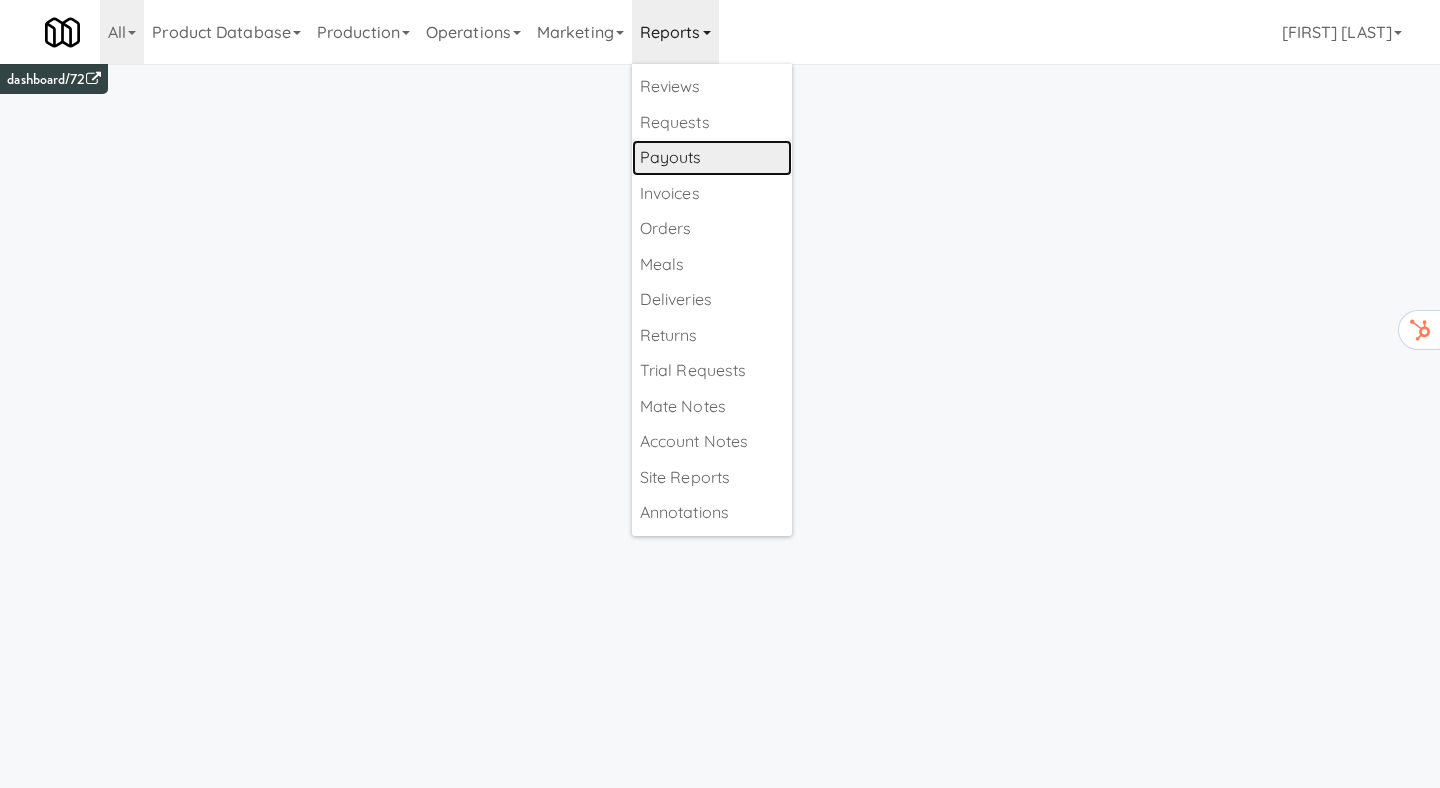 click on "Payouts" at bounding box center (712, 158) 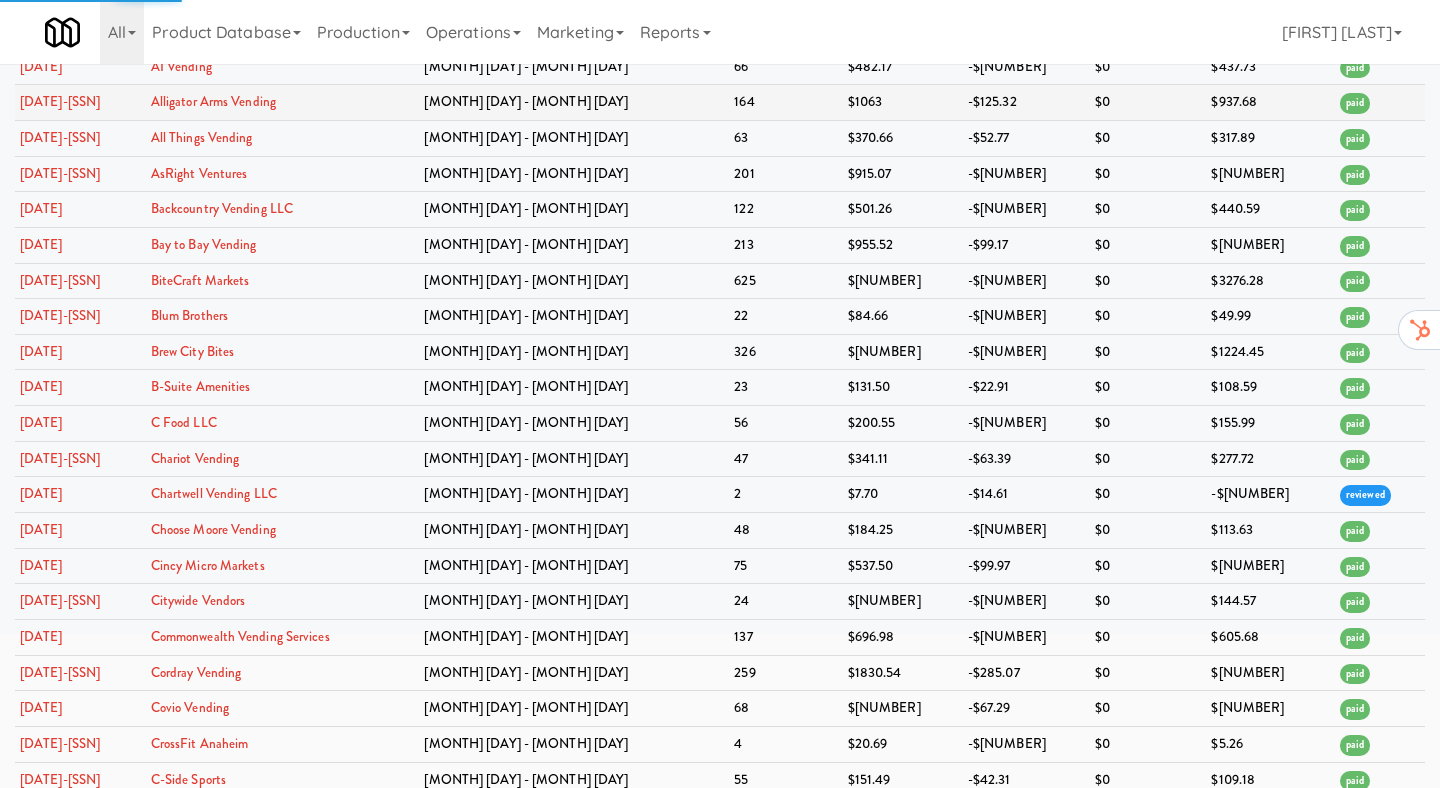 scroll, scrollTop: 0, scrollLeft: 0, axis: both 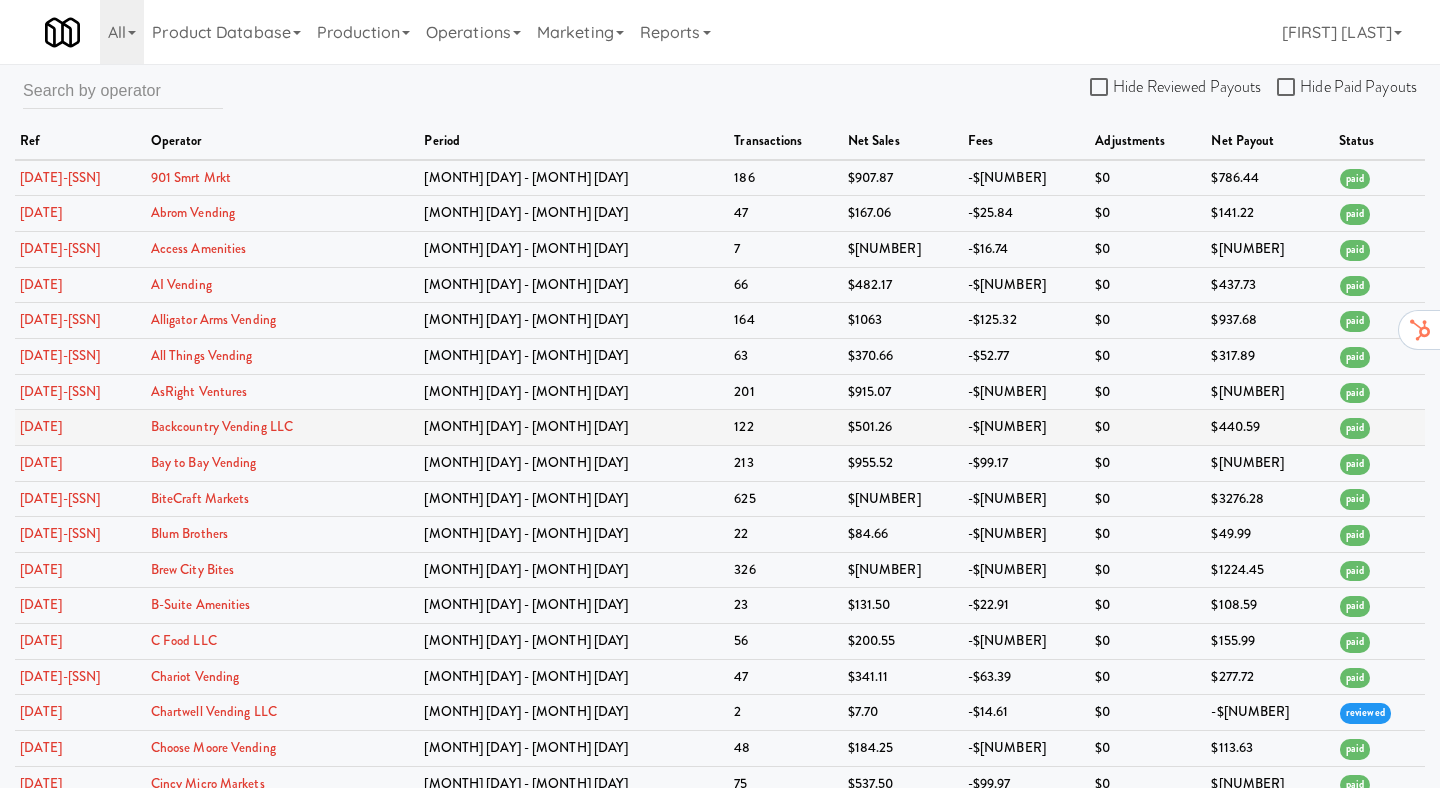 click on "-$60.67" at bounding box center (1027, 428) 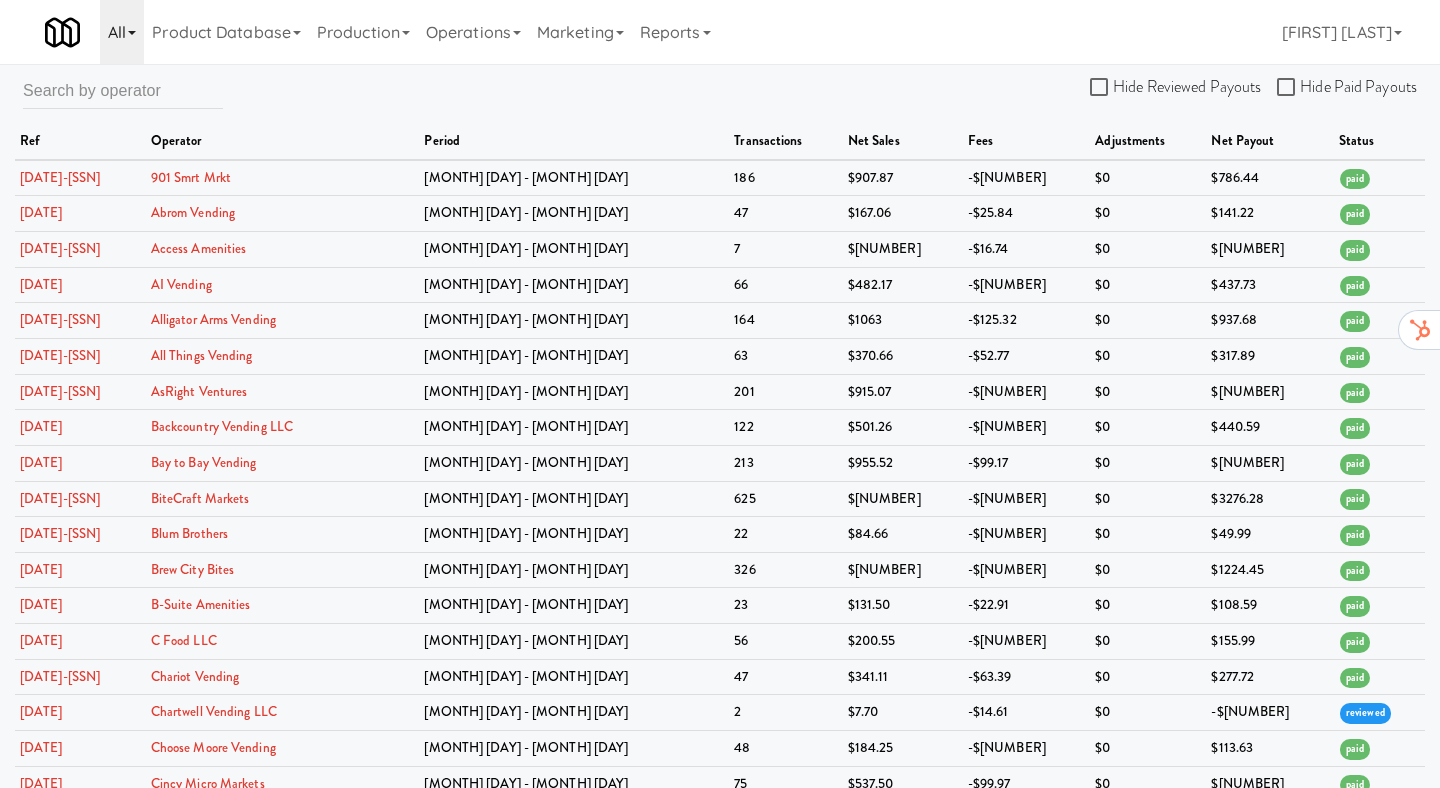 click on "All" at bounding box center [122, 32] 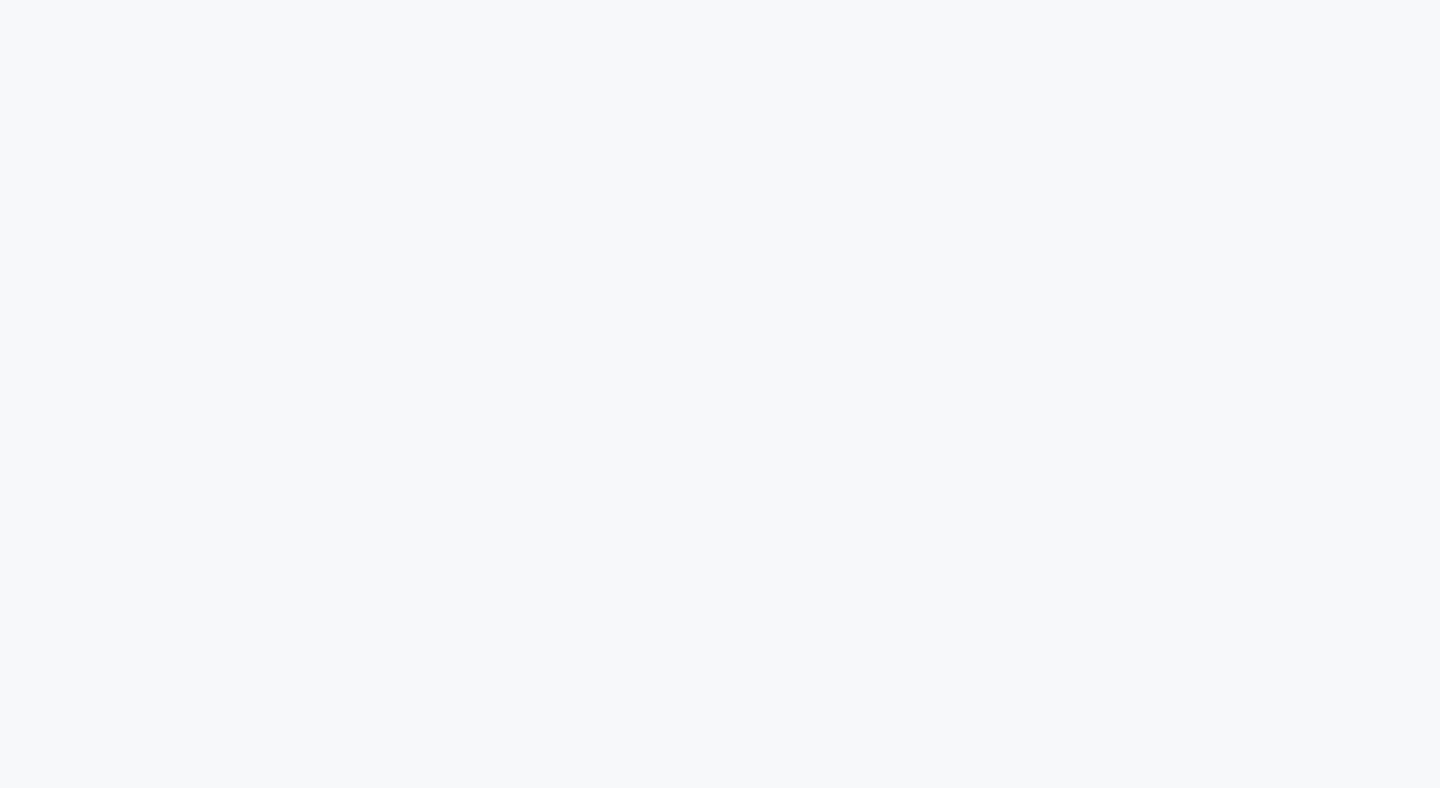 scroll, scrollTop: 0, scrollLeft: 0, axis: both 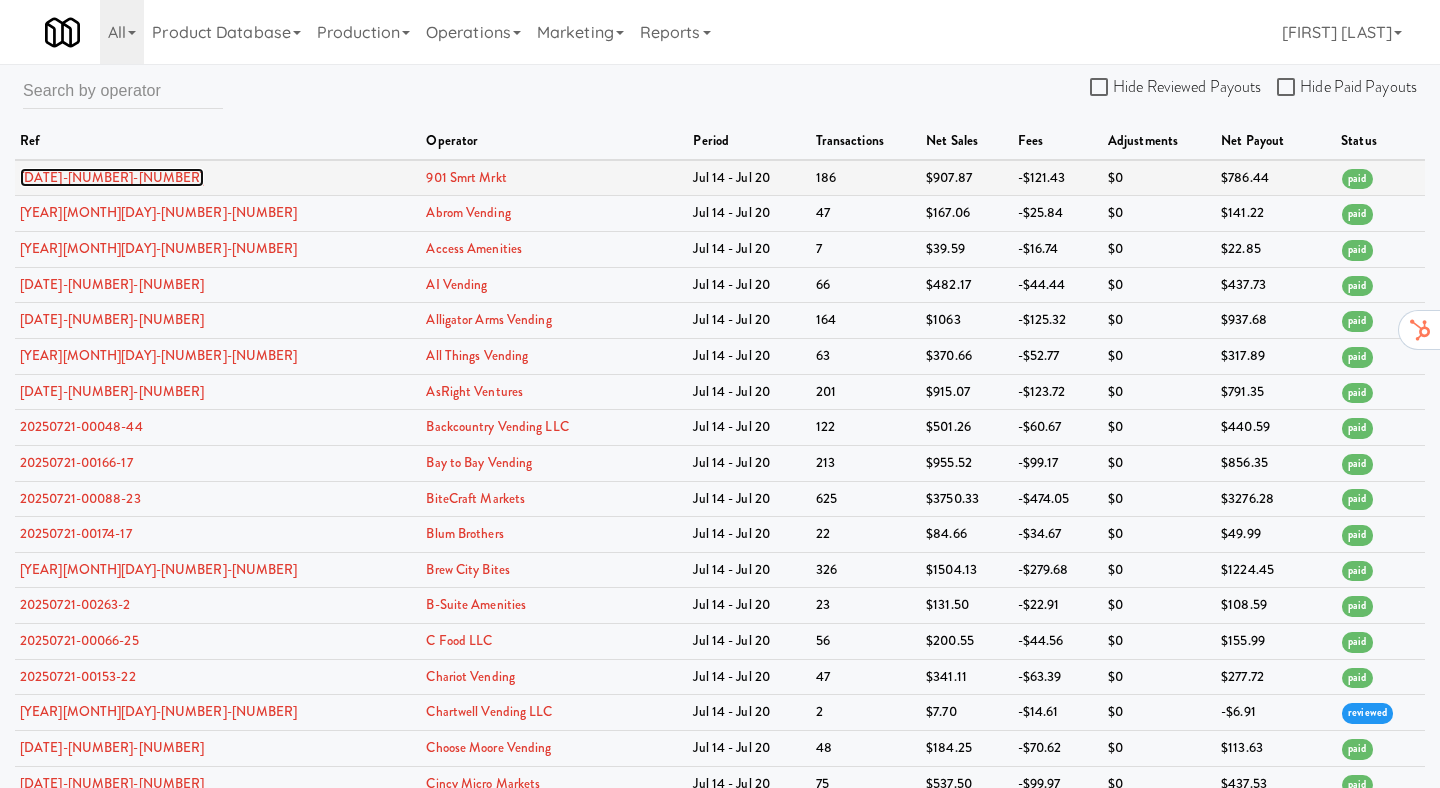 click on "[DATE]-[NUMBER]-[NUMBER]" at bounding box center [112, 177] 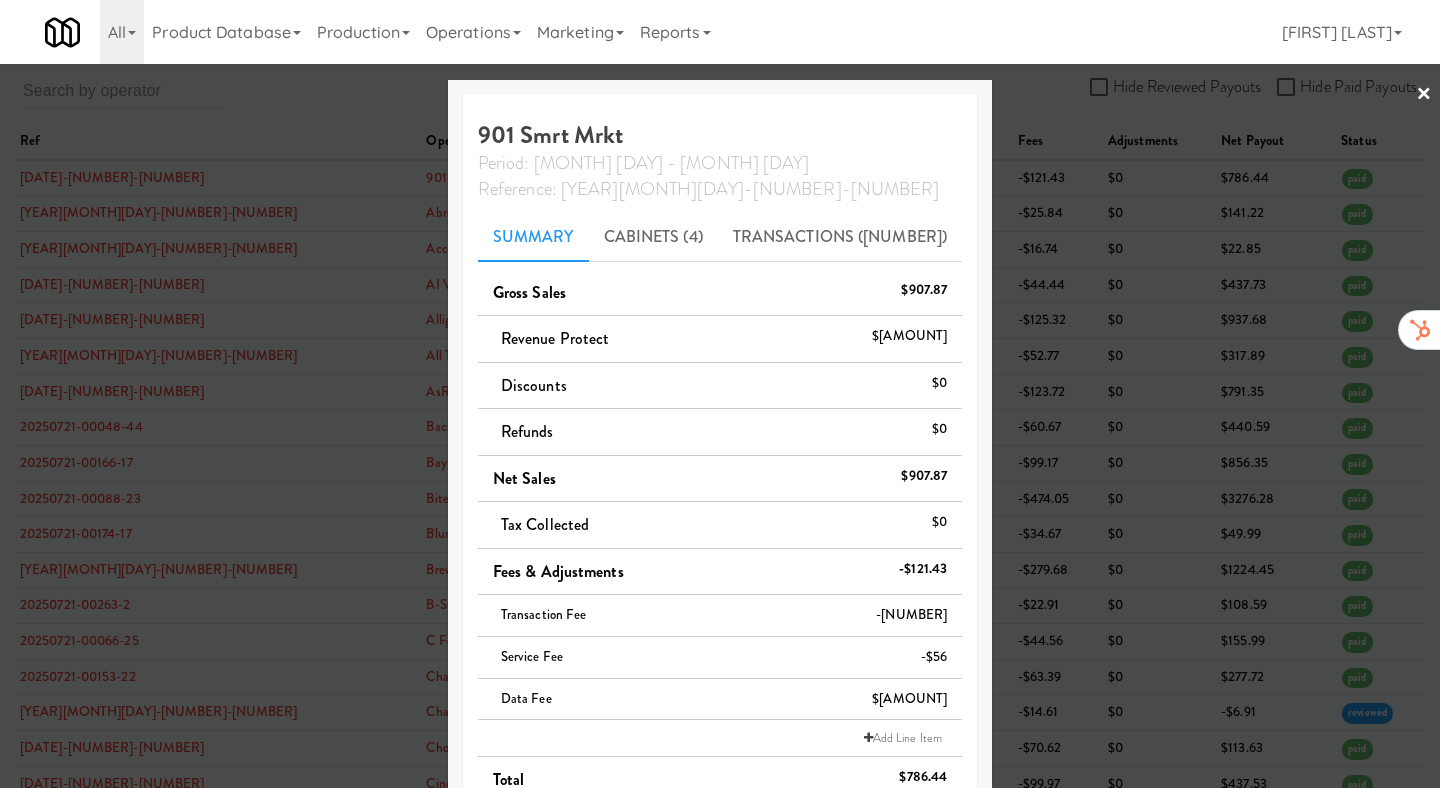 click at bounding box center [720, 394] 